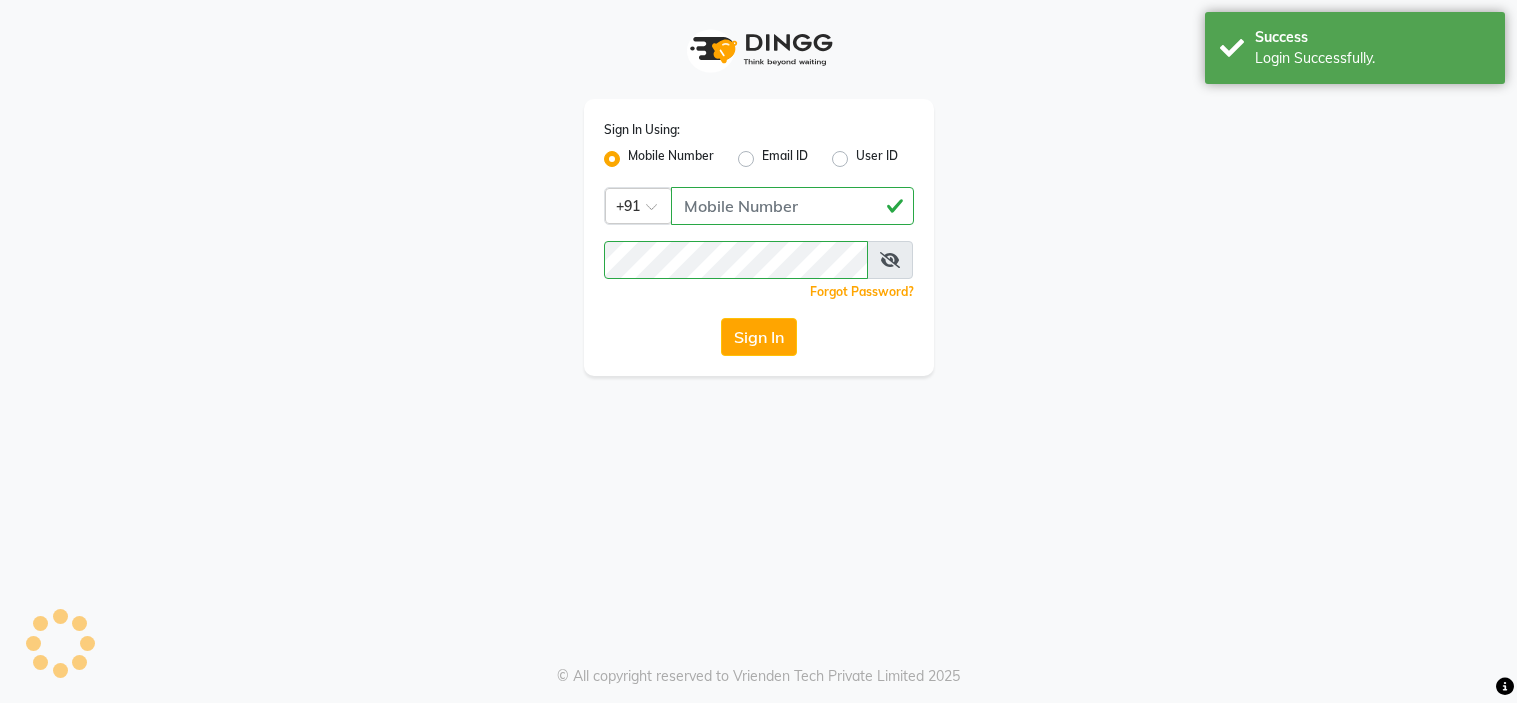 scroll, scrollTop: 0, scrollLeft: 0, axis: both 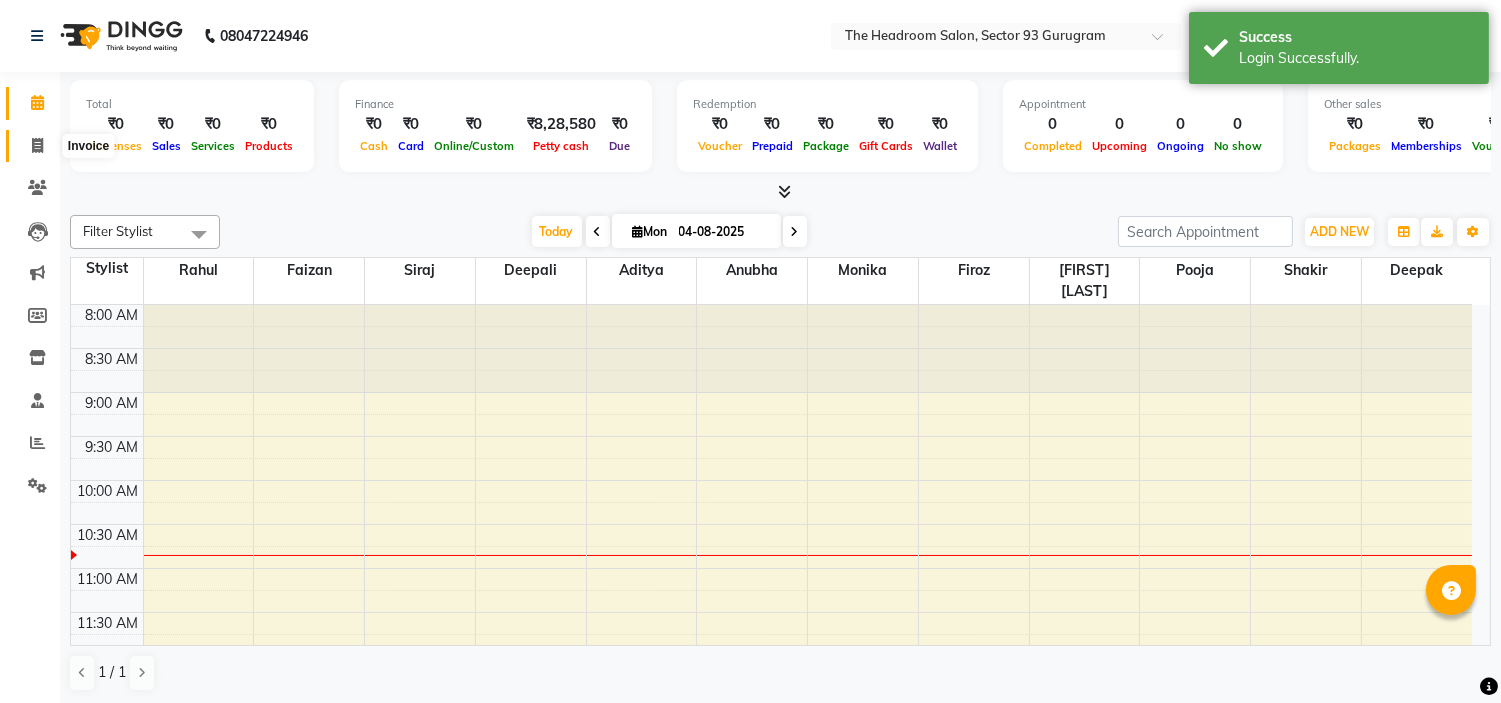 click 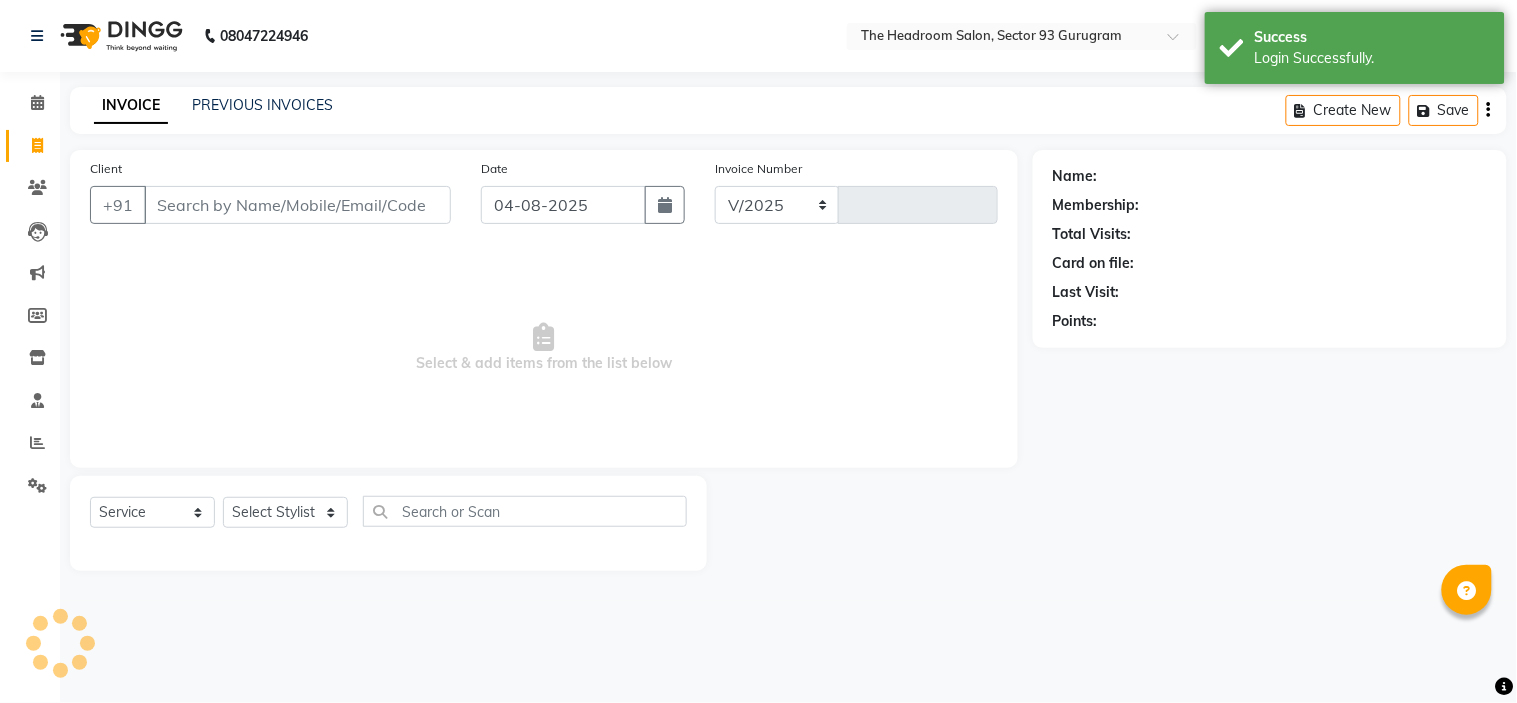 select on "6933" 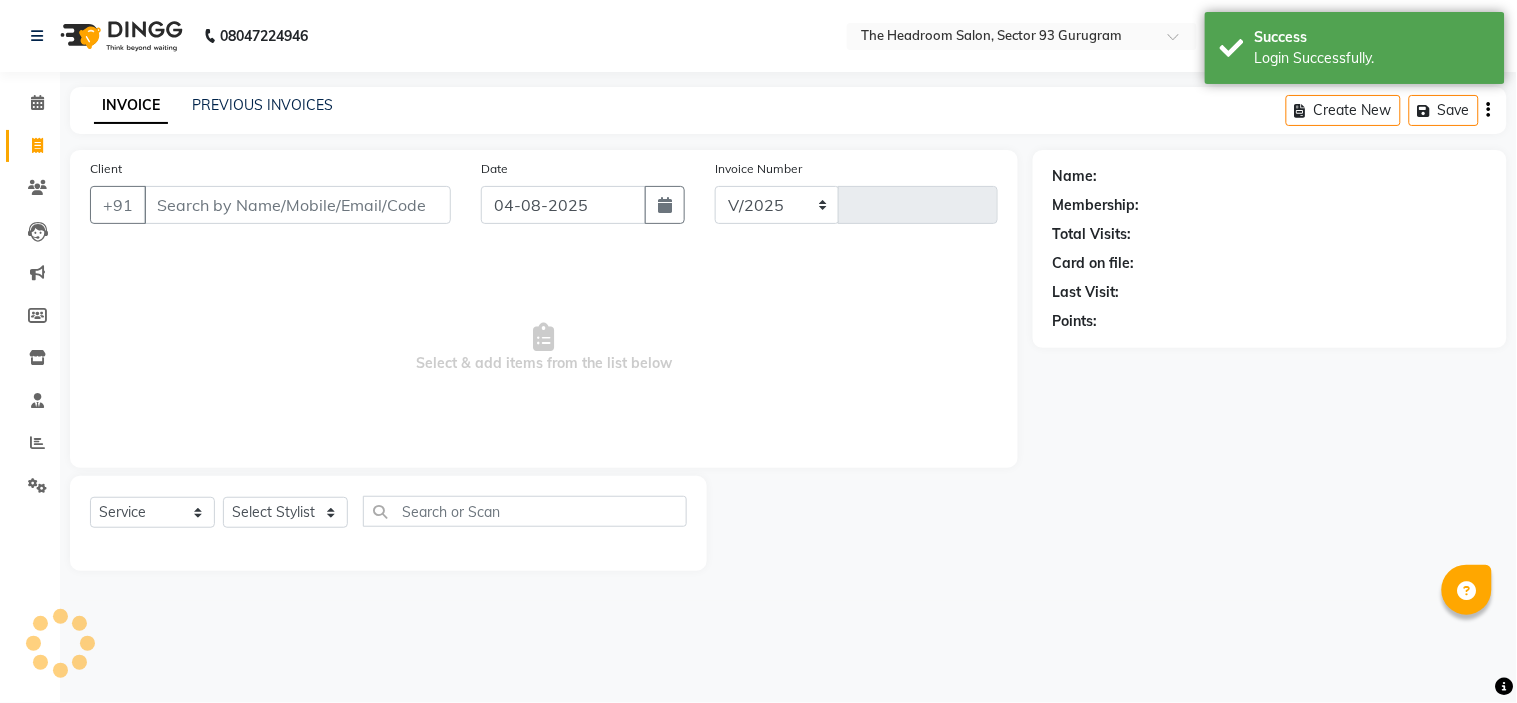 type on "2619" 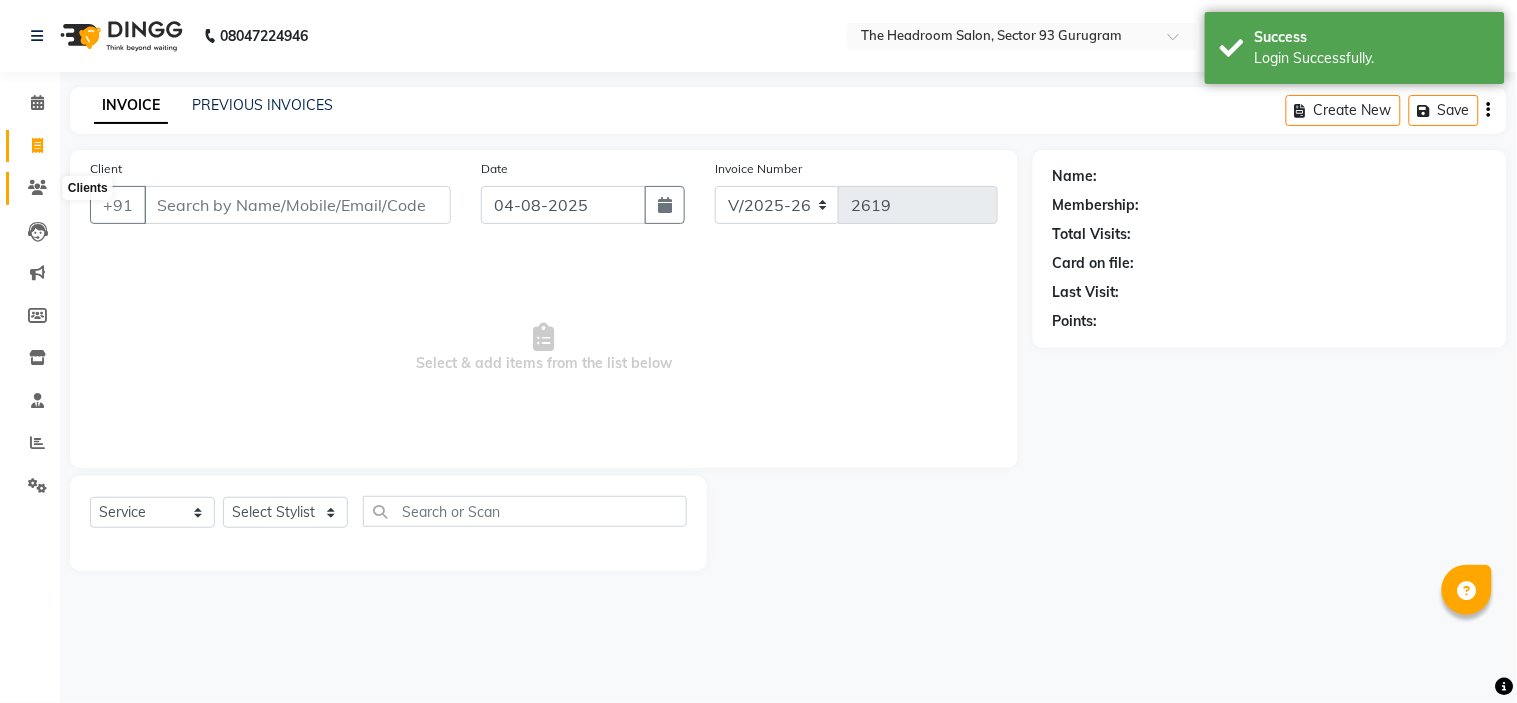 click 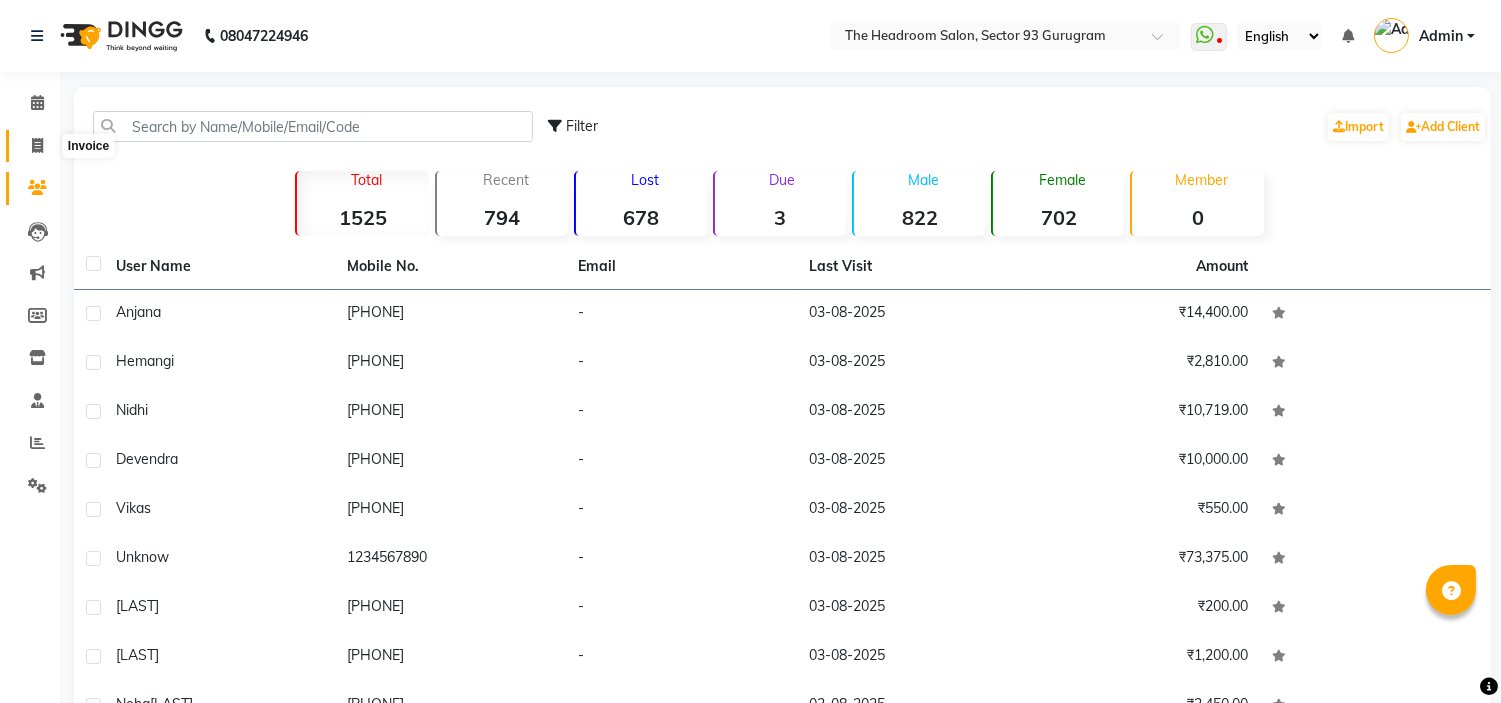click 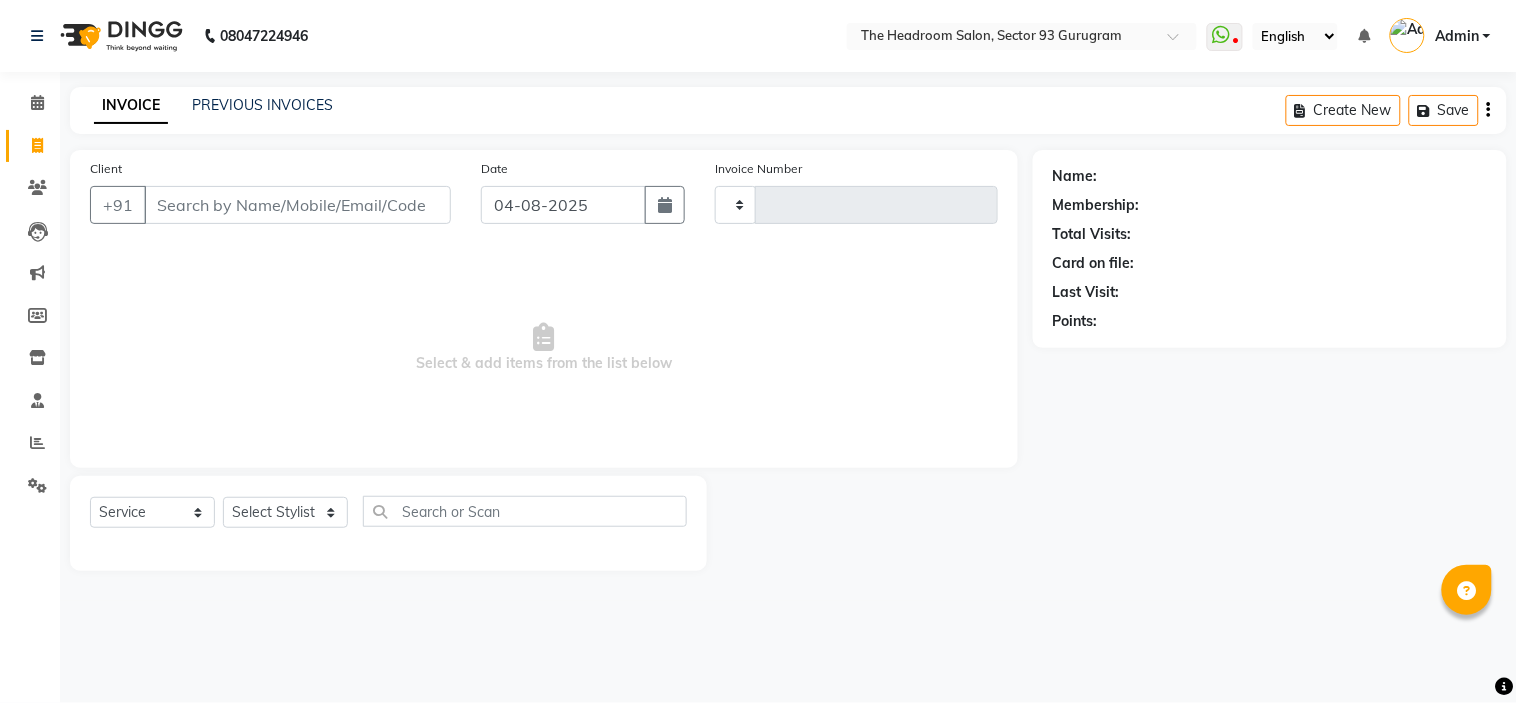 type on "2619" 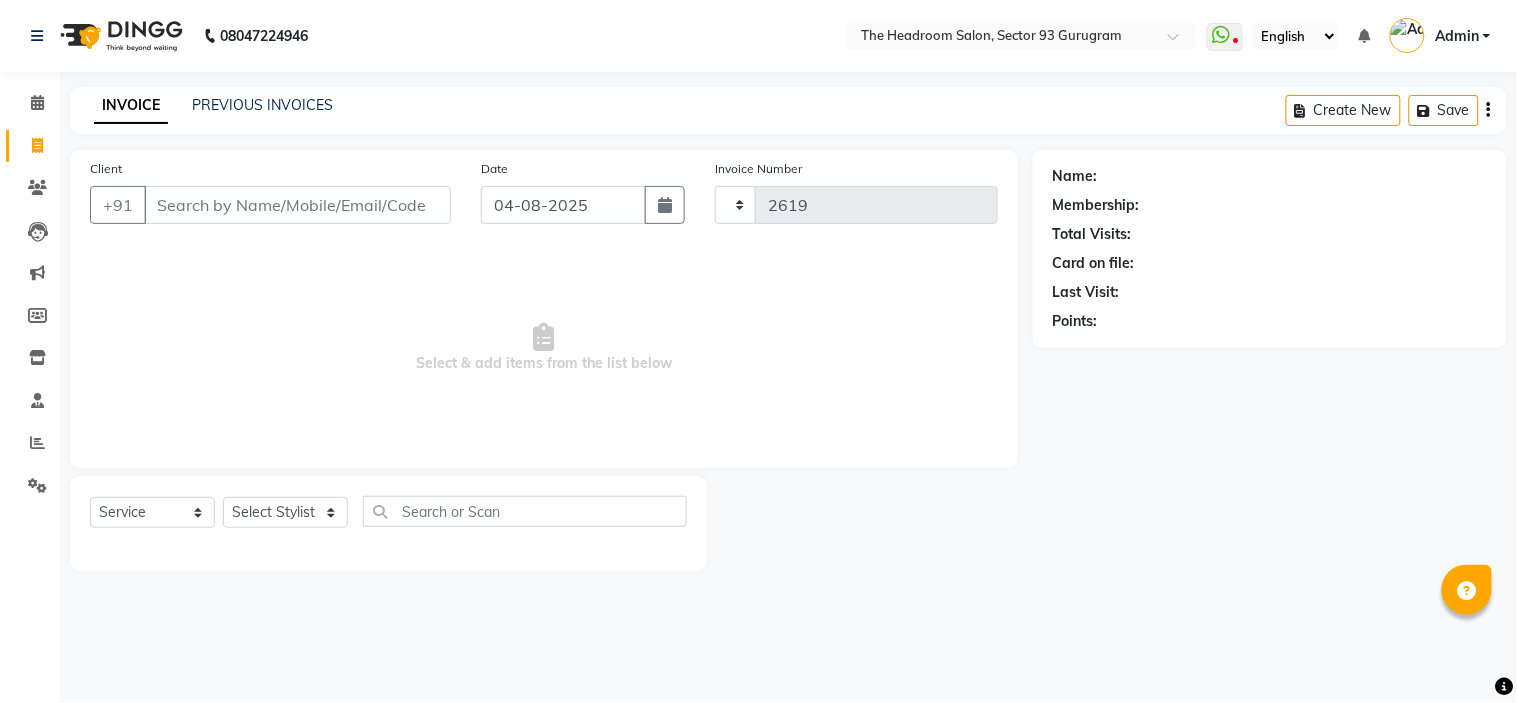select on "6933" 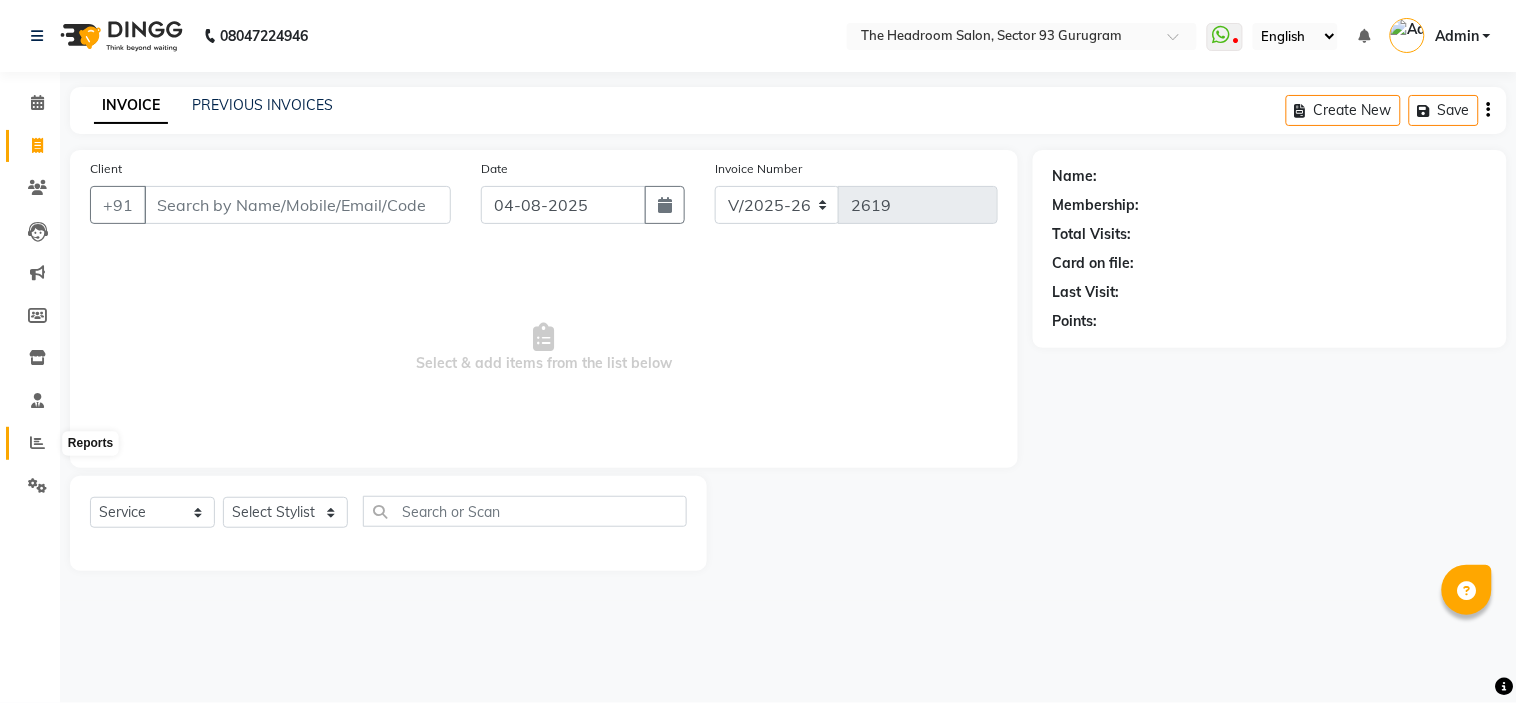 click 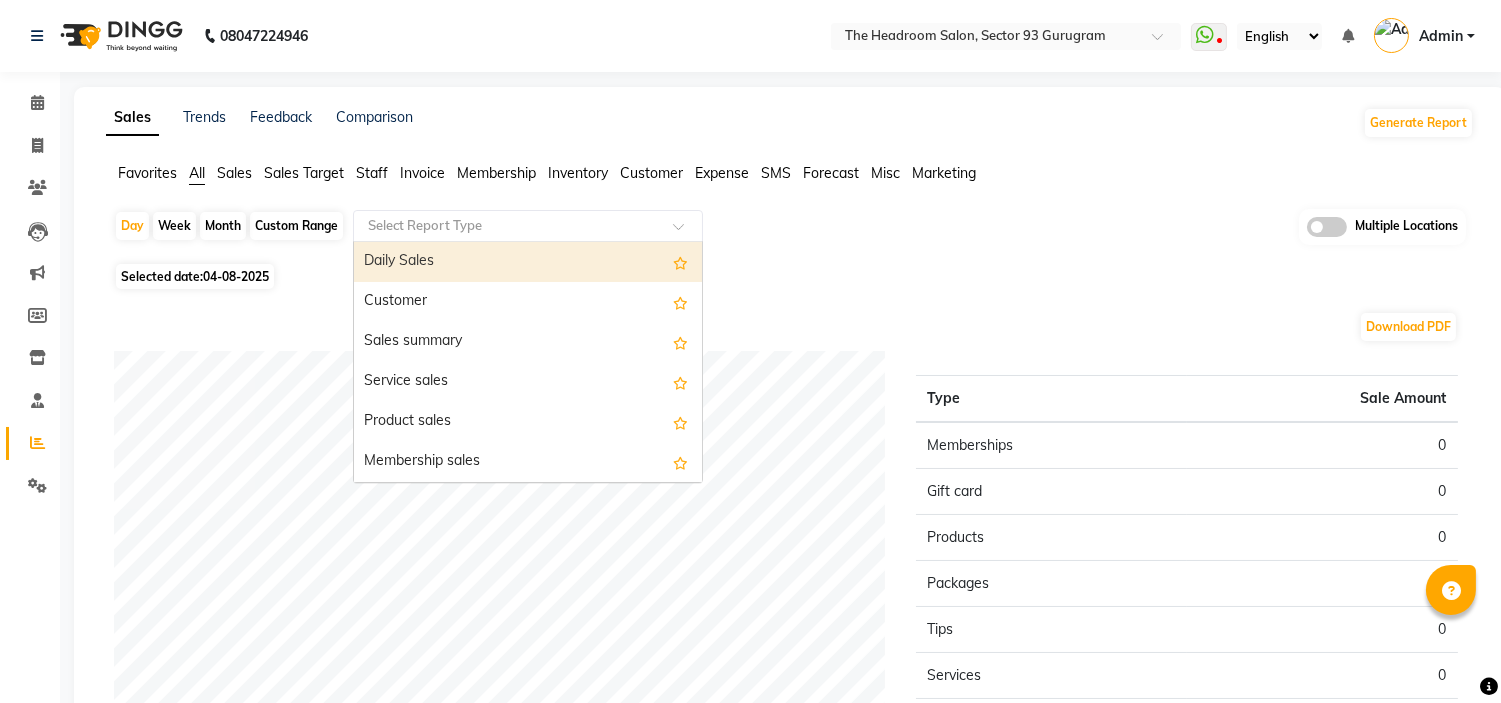 click 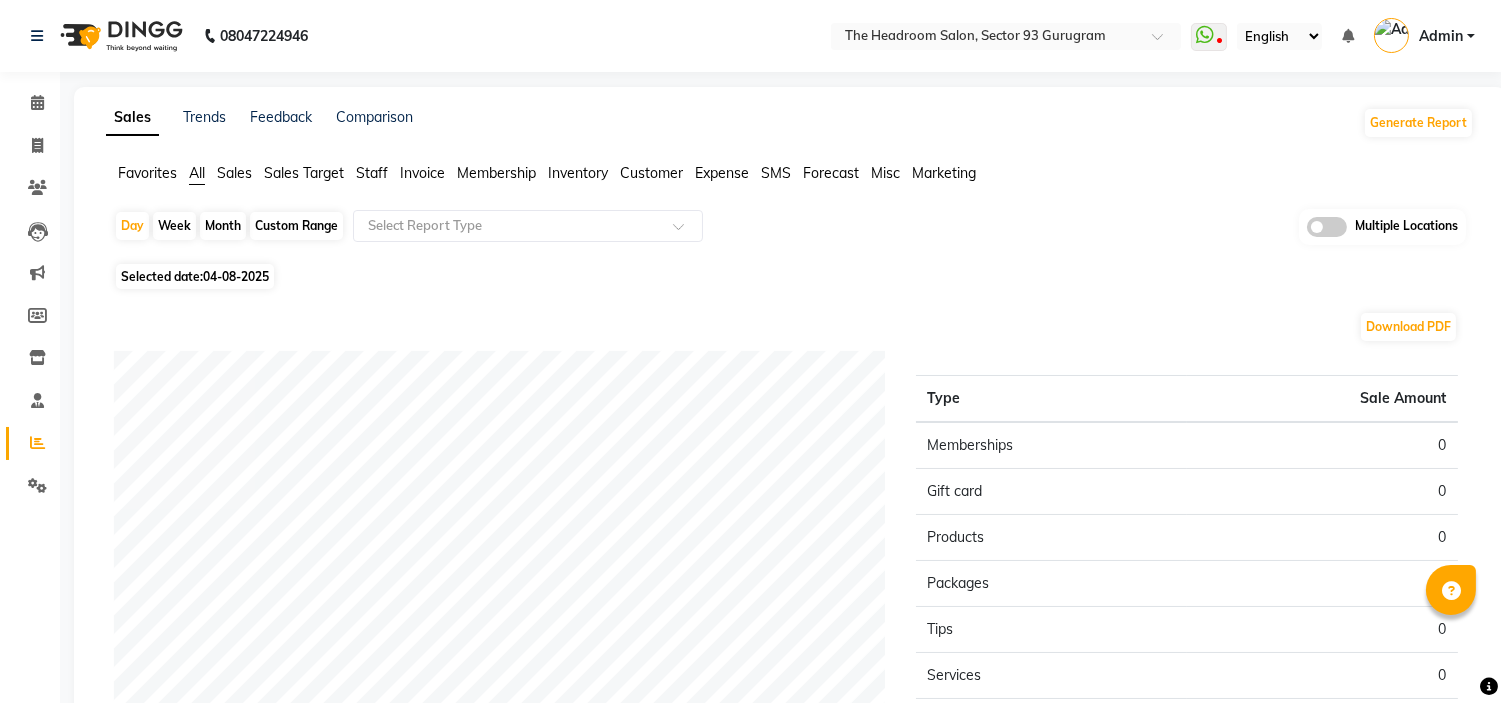 click on "Month" 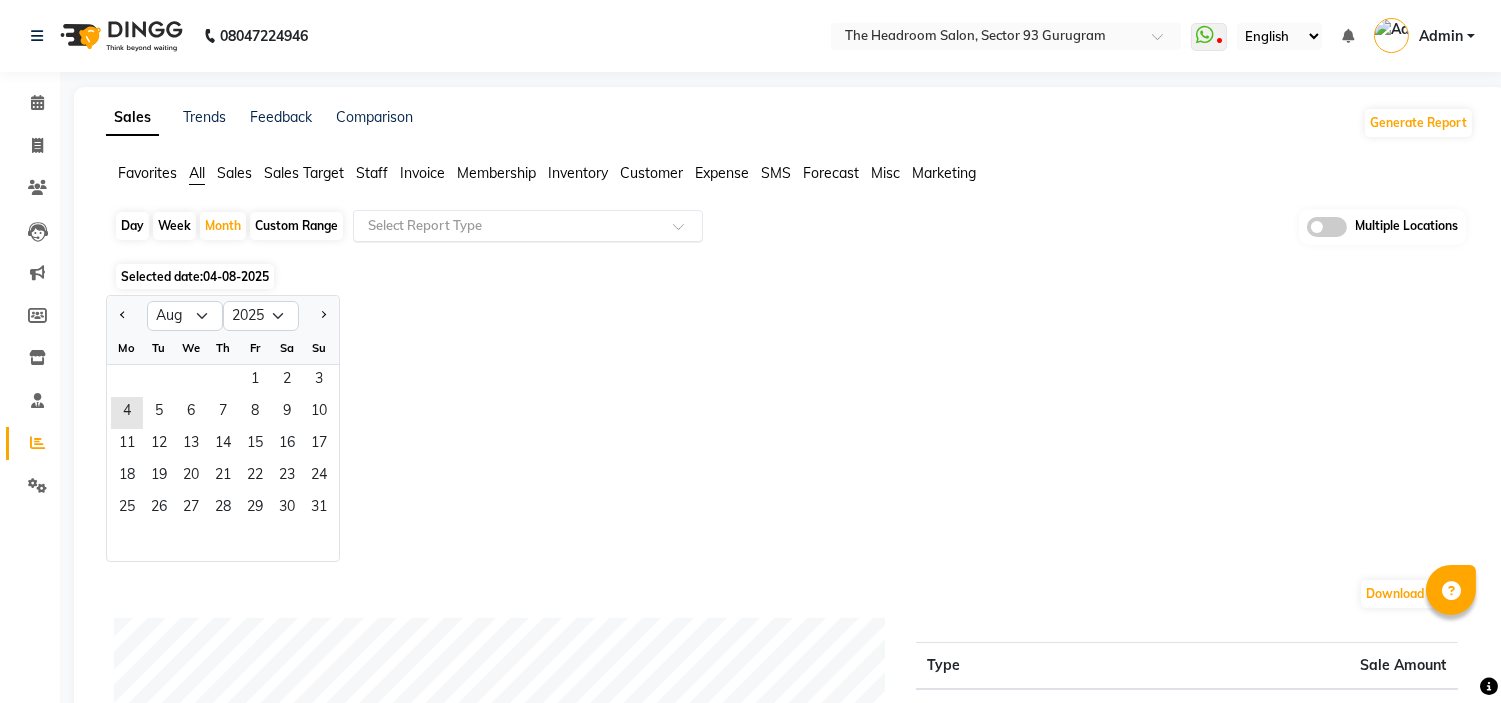 click on "Select Report Type" 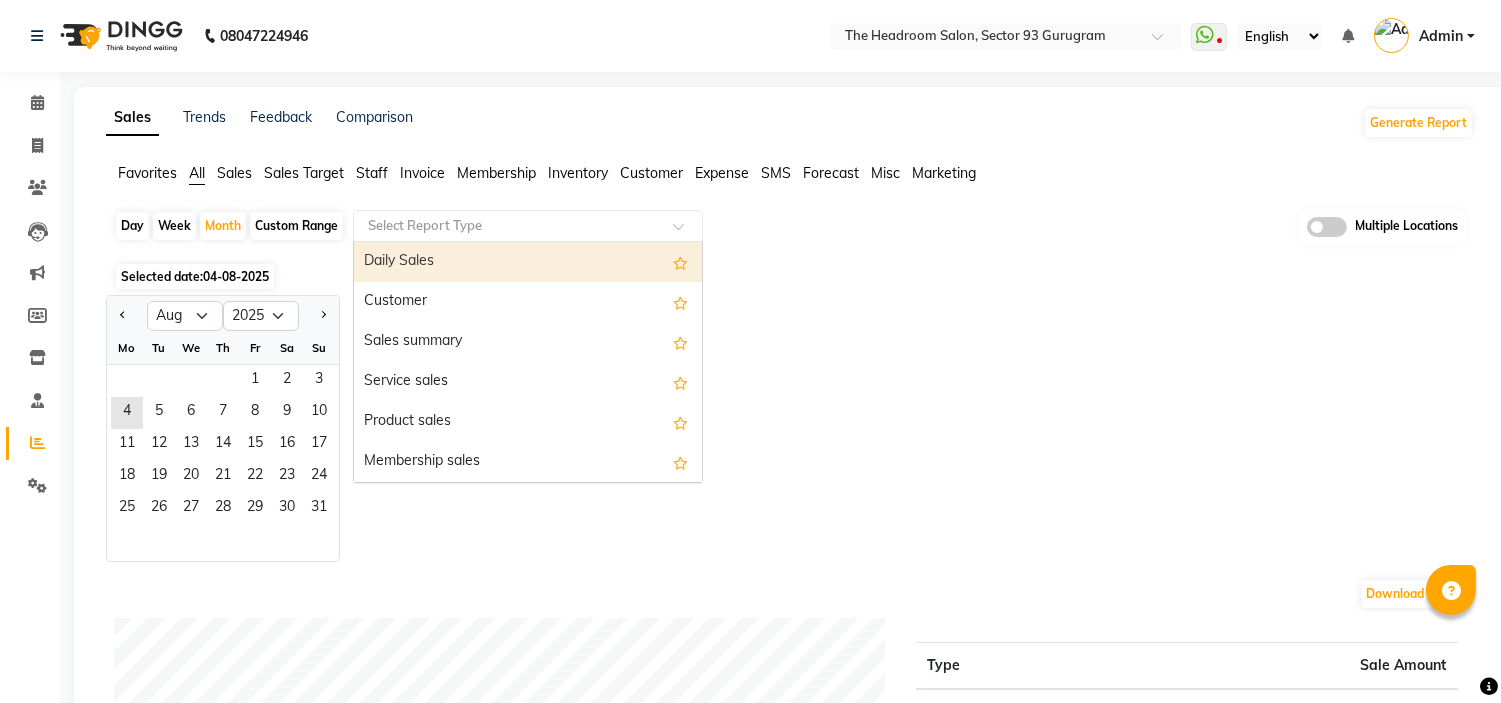 click on "Daily Sales" at bounding box center [528, 262] 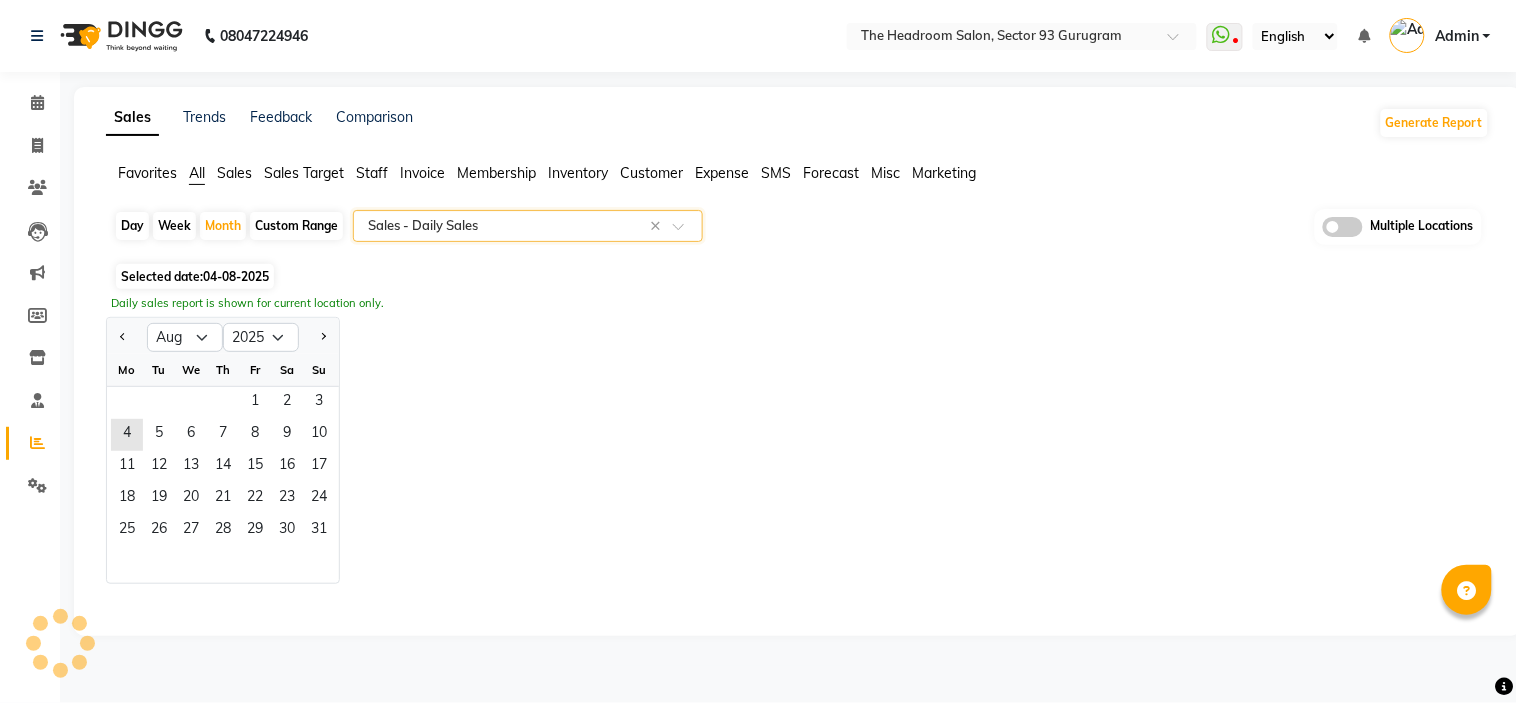 select on "filtered_report" 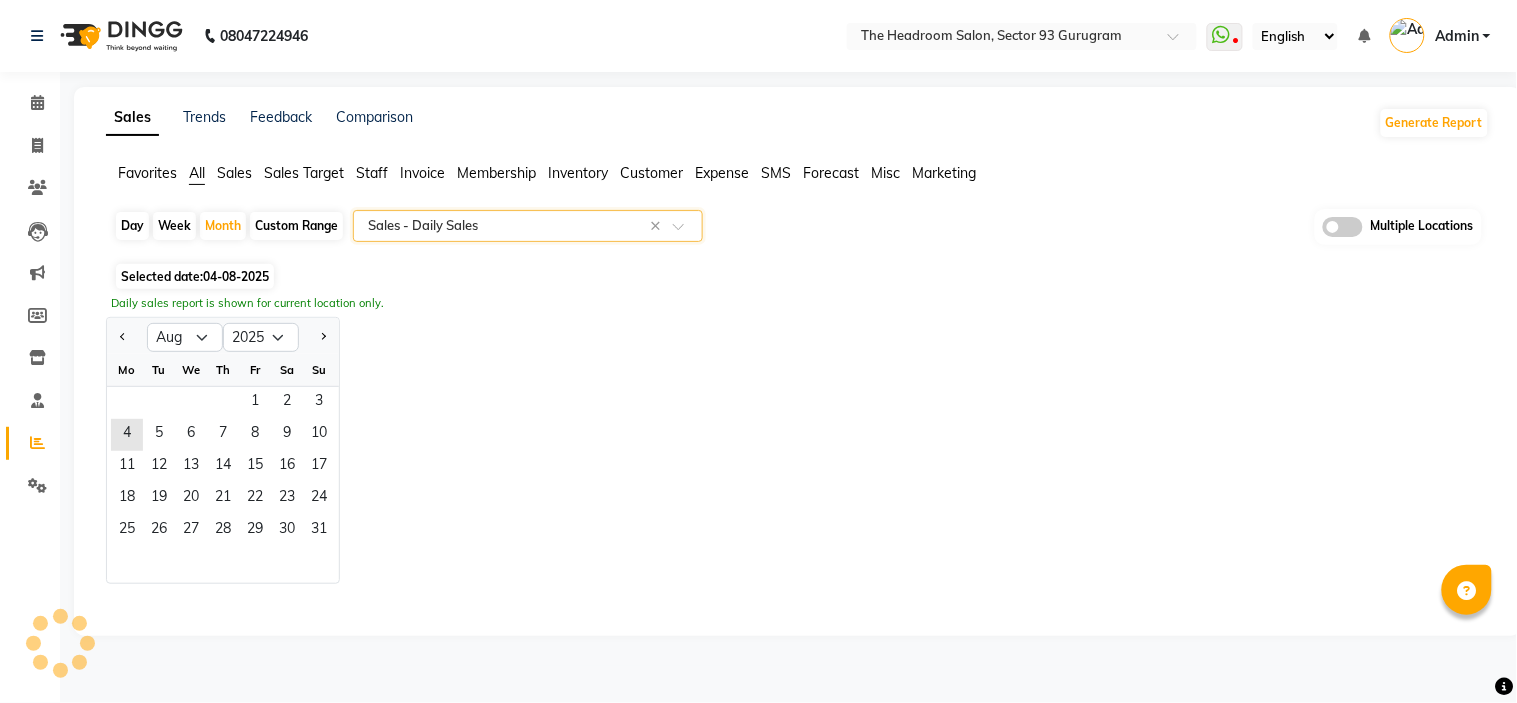 select on "csv" 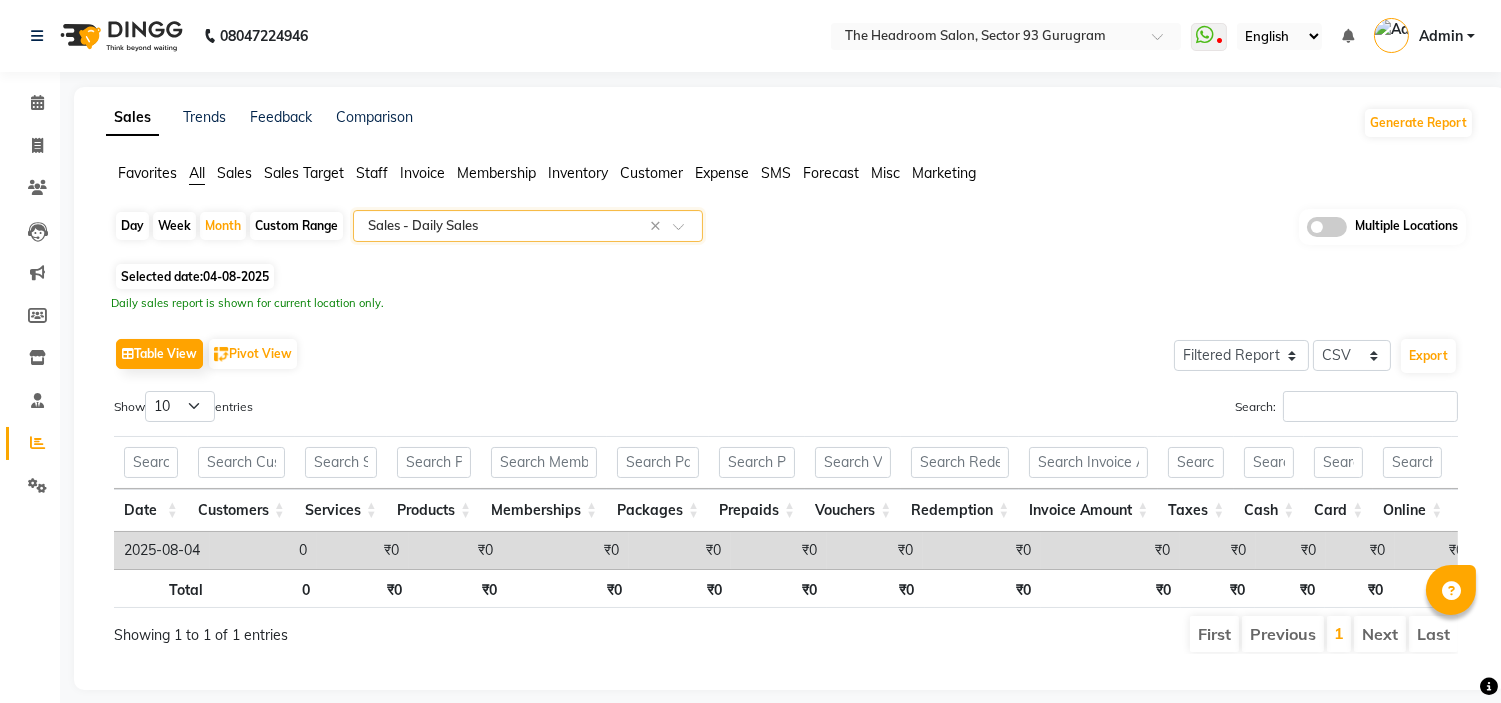 click on "Staff" 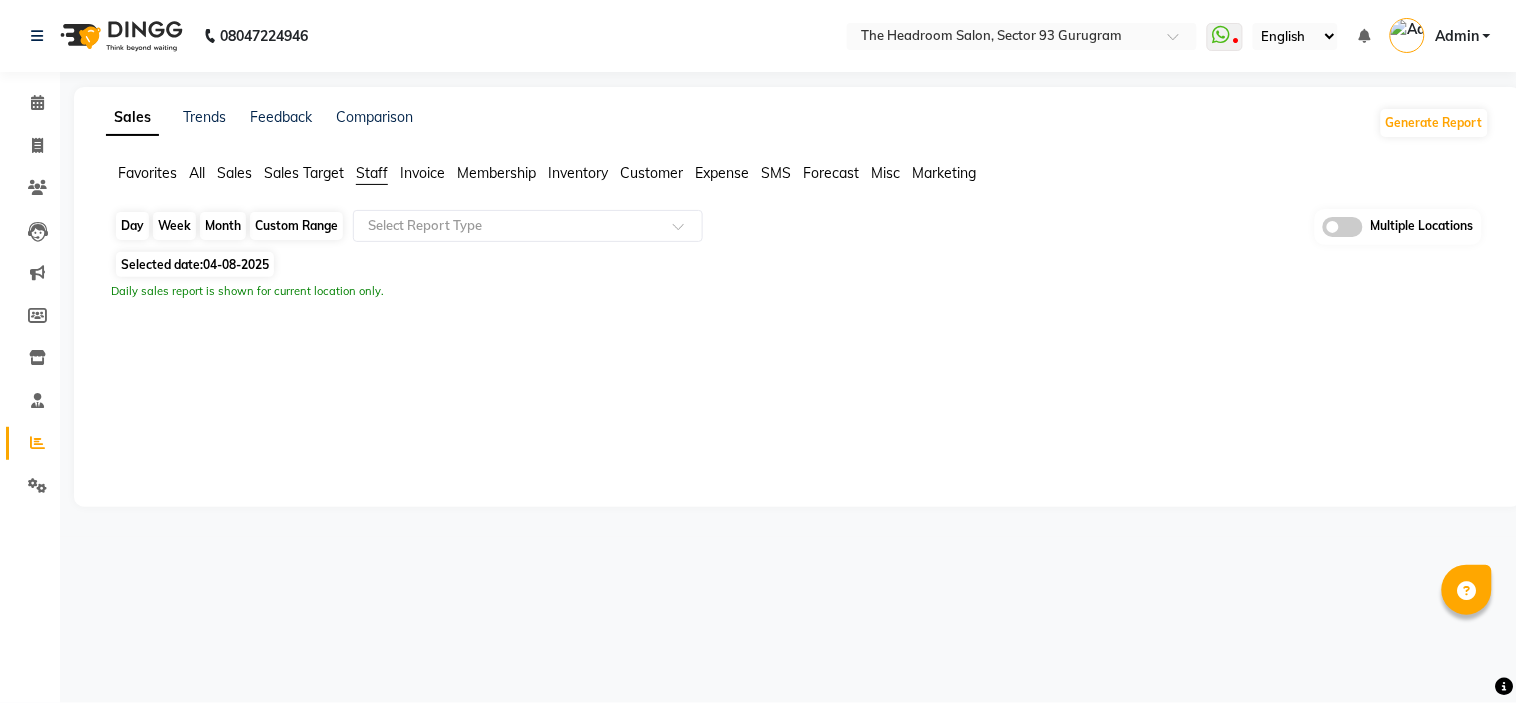 click on "Month" 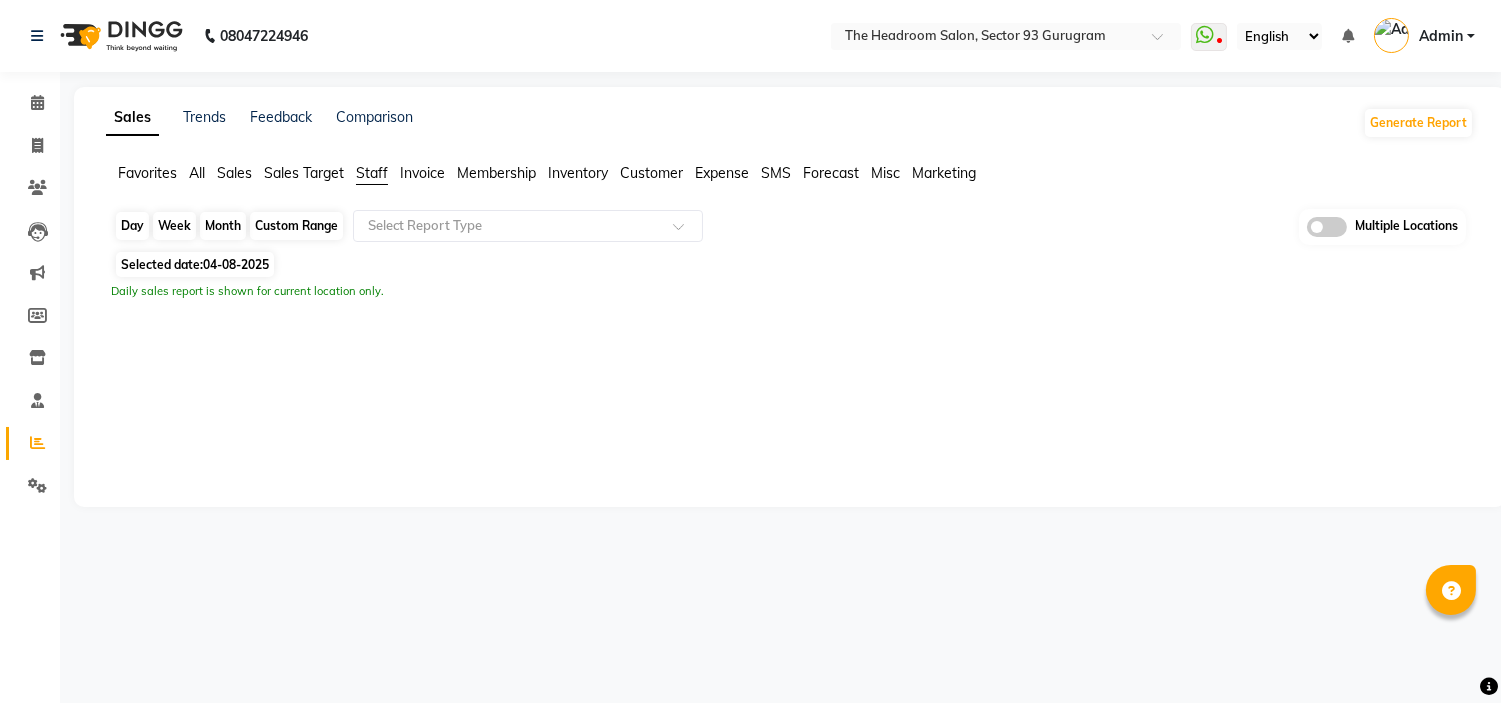 select on "8" 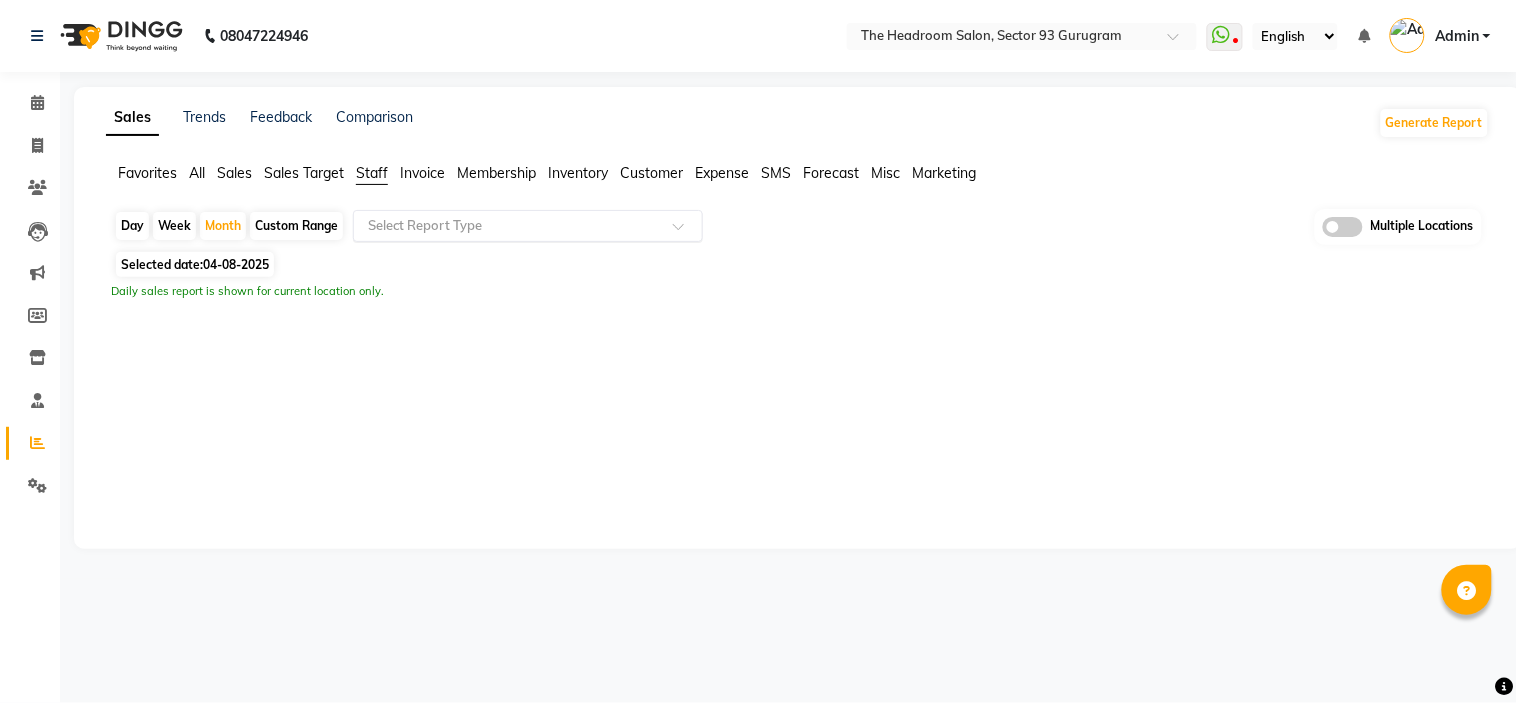 click on "Select Report Type" 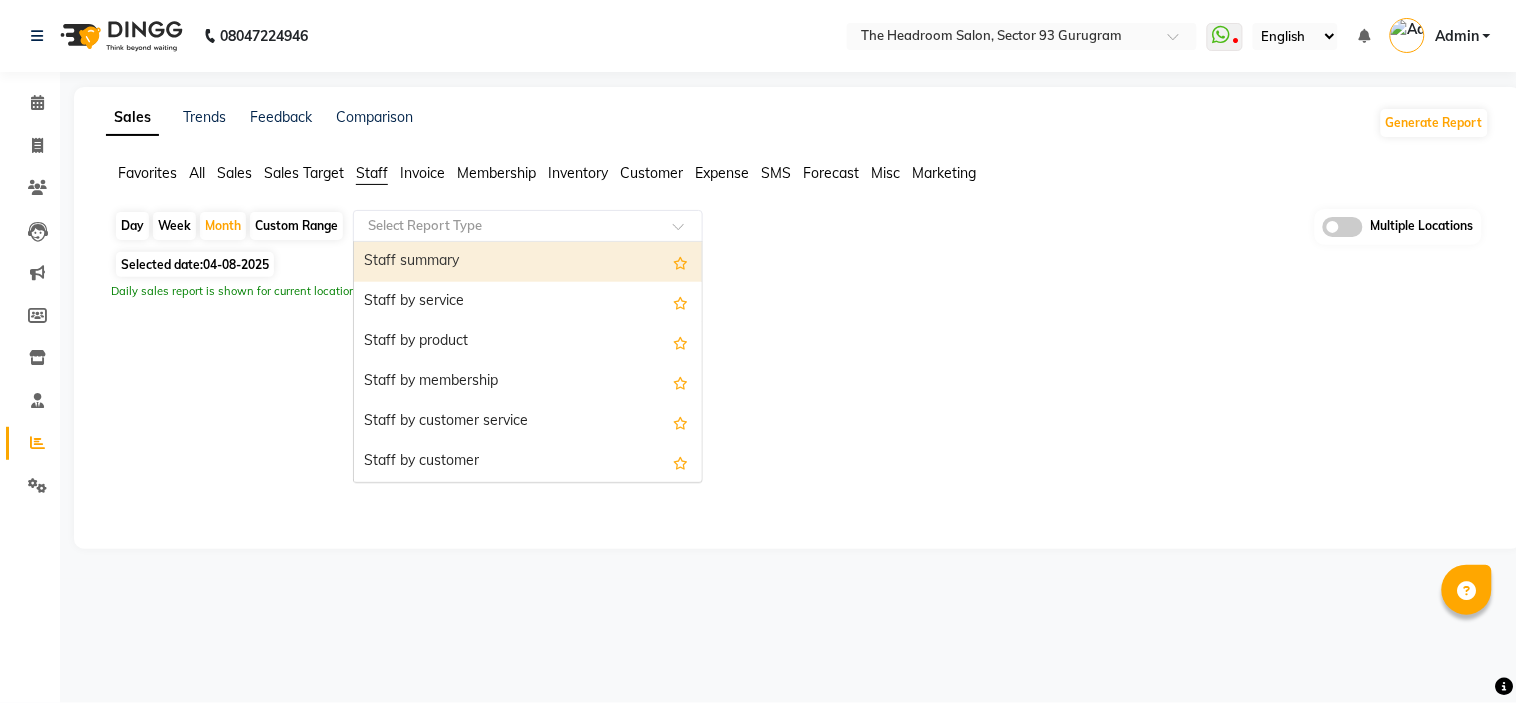 click on "Staff summary" at bounding box center [528, 262] 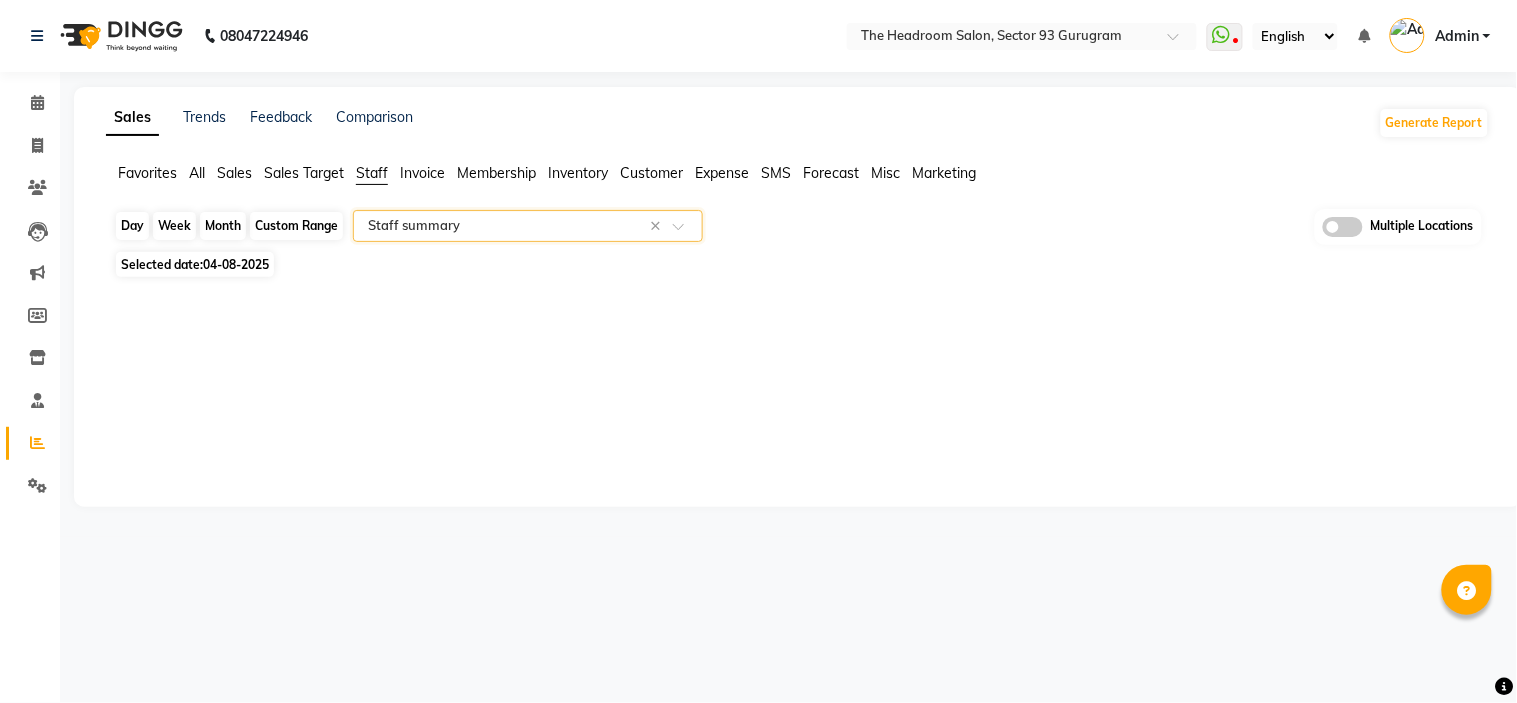 click on "Month" 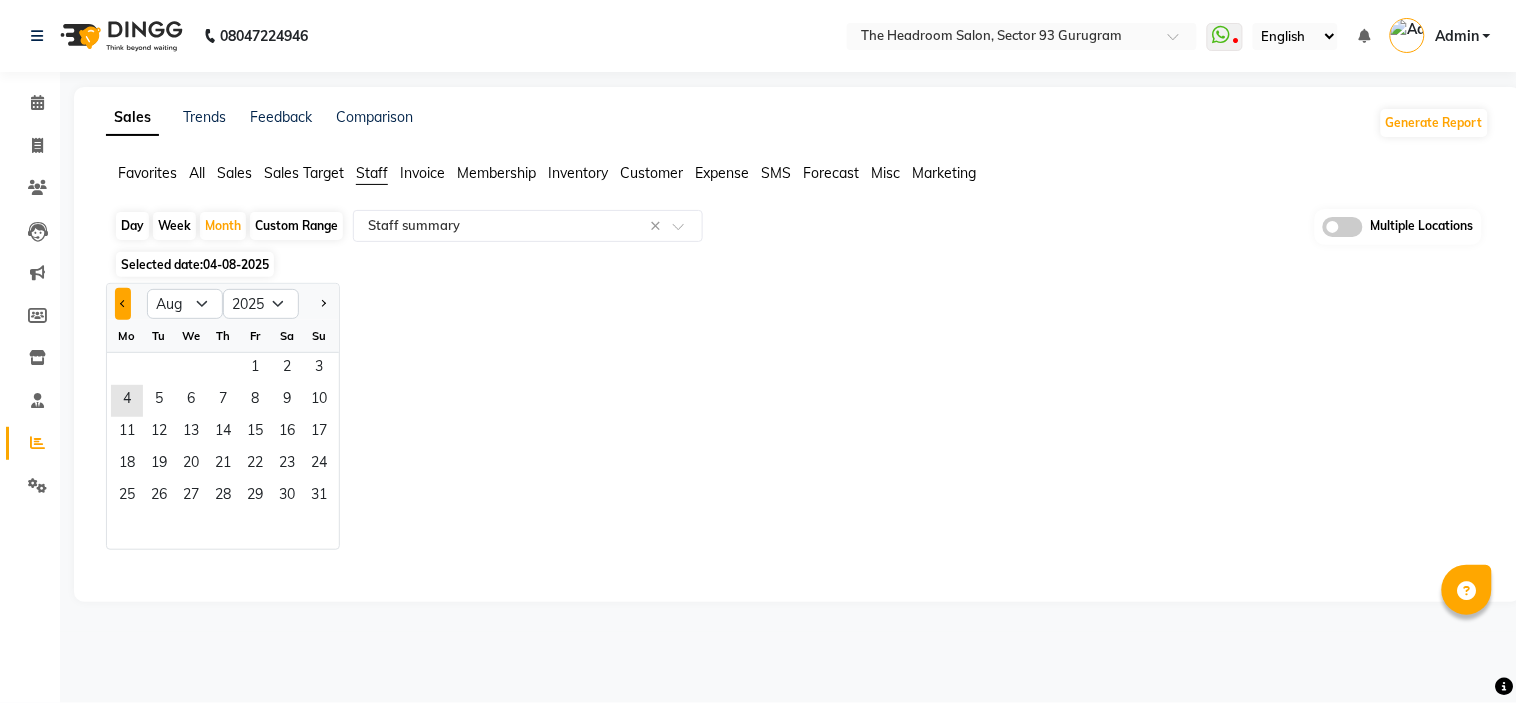 click 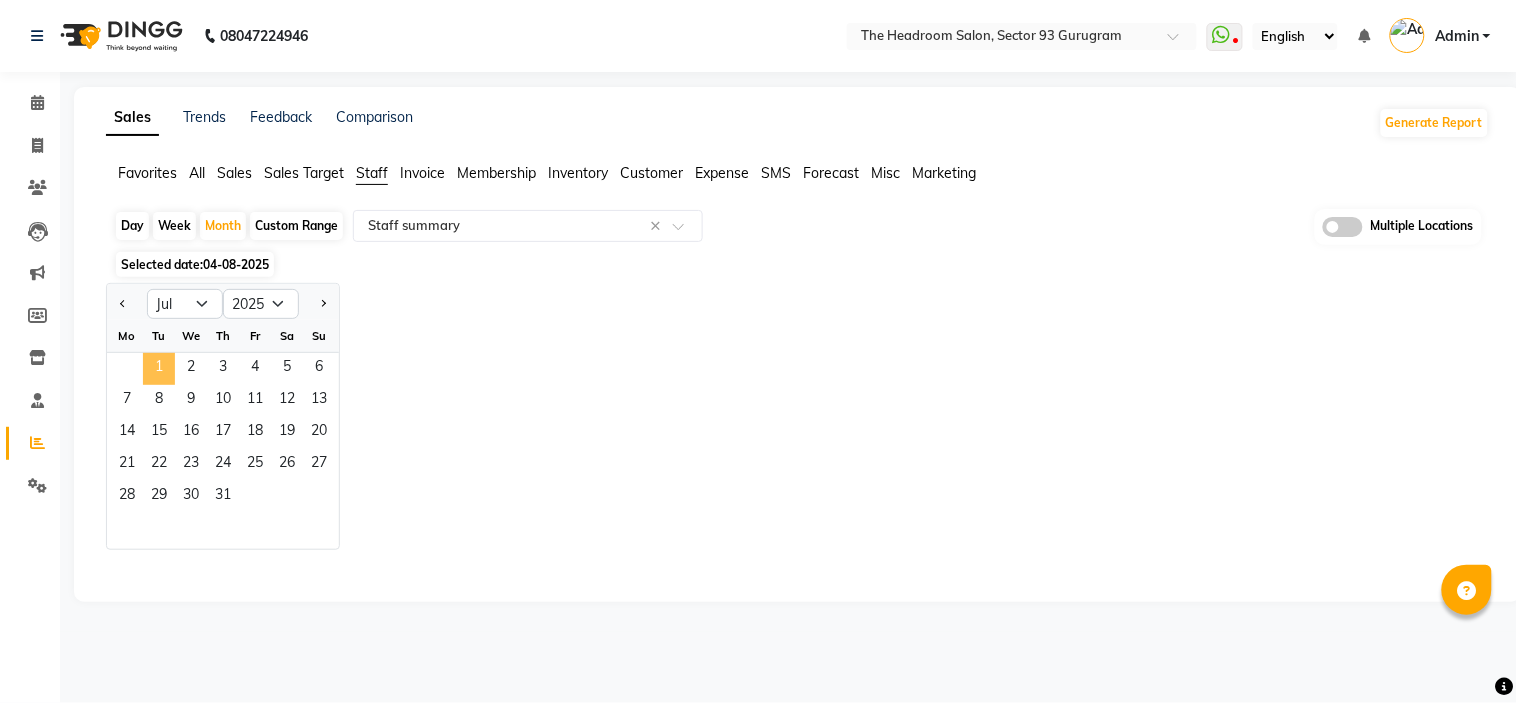 click on "1" 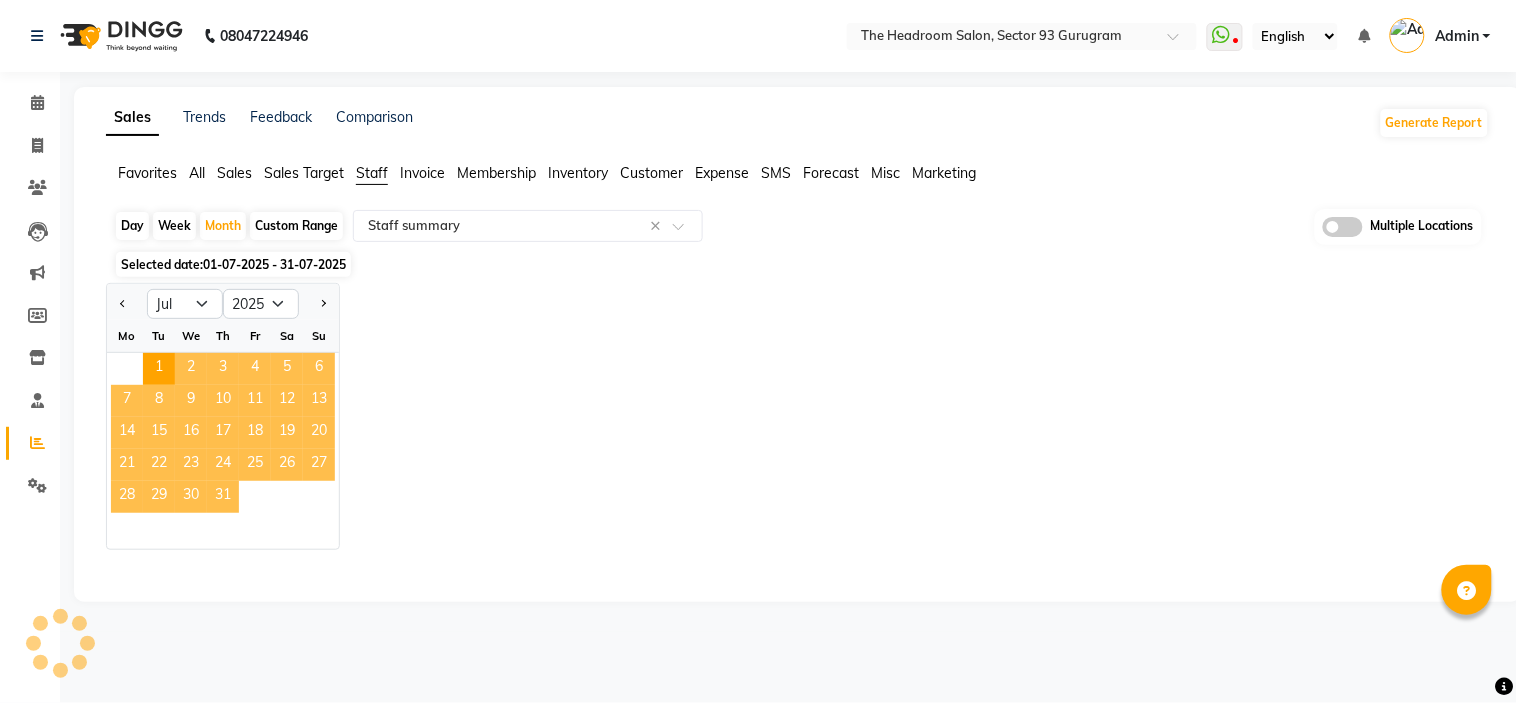 select on "filtered_report" 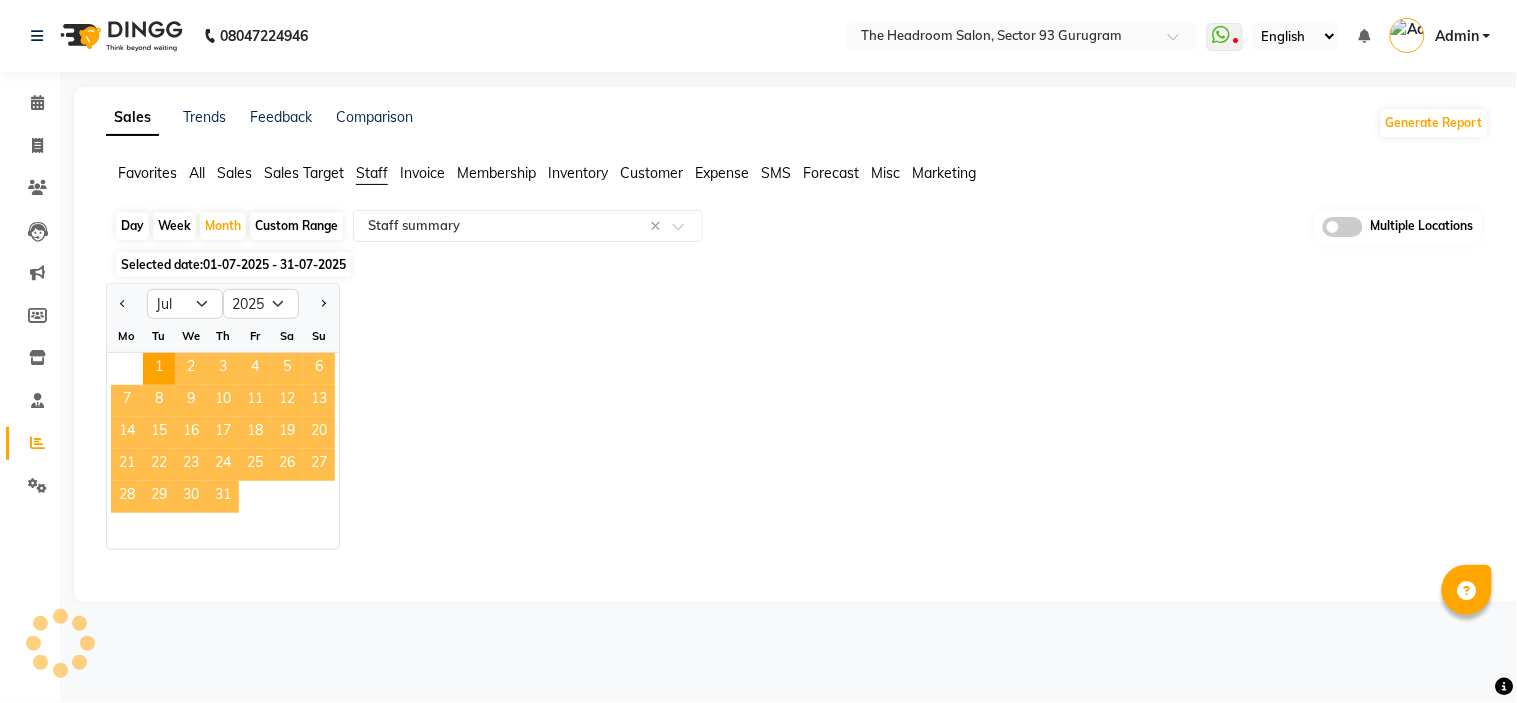 select on "csv" 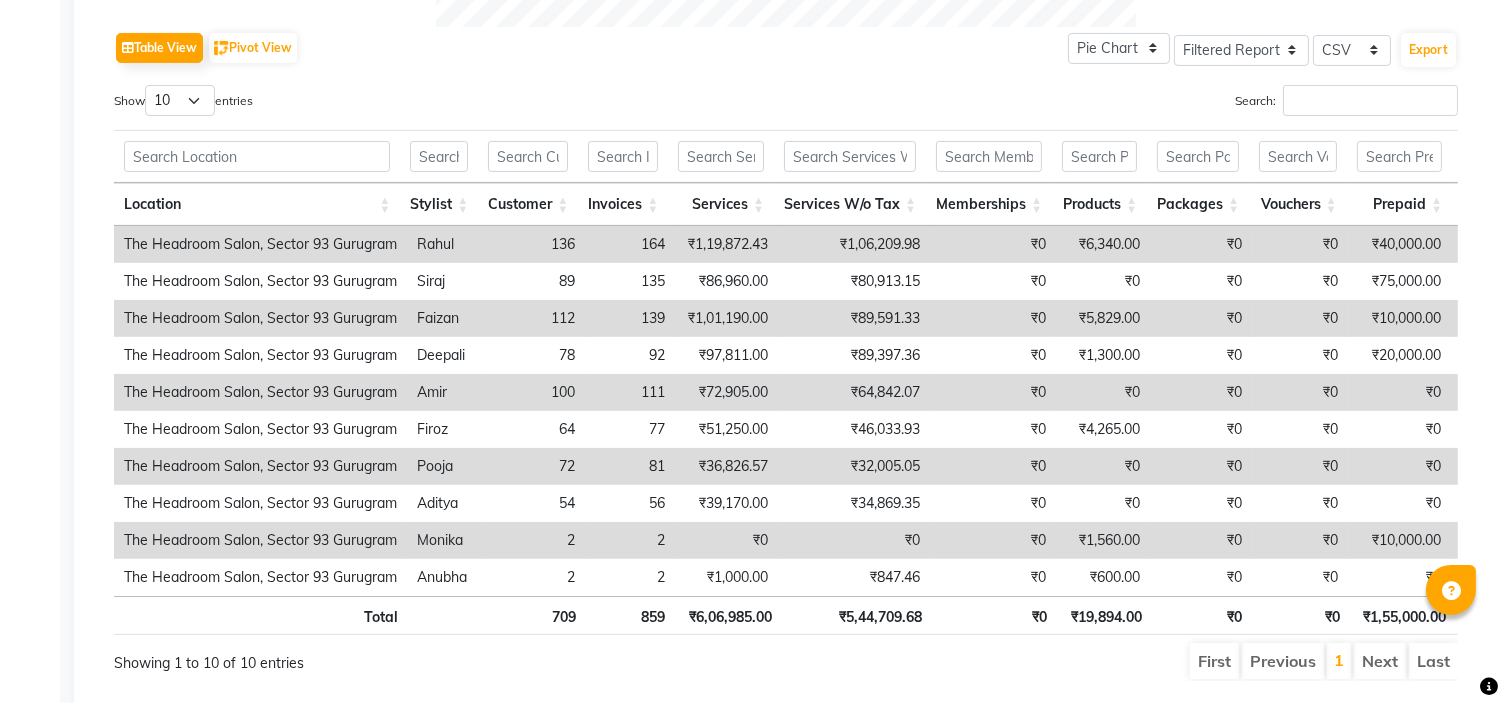 scroll, scrollTop: 1003, scrollLeft: 0, axis: vertical 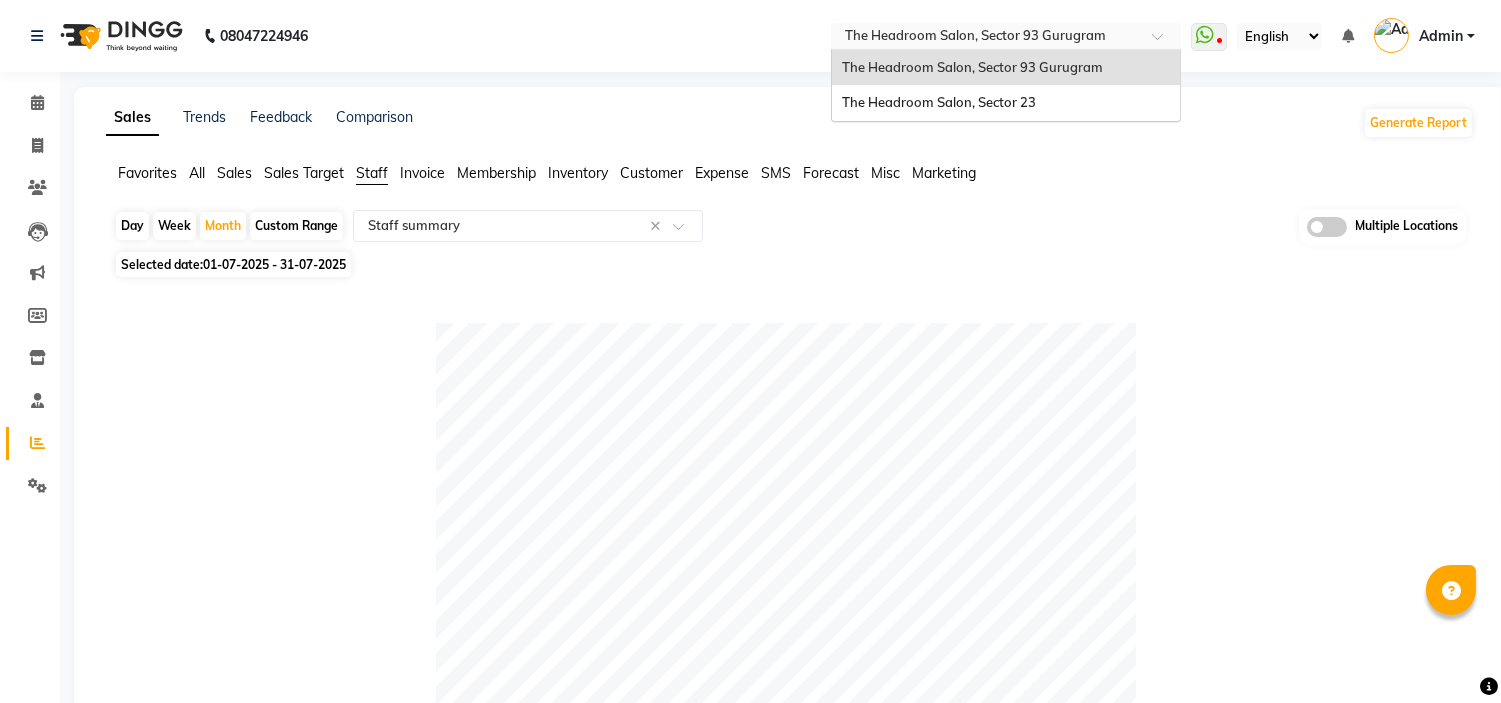 click at bounding box center [1006, 38] 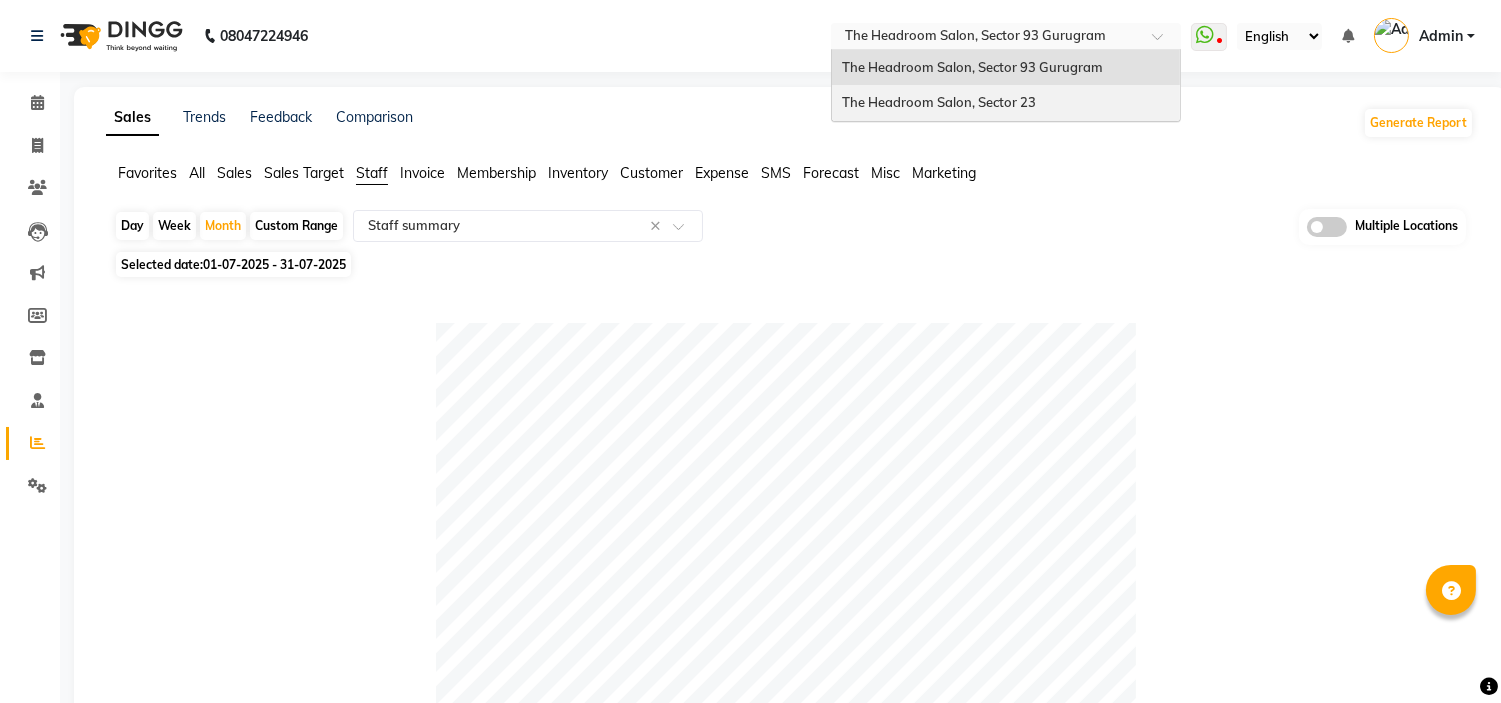 click on "The Headroom Salon, Sector 23" at bounding box center [1006, 103] 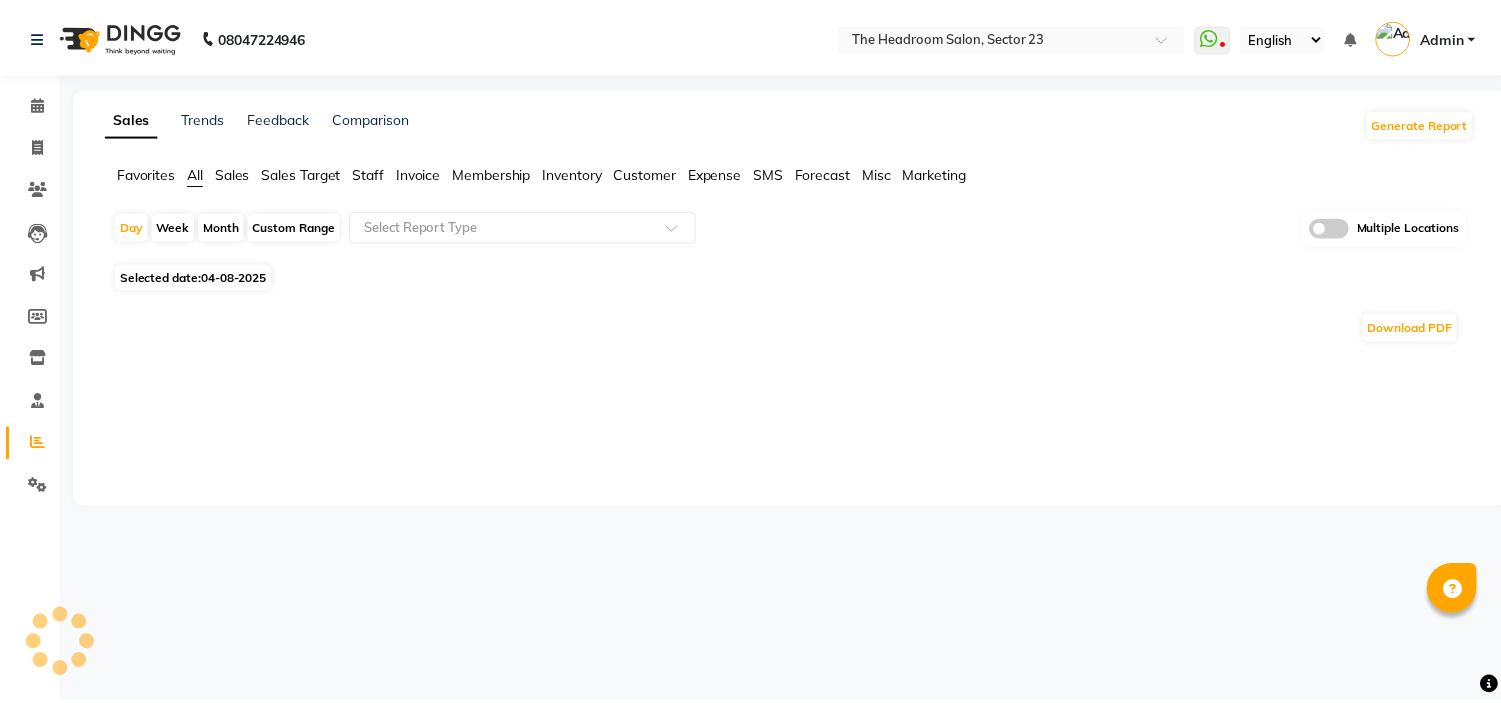 scroll, scrollTop: 0, scrollLeft: 0, axis: both 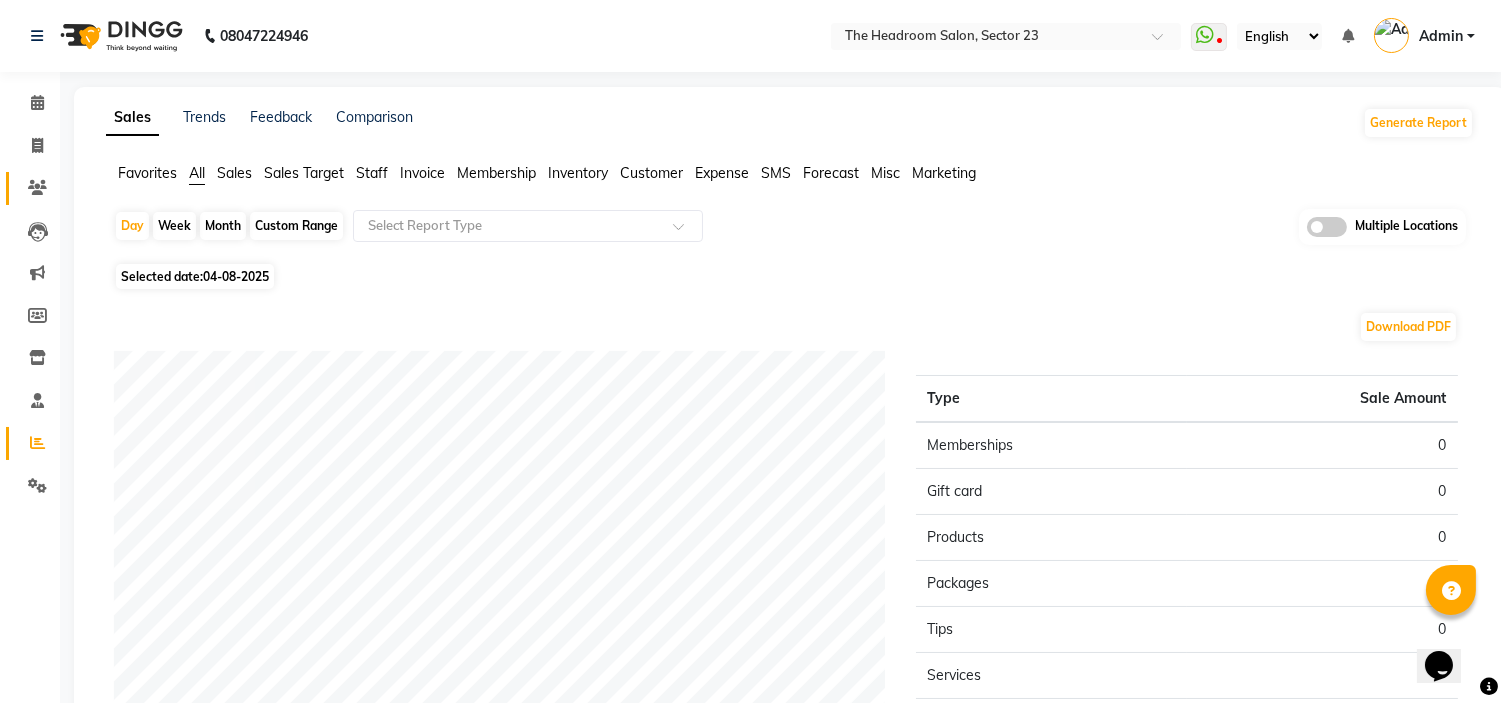 click on "Clients" 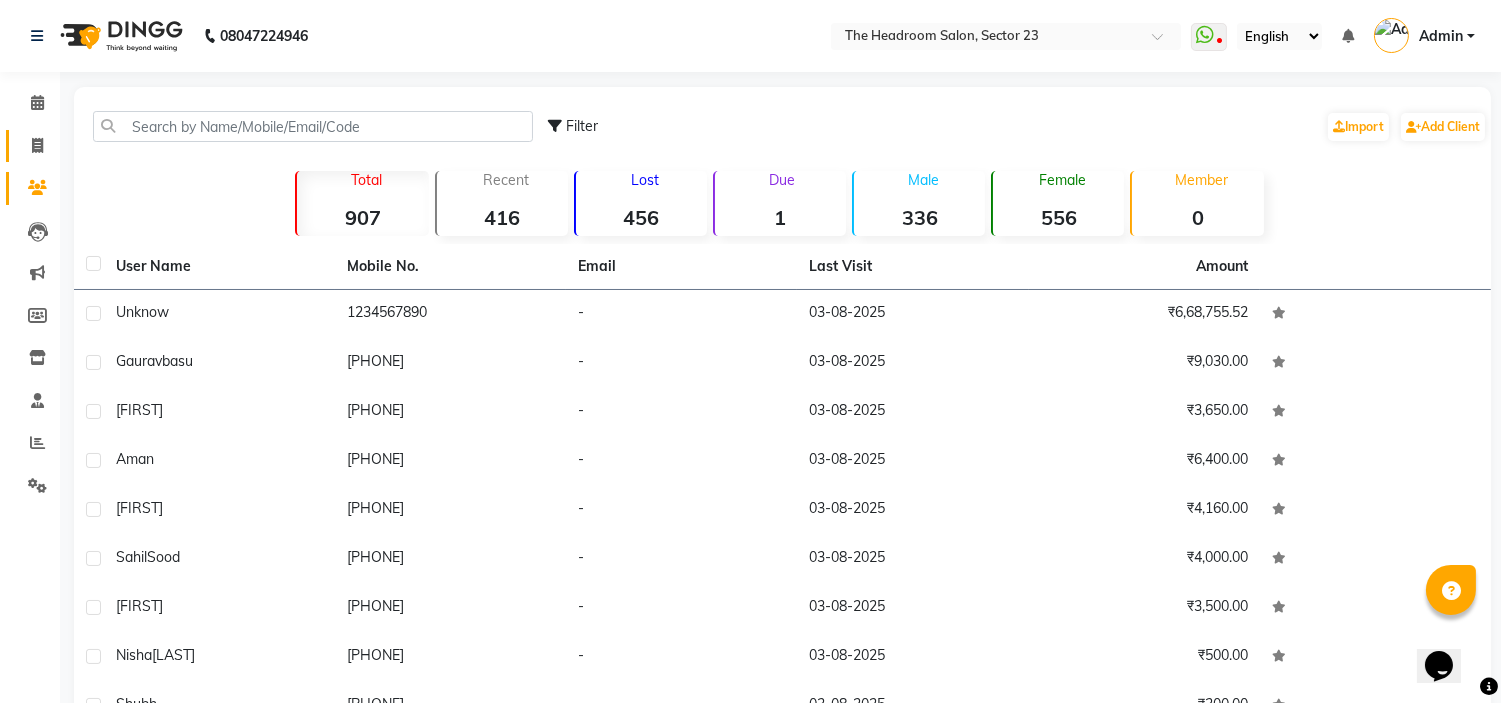 click on "Invoice" 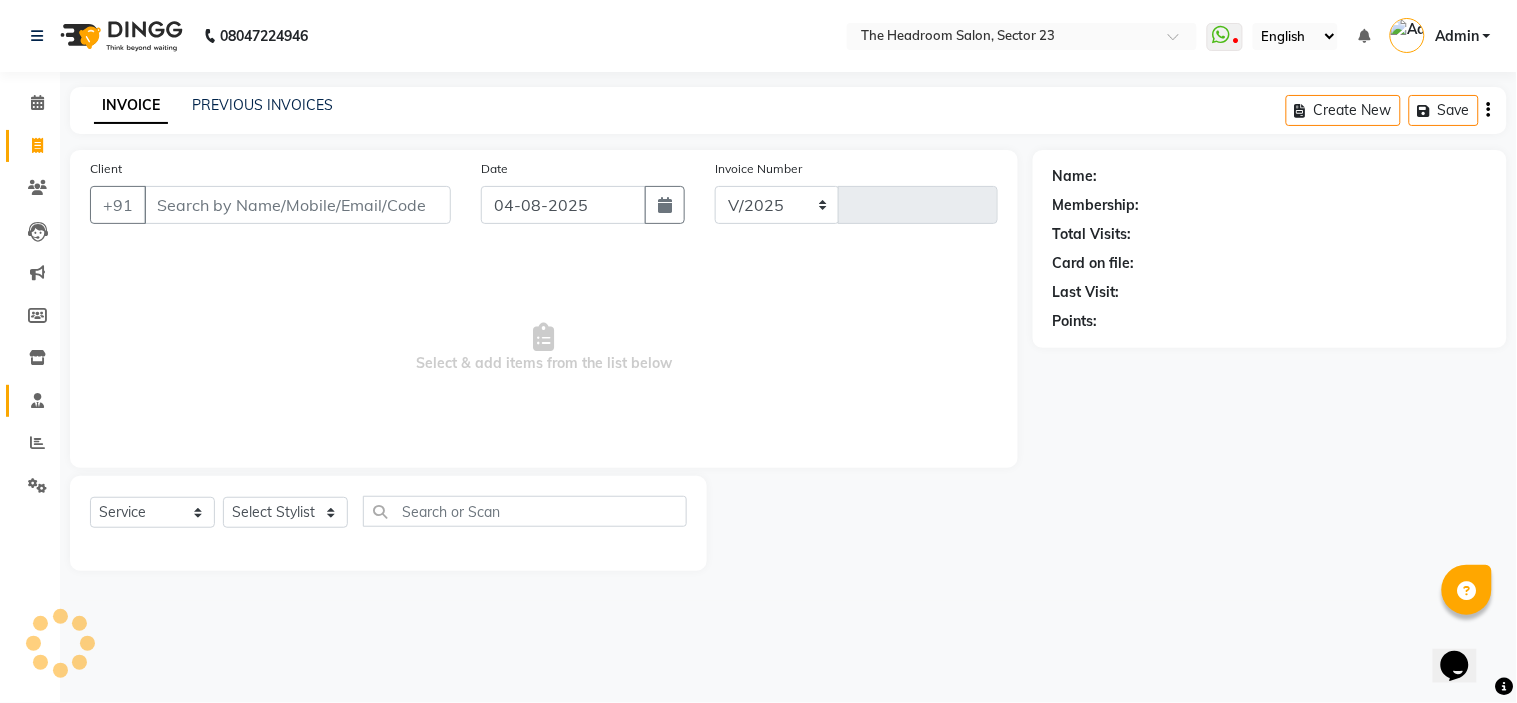 select on "6796" 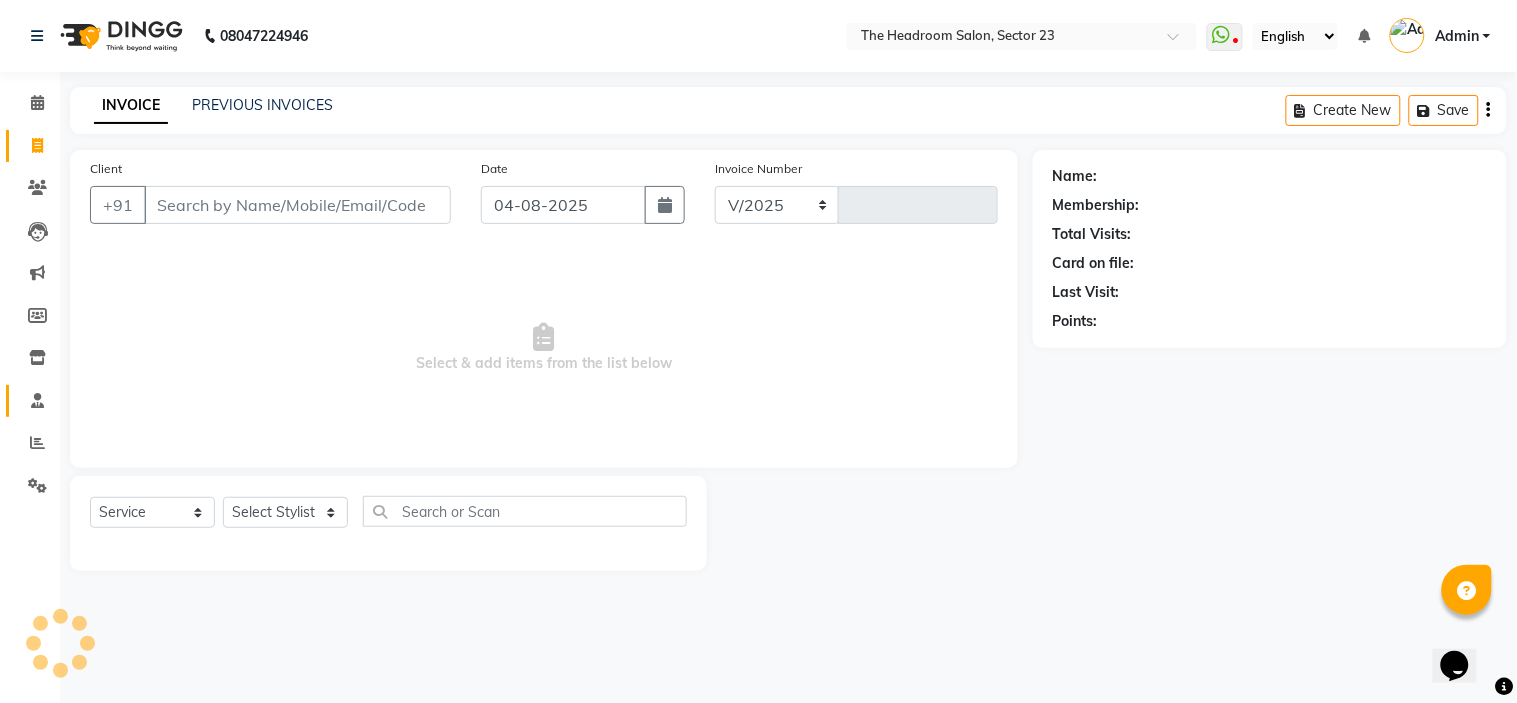 type on "1613" 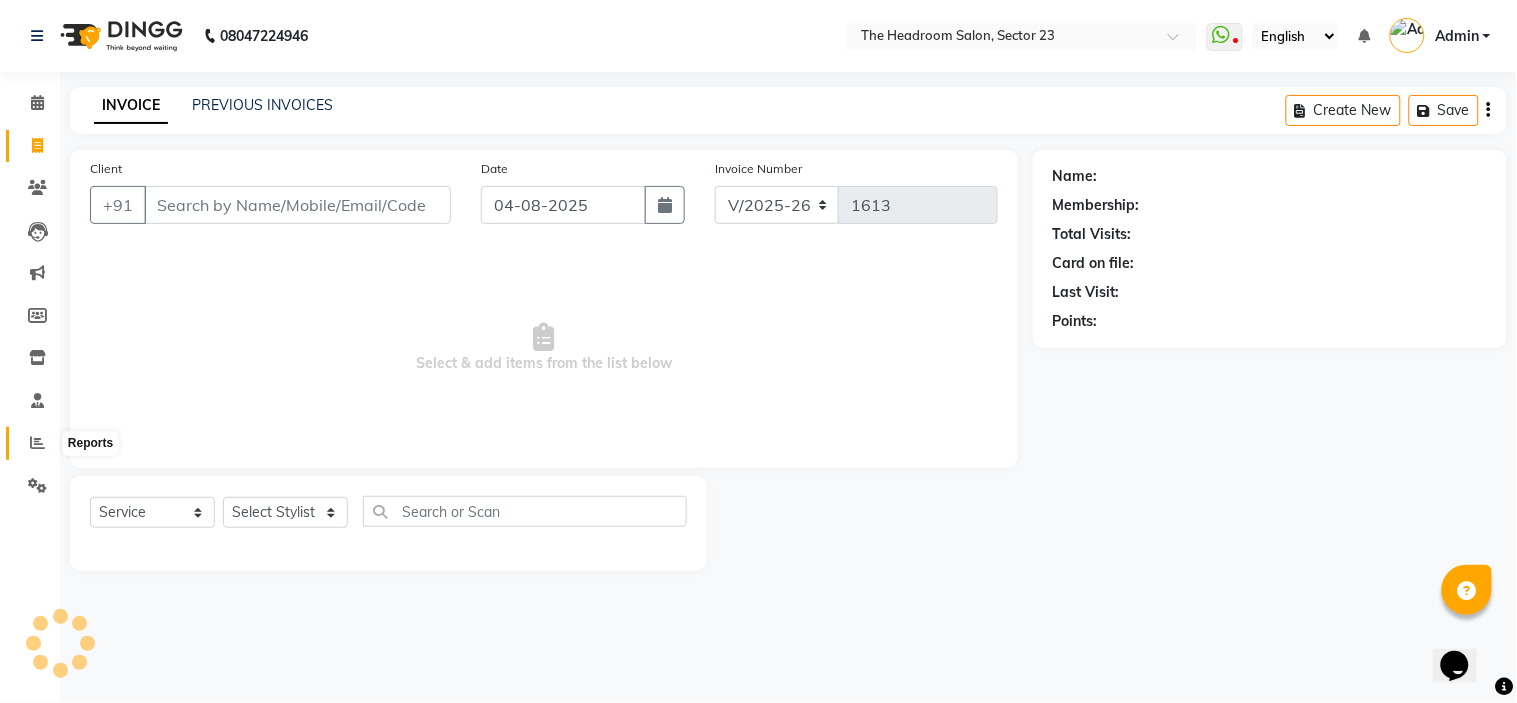 click 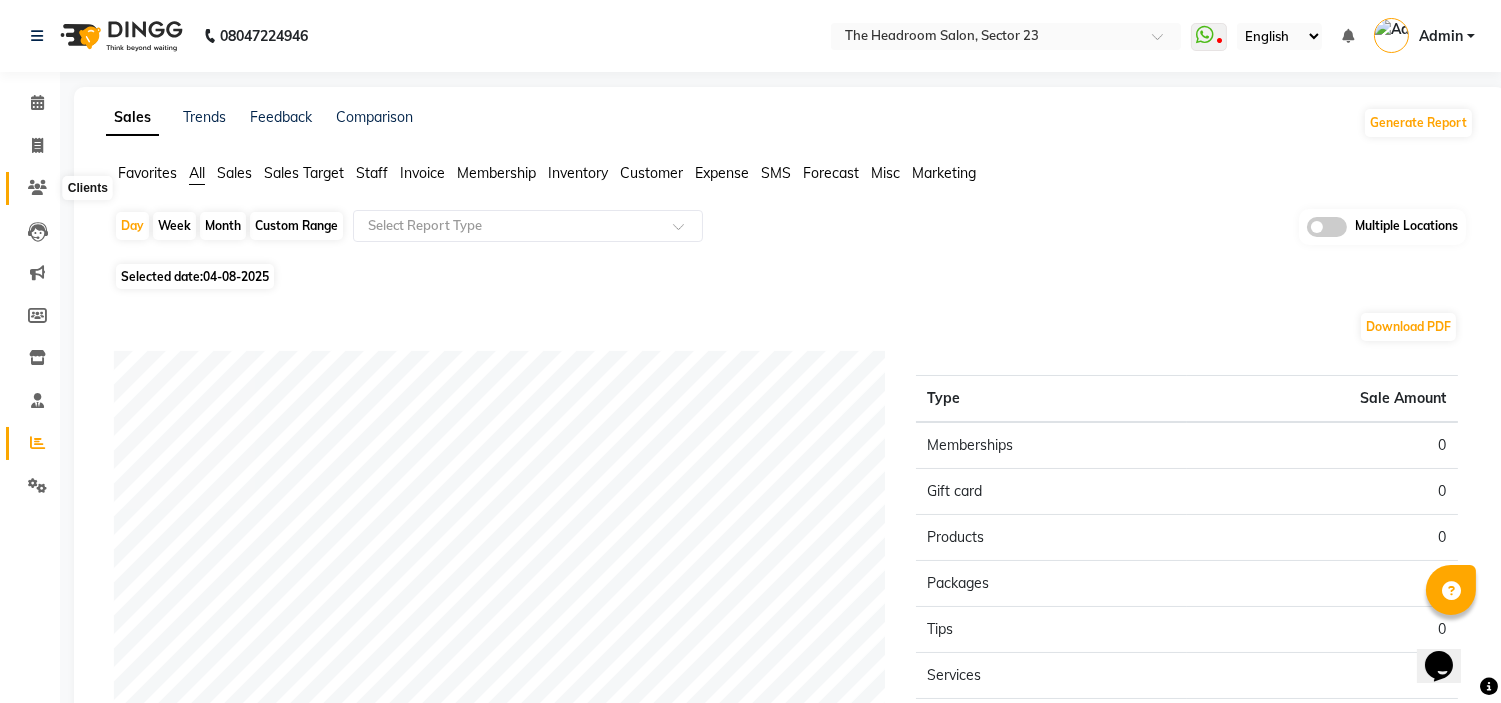 click 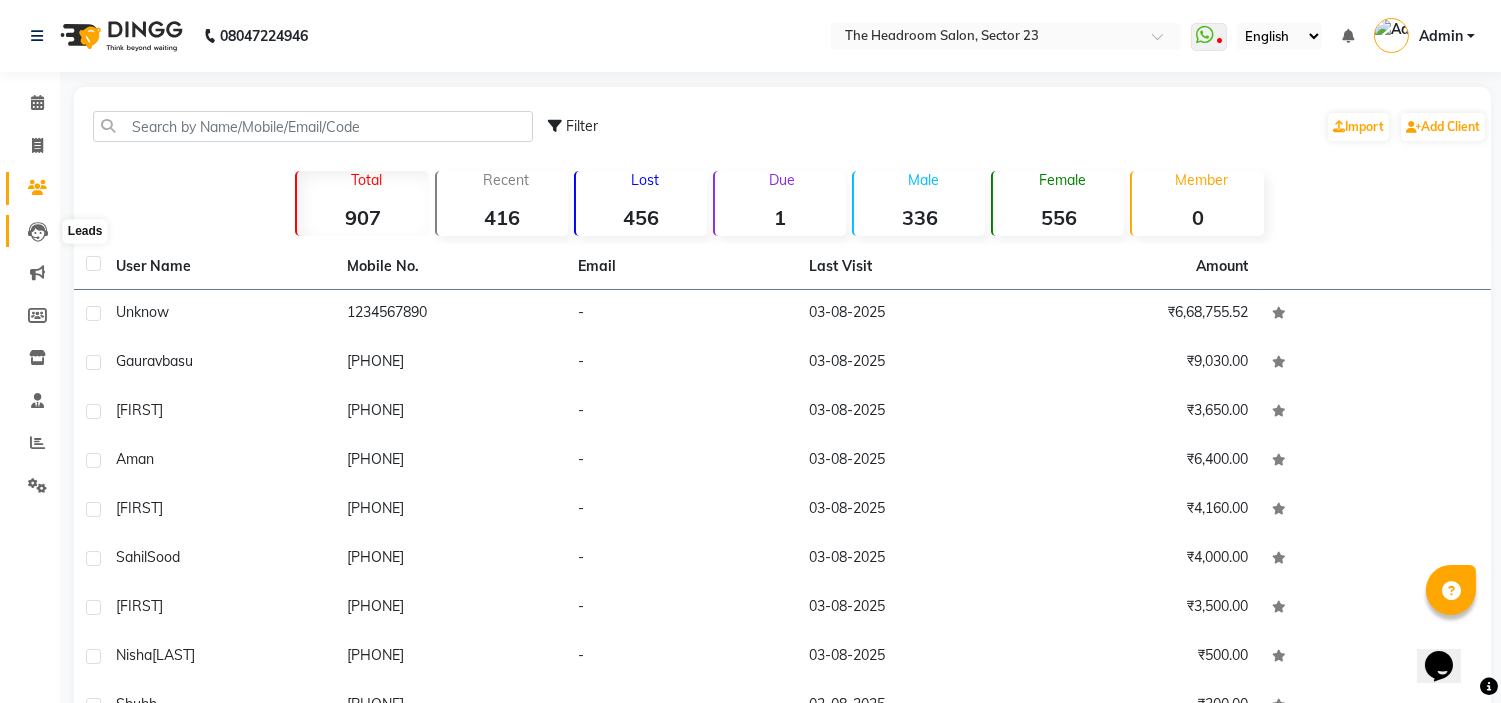 click 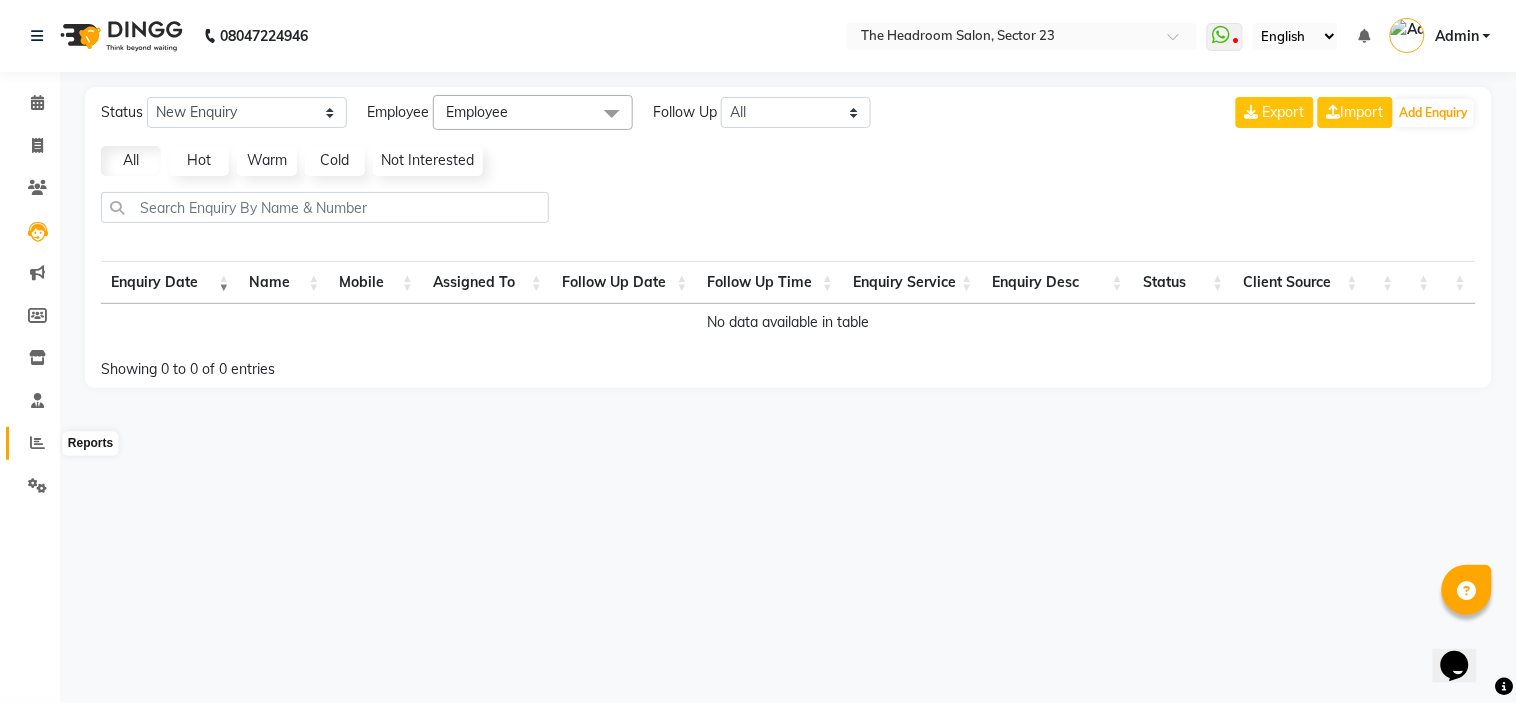 click 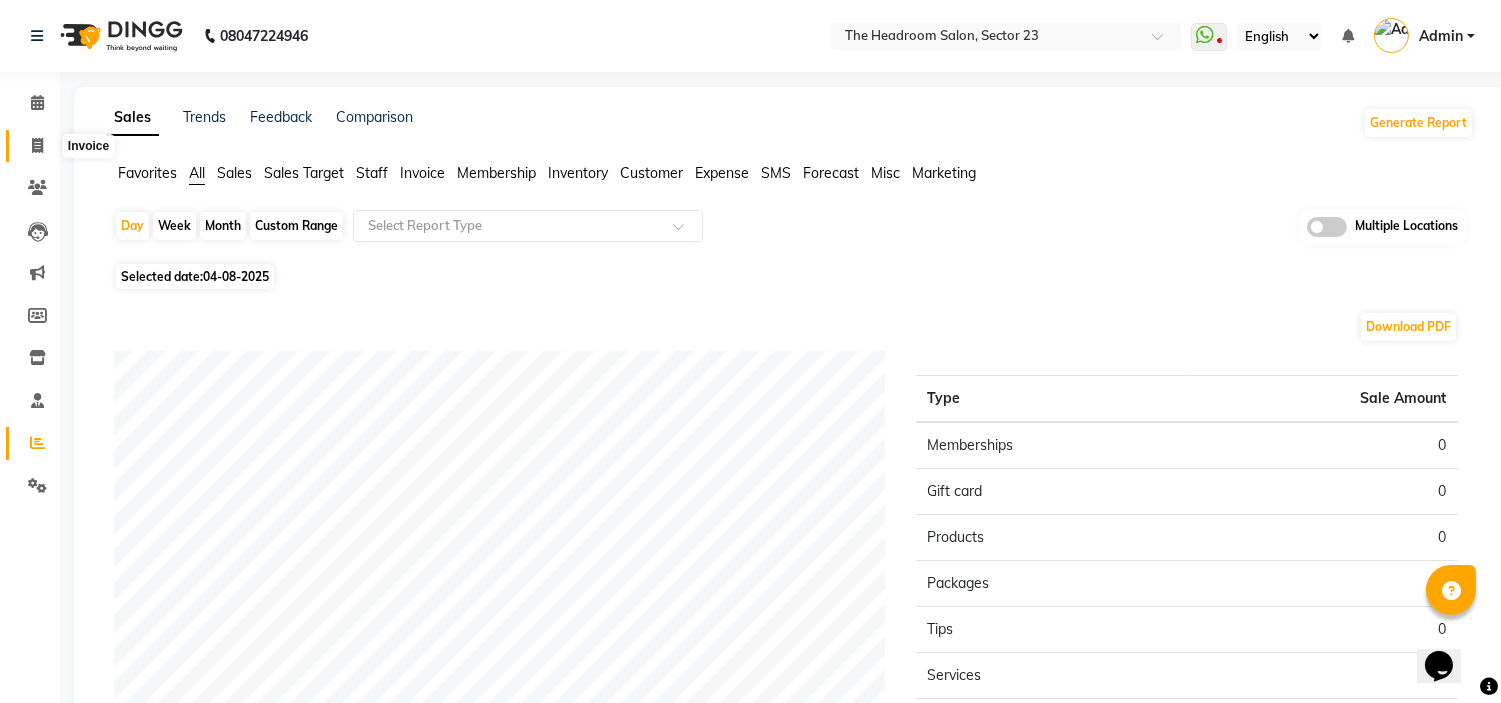 click 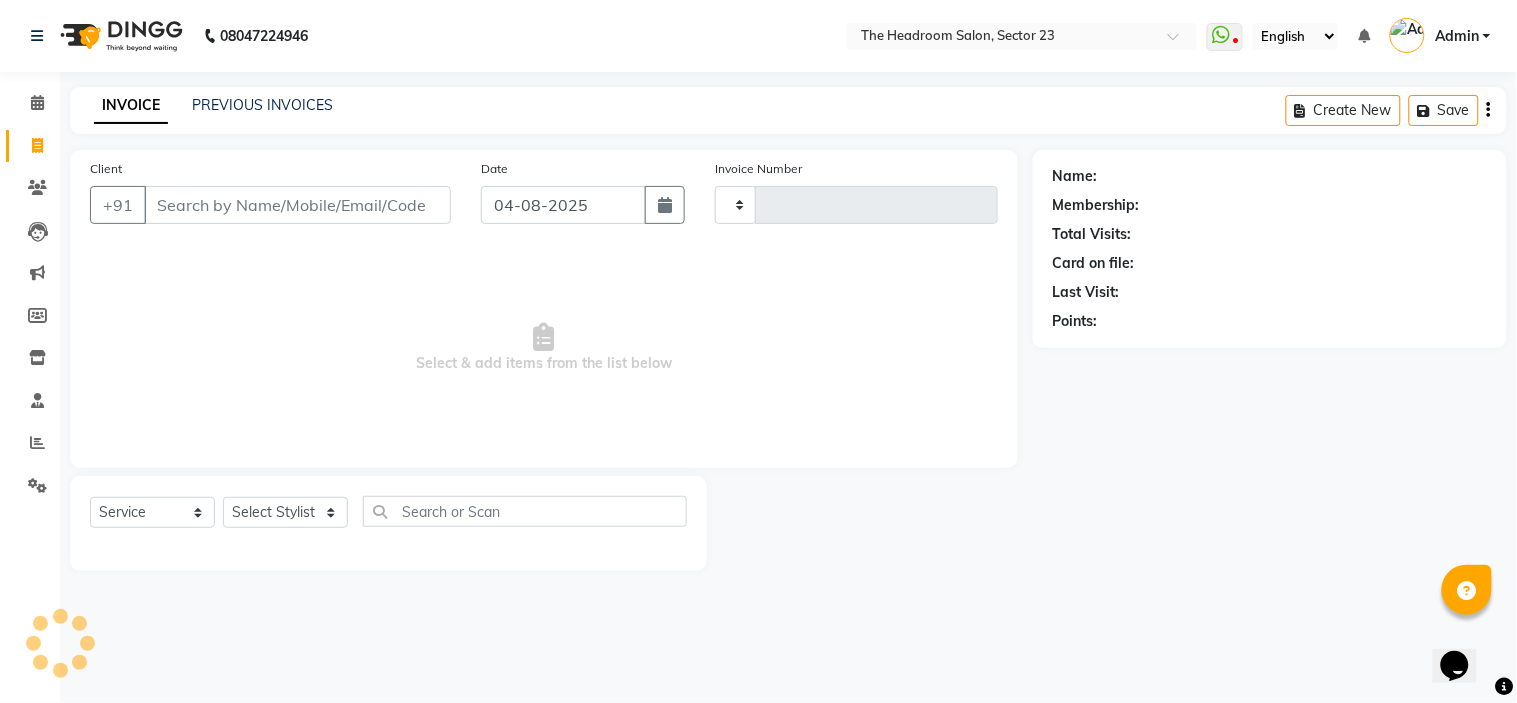type on "1613" 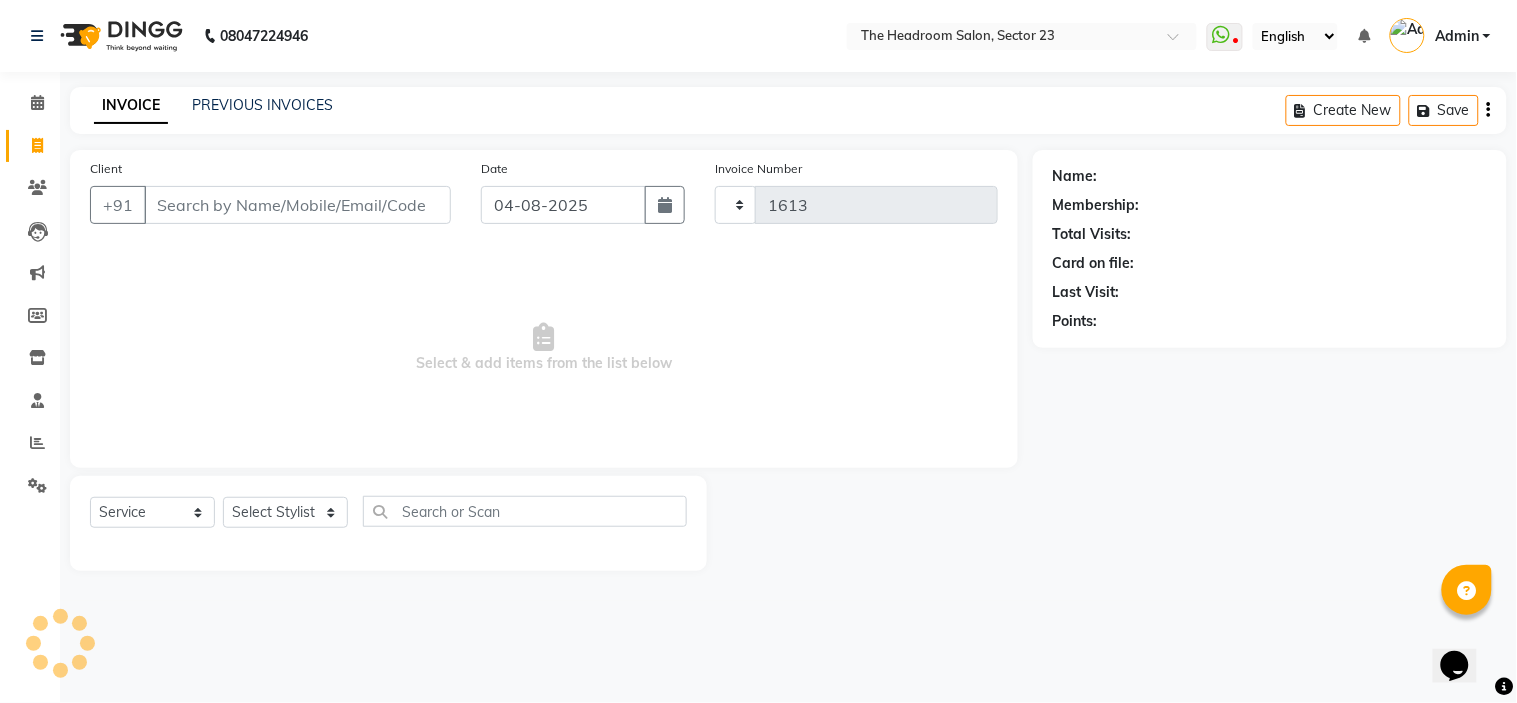 select on "6796" 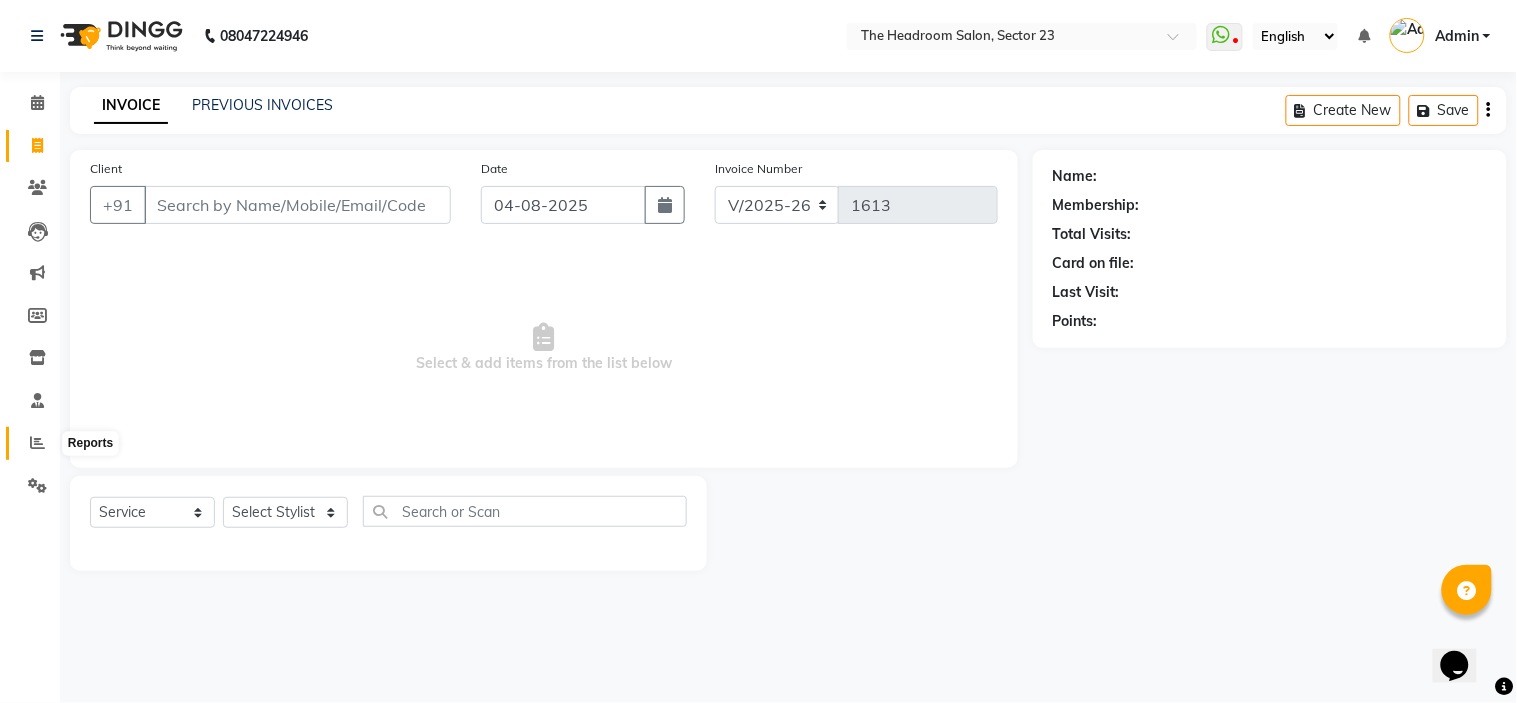 click 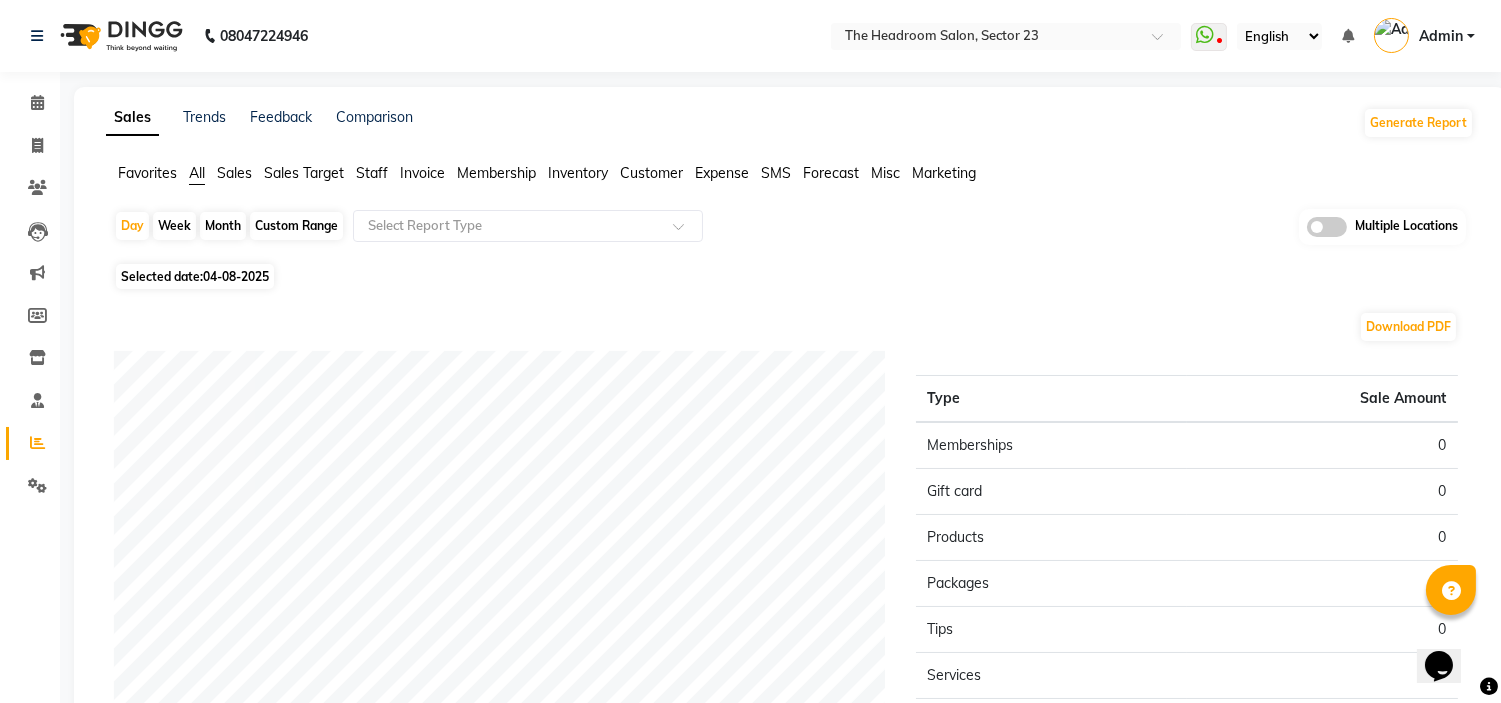 click on "Month" 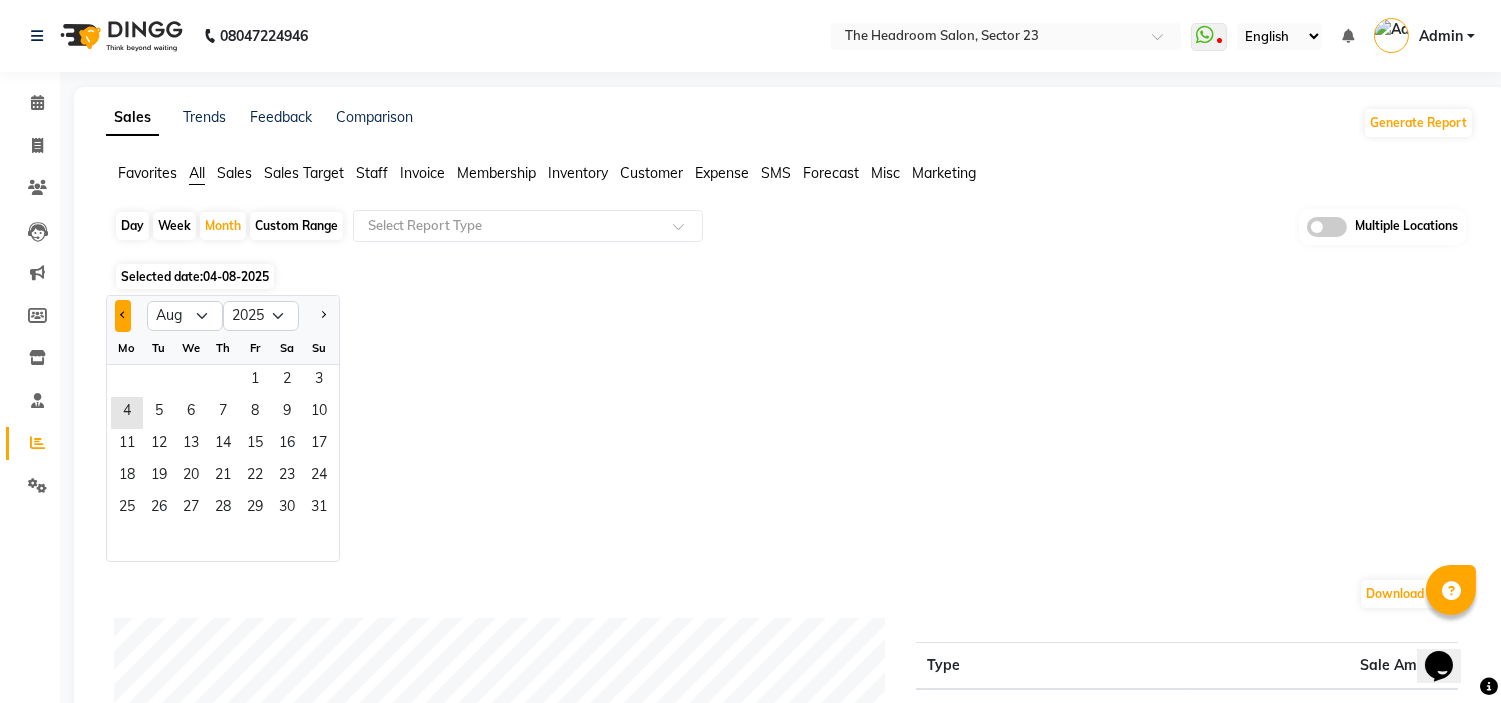 click 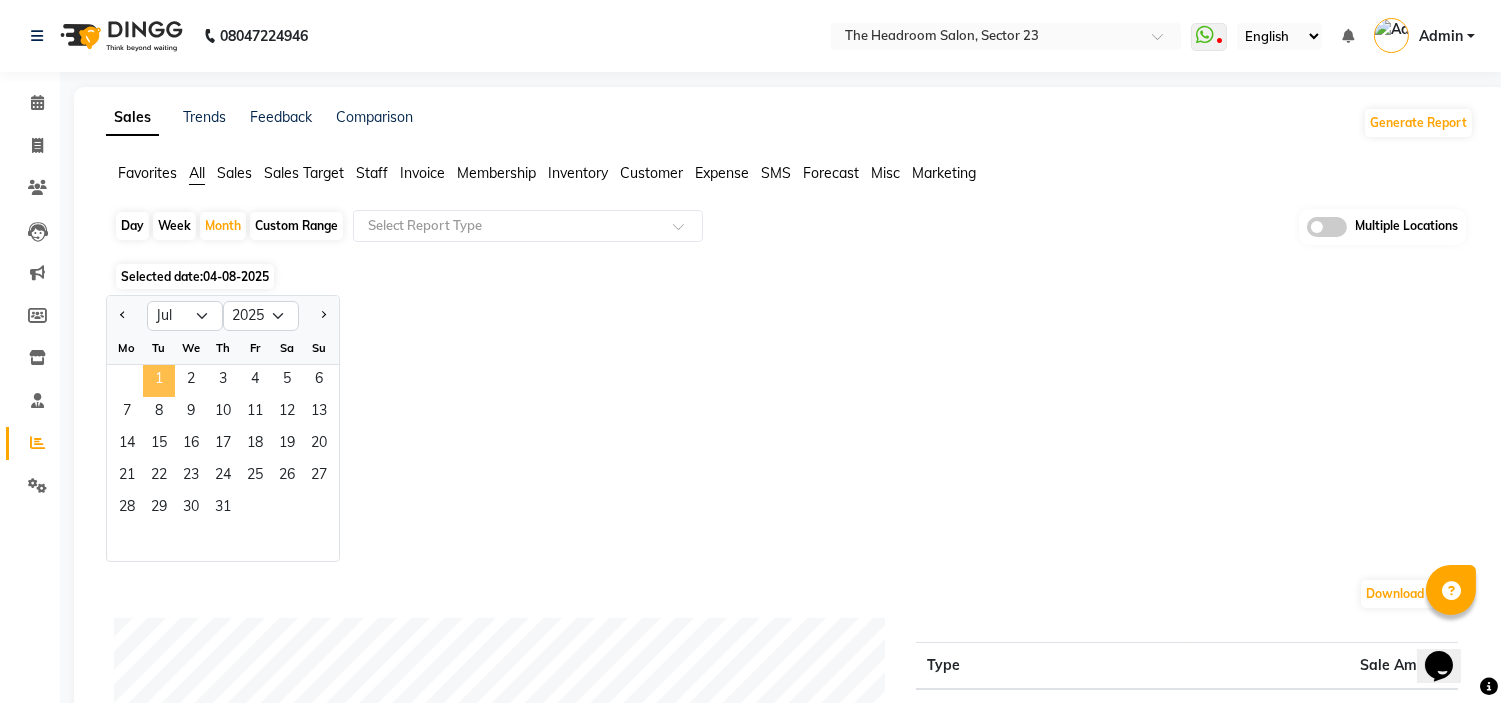 click on "1" 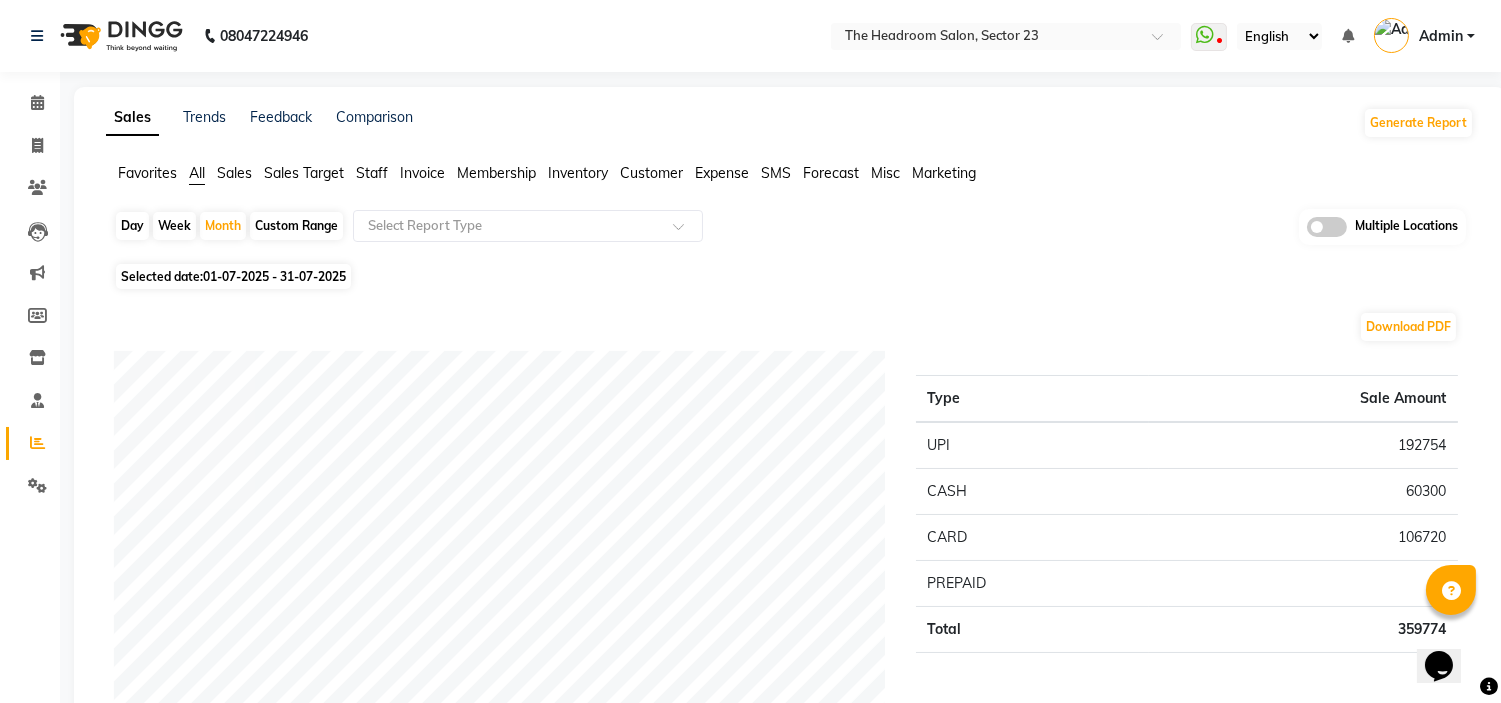 click on "Staff" 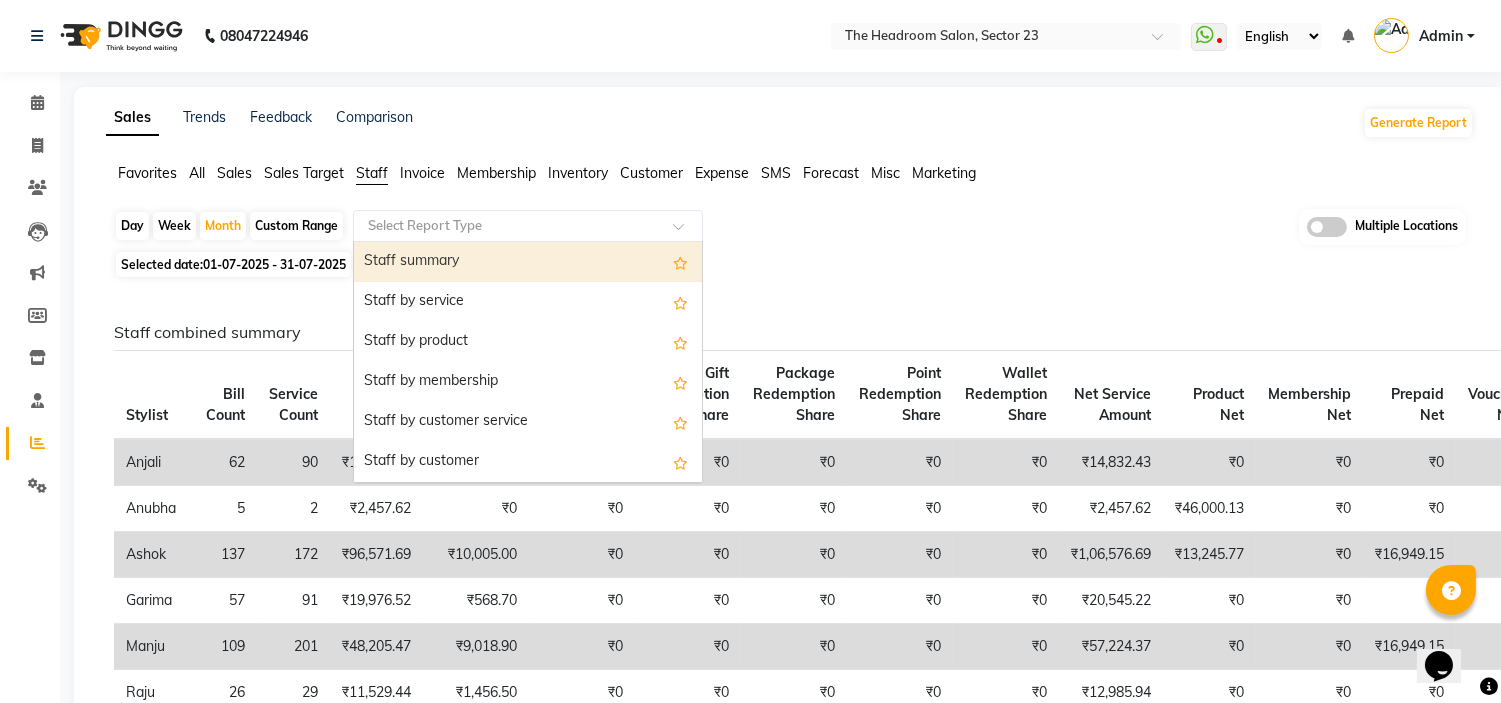 click on "Select Report Type" 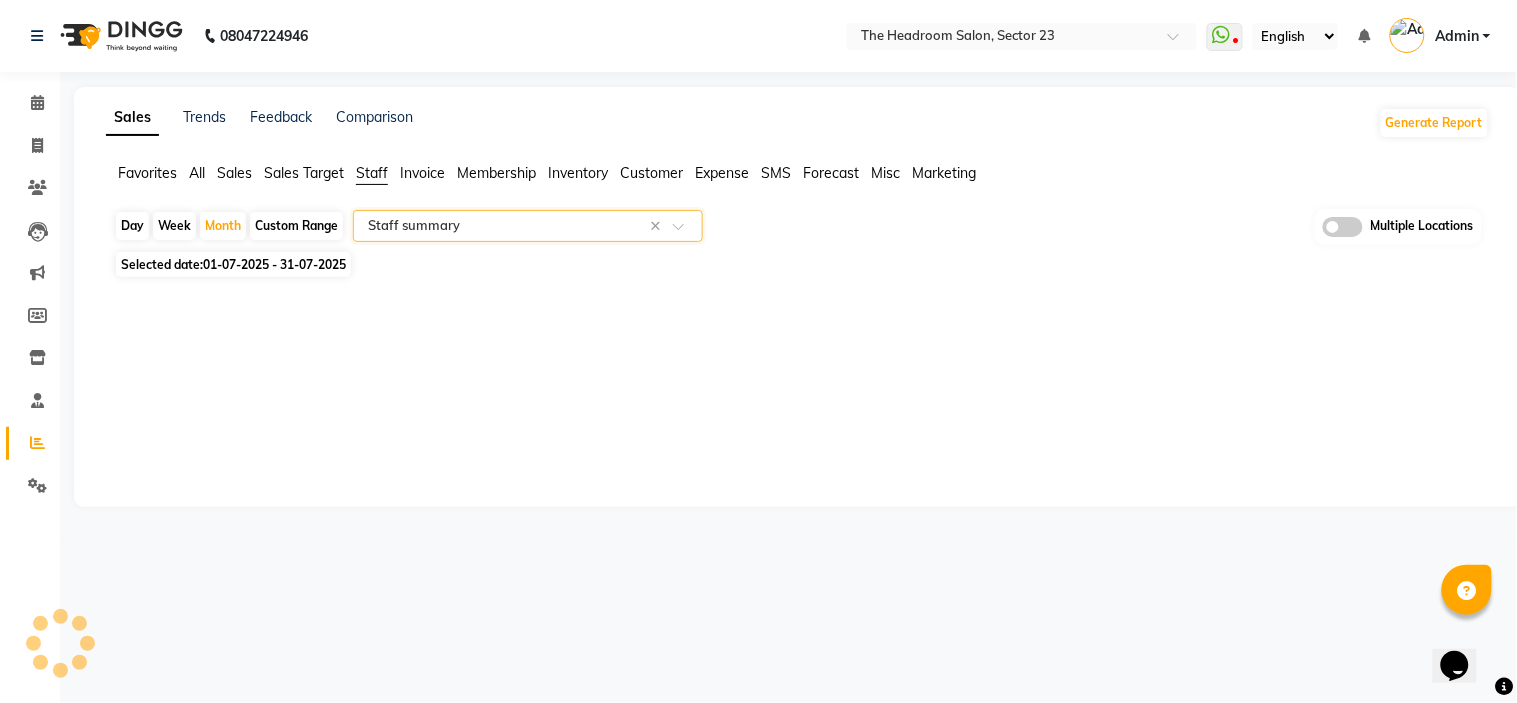 select on "filtered_report" 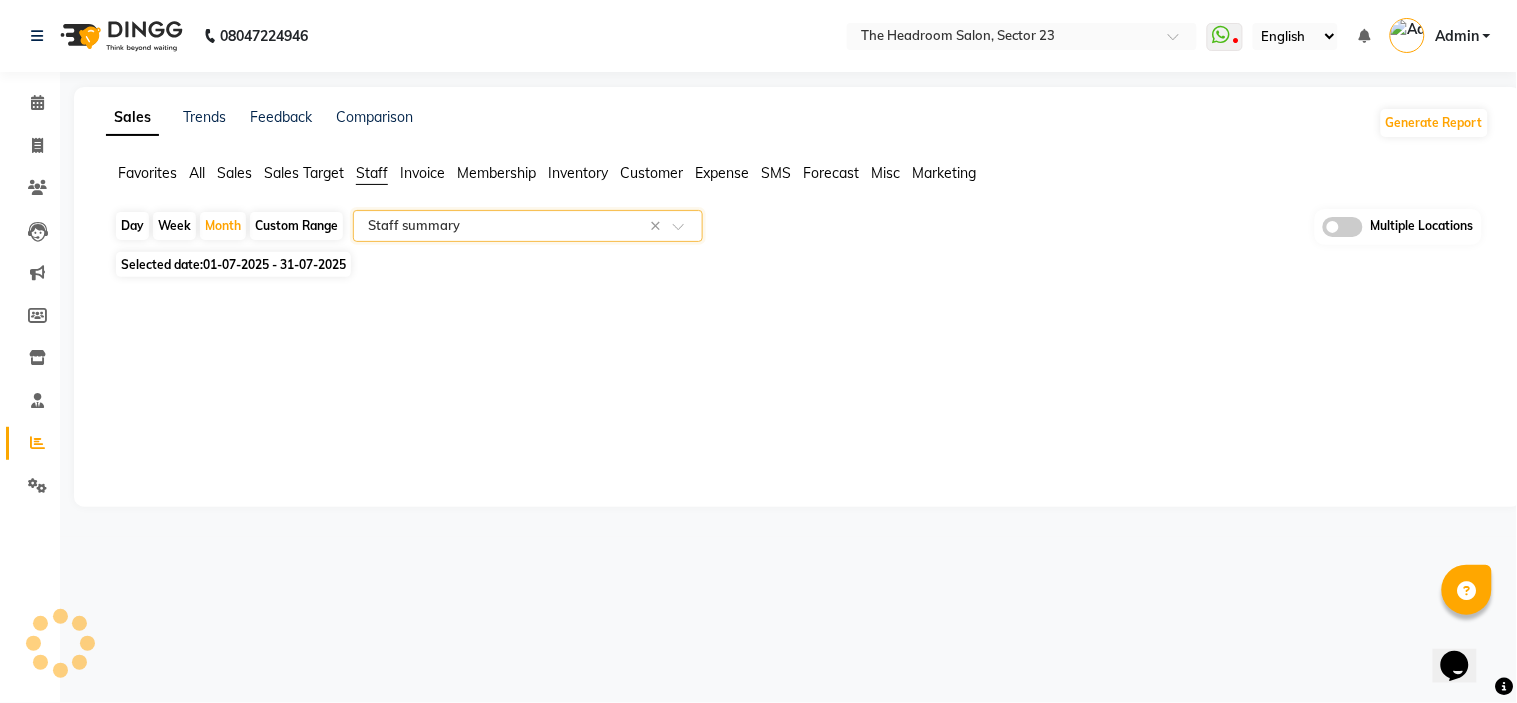 select on "csv" 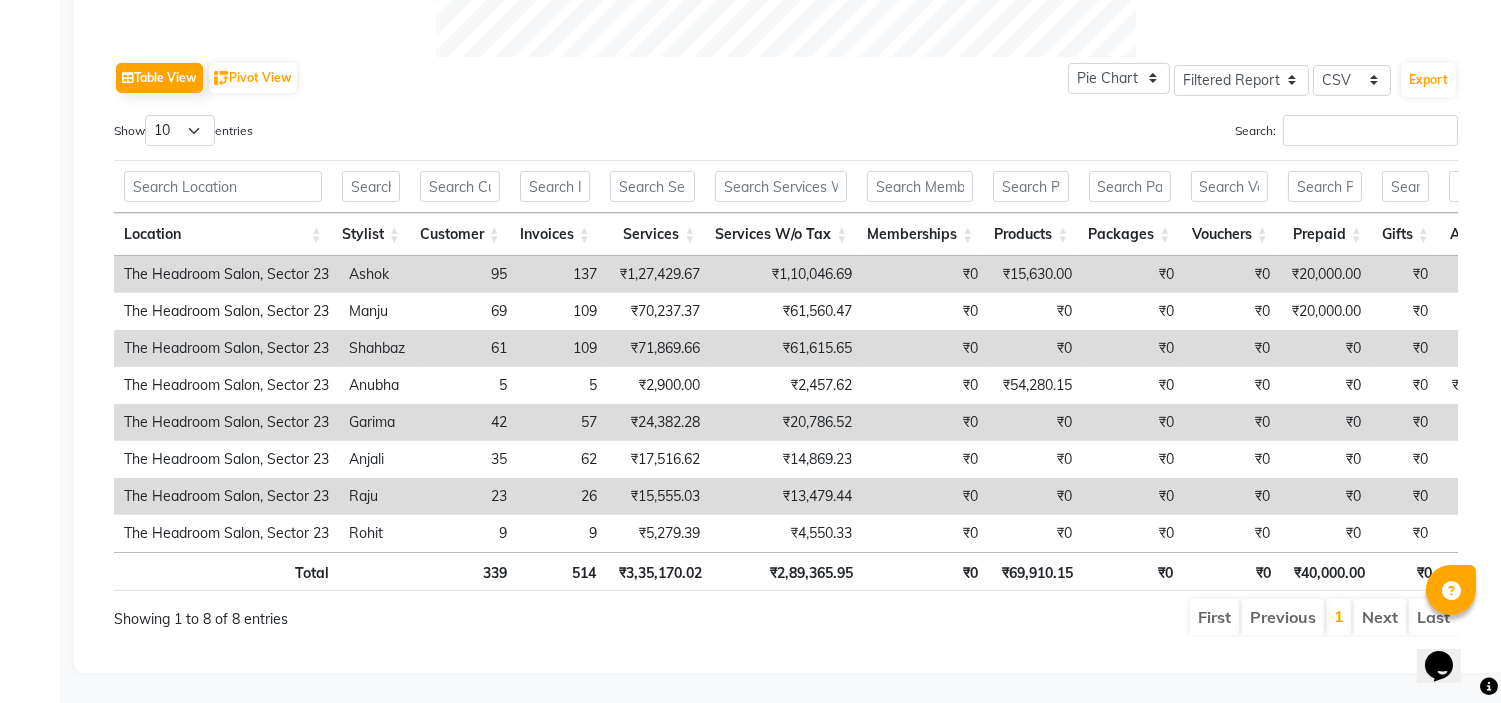 scroll, scrollTop: 1000, scrollLeft: 0, axis: vertical 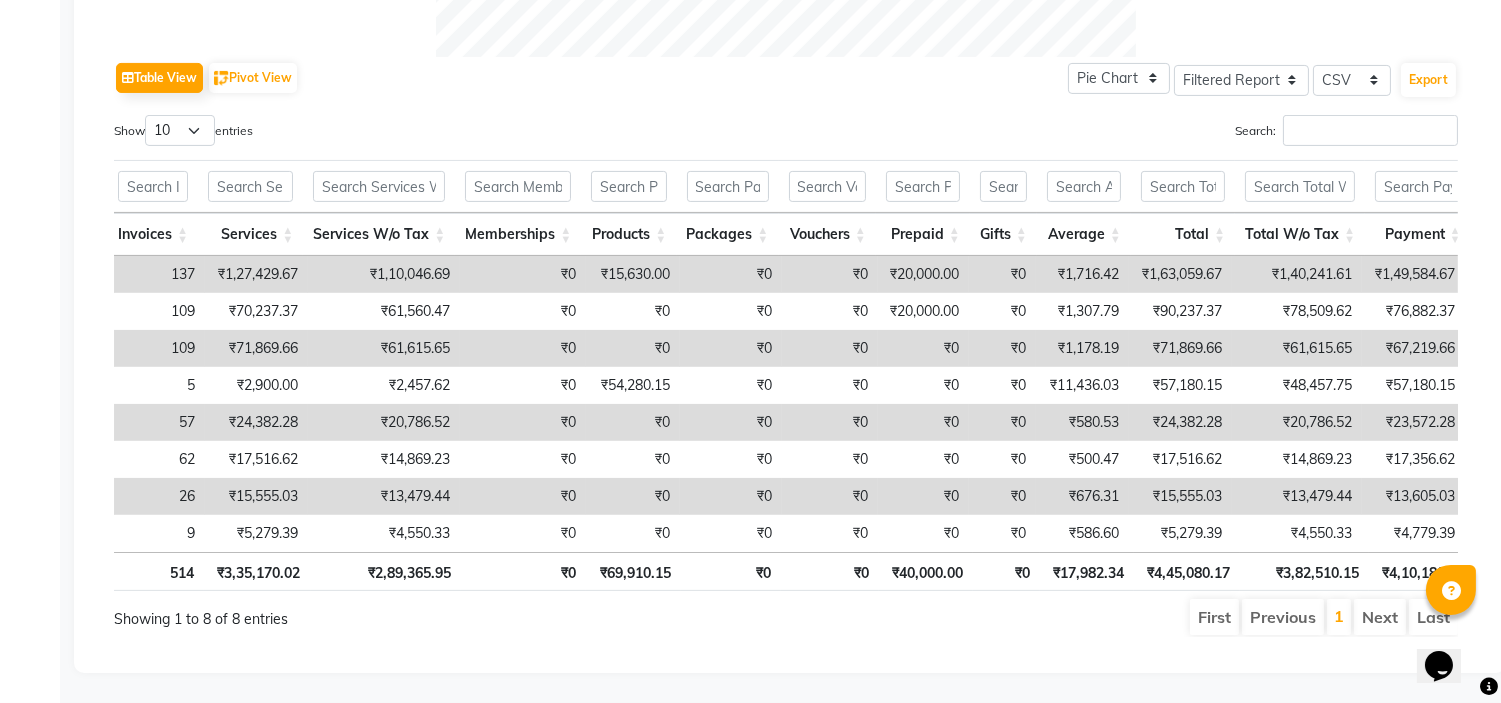 drag, startPoint x: 866, startPoint y: 511, endPoint x: 635, endPoint y: 521, distance: 231.21635 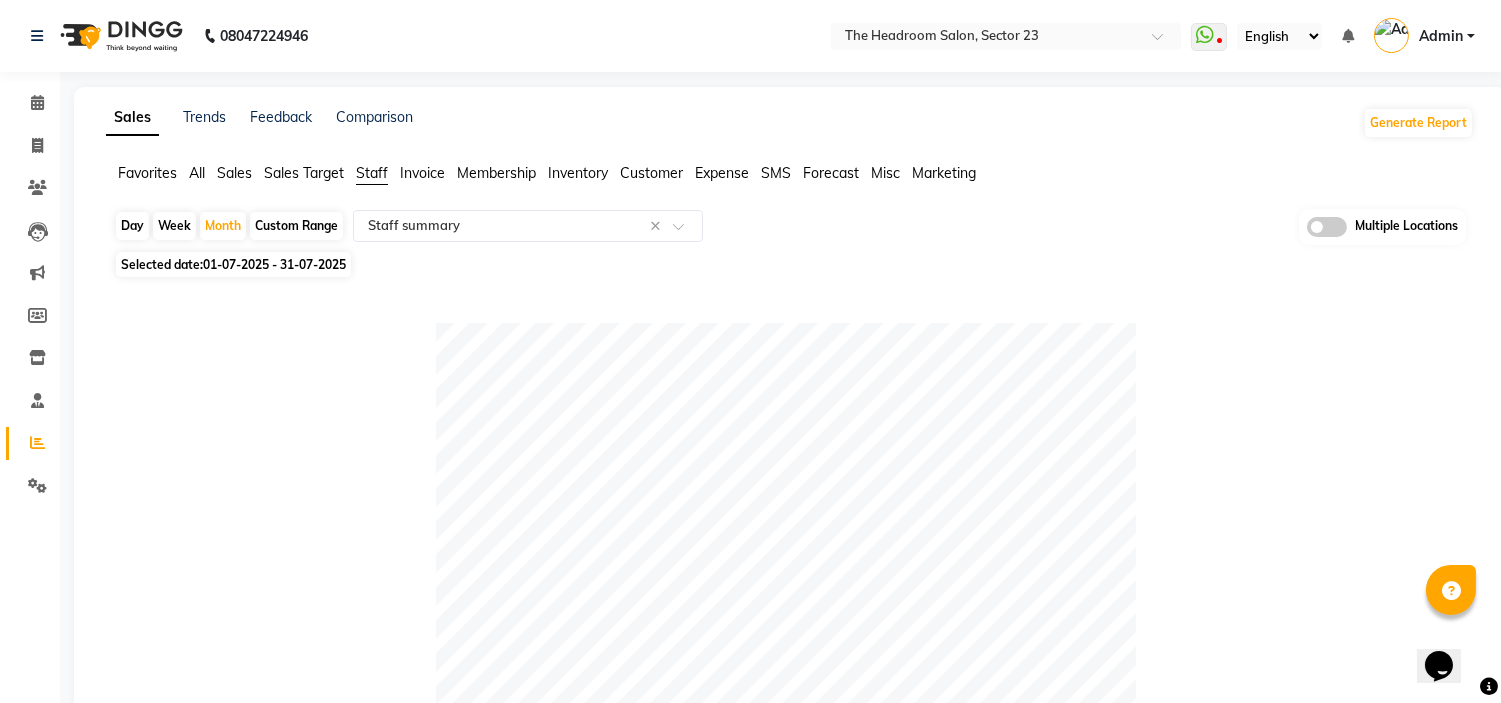 click on "Custom Range" 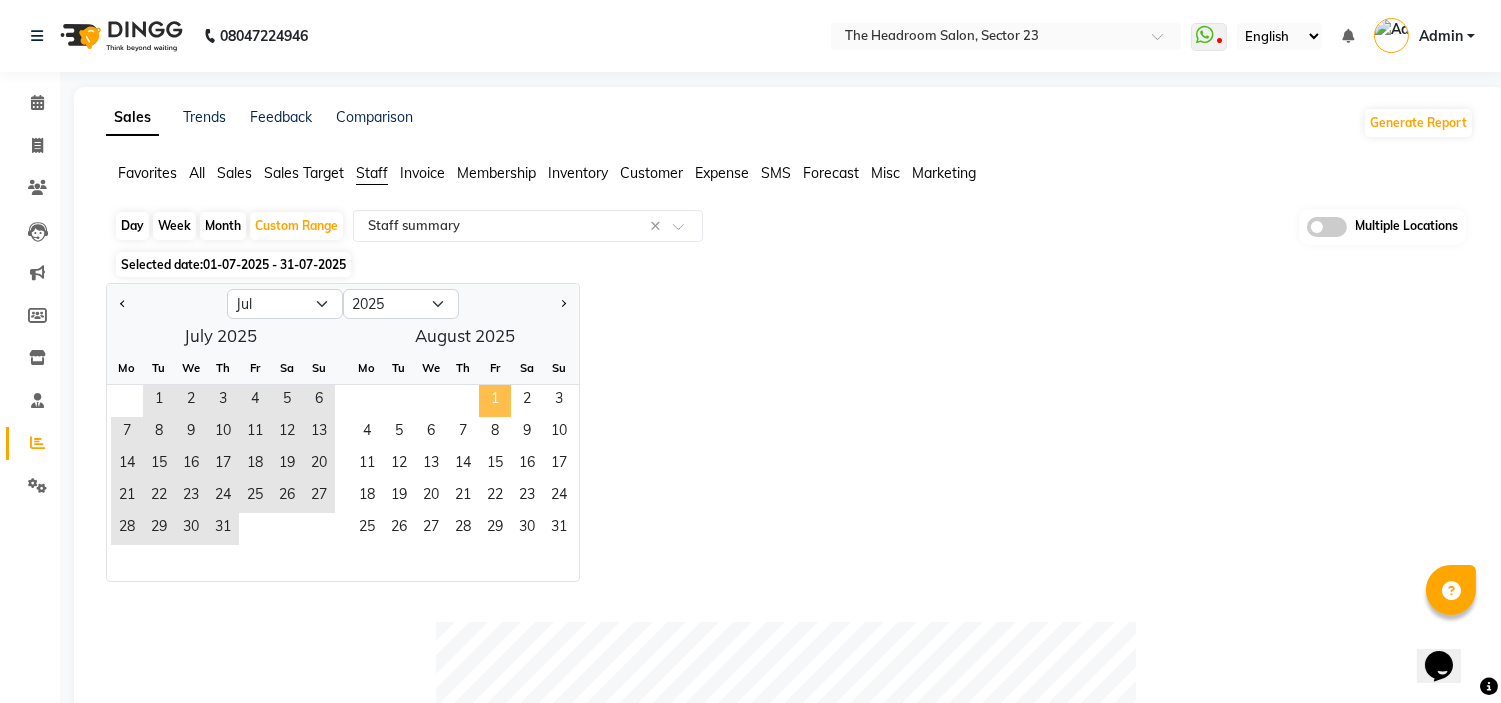 click on "1" 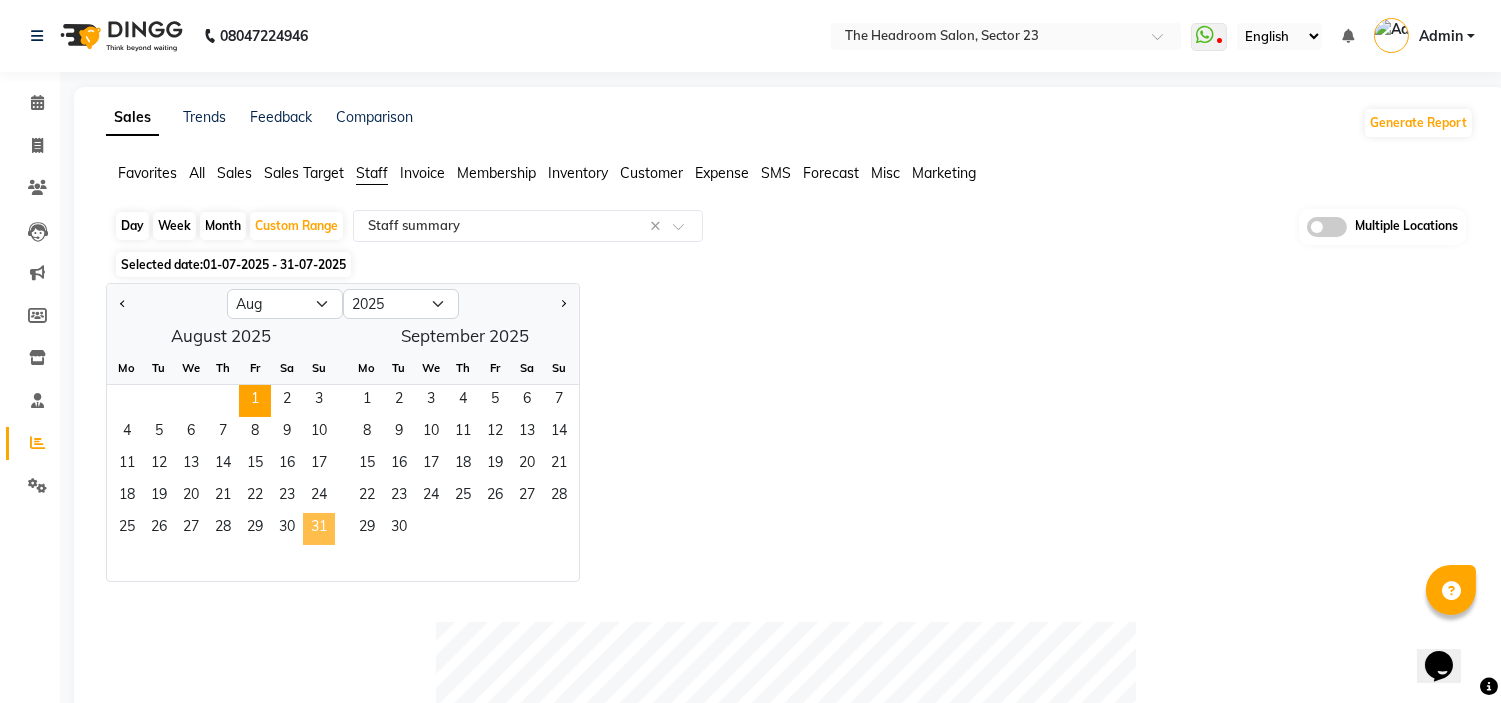 click on "31" 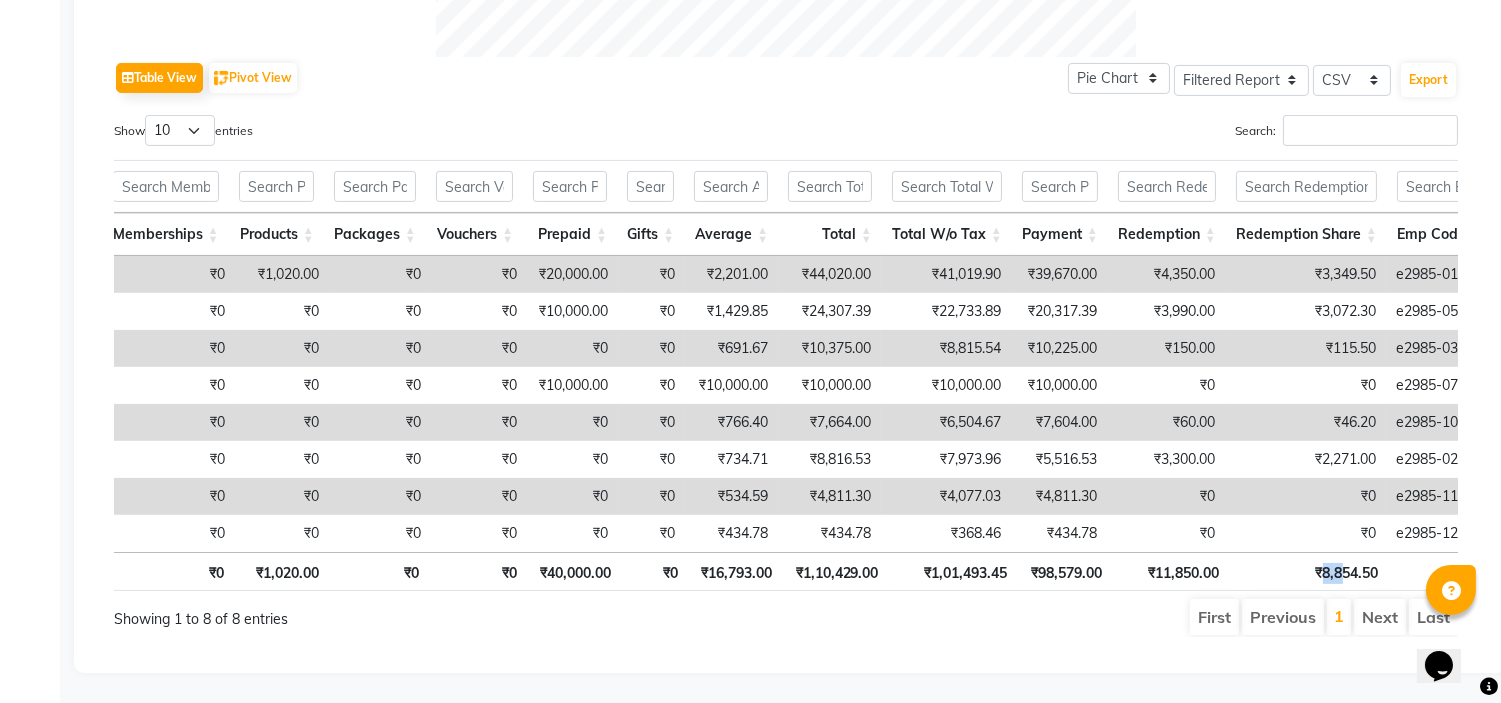 drag, startPoint x: 1318, startPoint y: 538, endPoint x: 1341, endPoint y: 535, distance: 23.194826 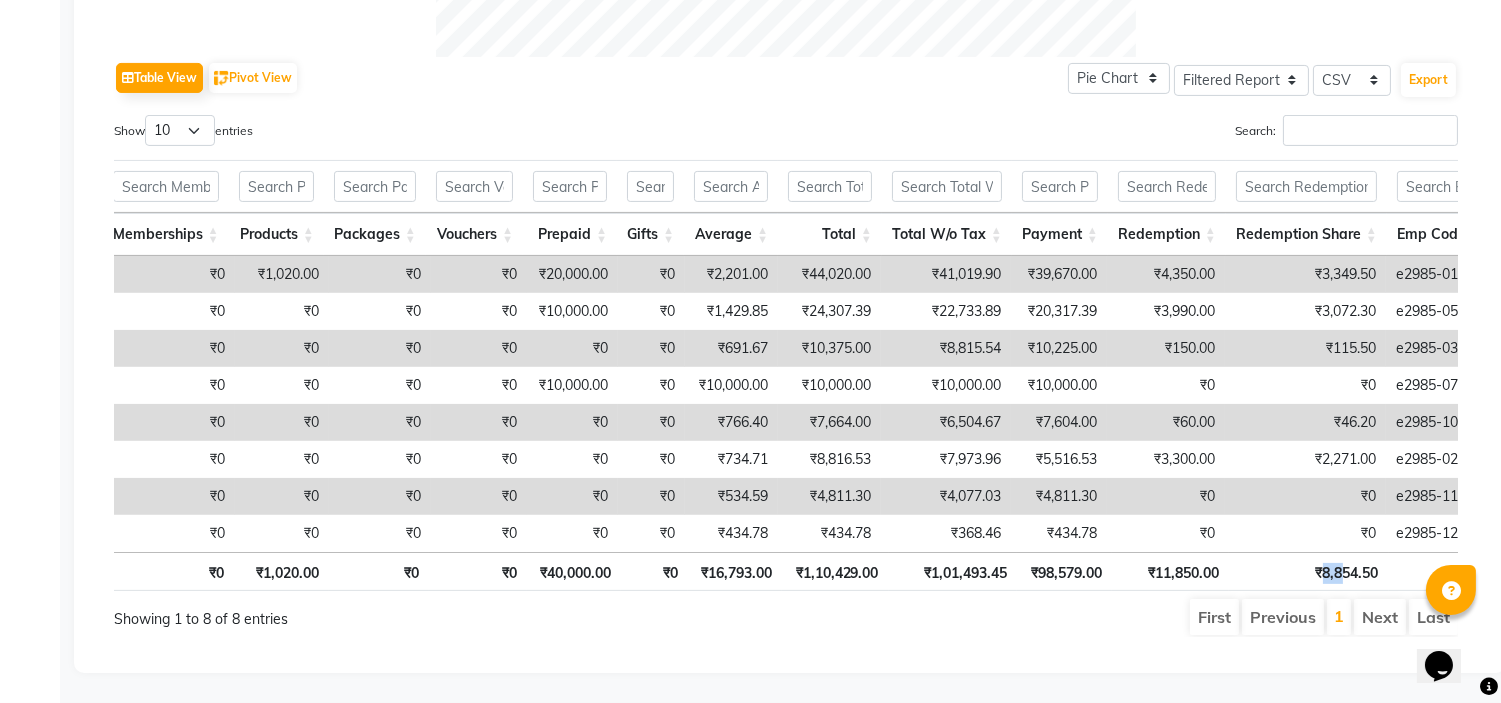 click on "₹8,854.50" at bounding box center [1309, 571] 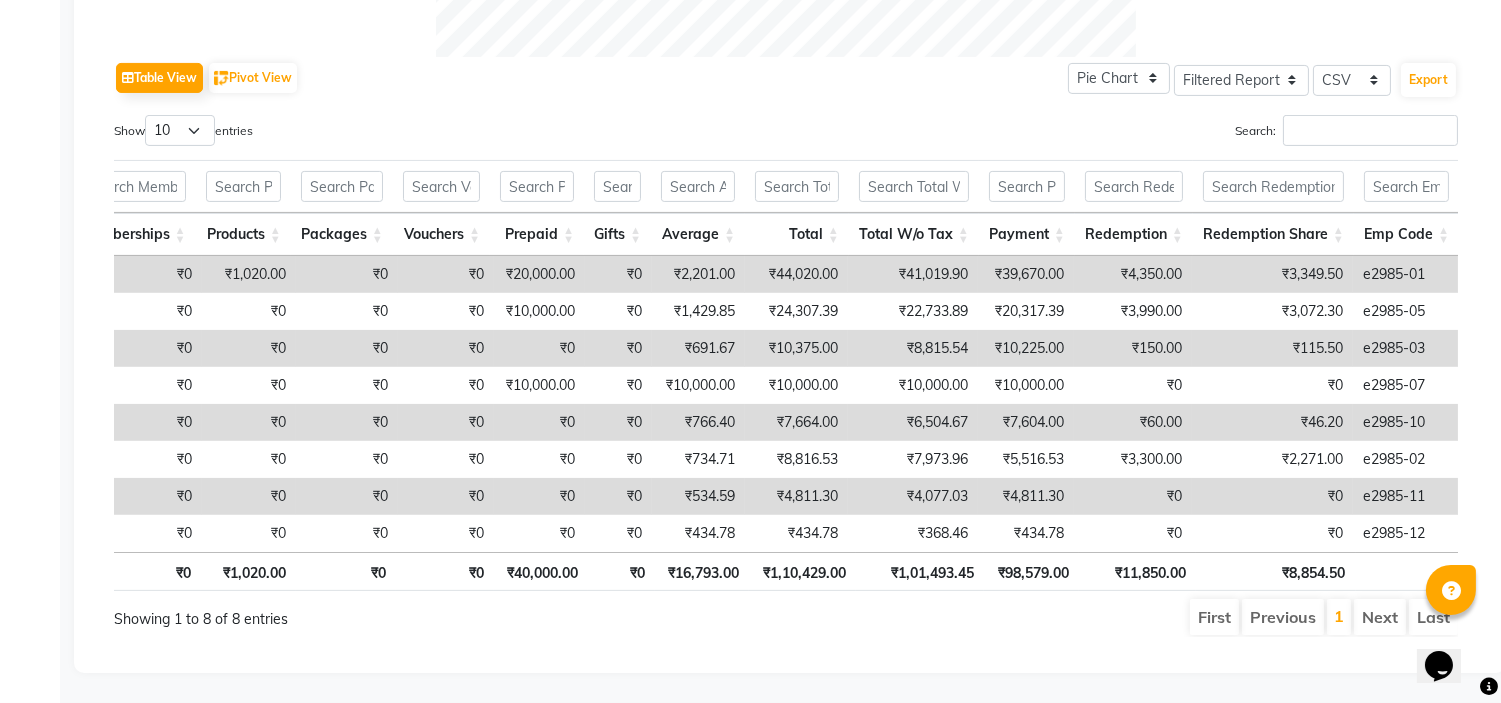 click on "First Previous 1 Next Last" at bounding box center [1073, 617] 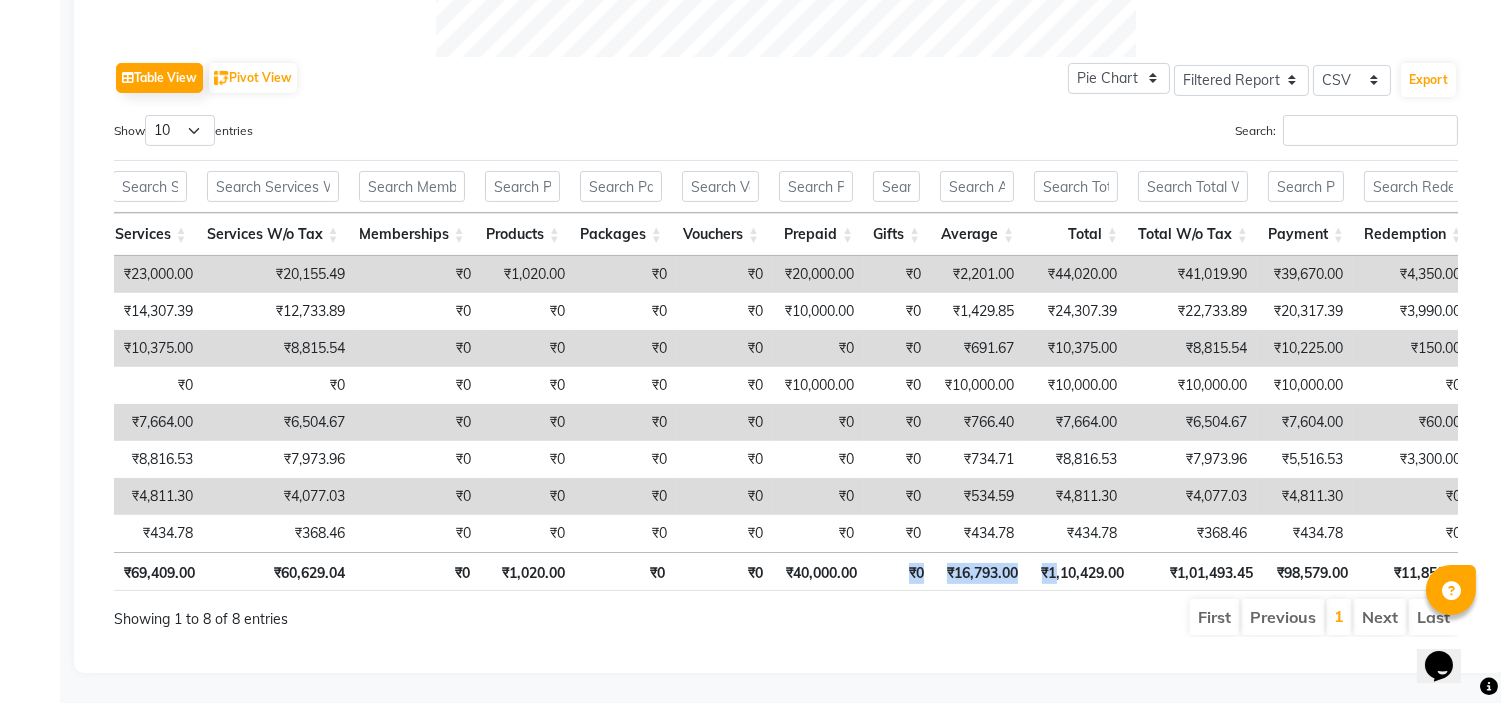 drag, startPoint x: 1055, startPoint y: 545, endPoint x: 907, endPoint y: 564, distance: 149.21461 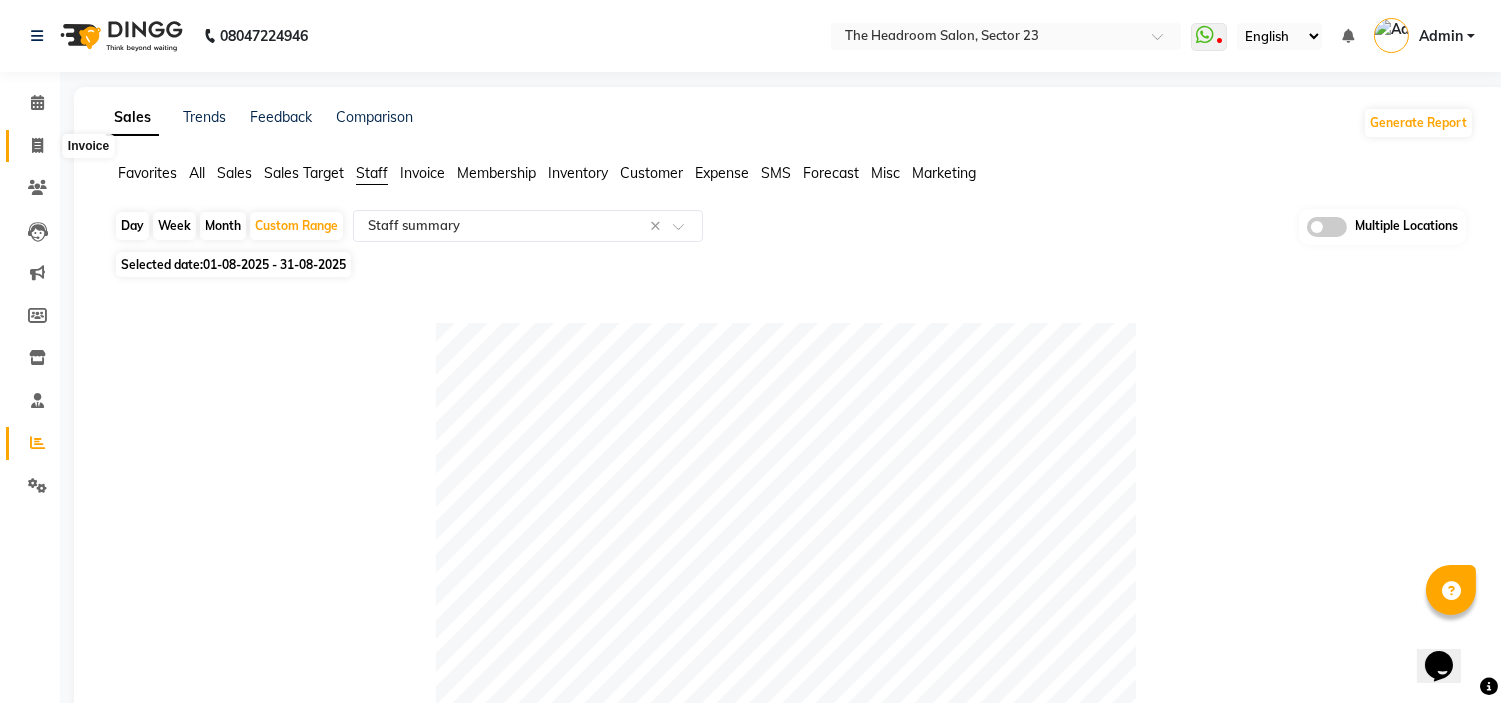 click 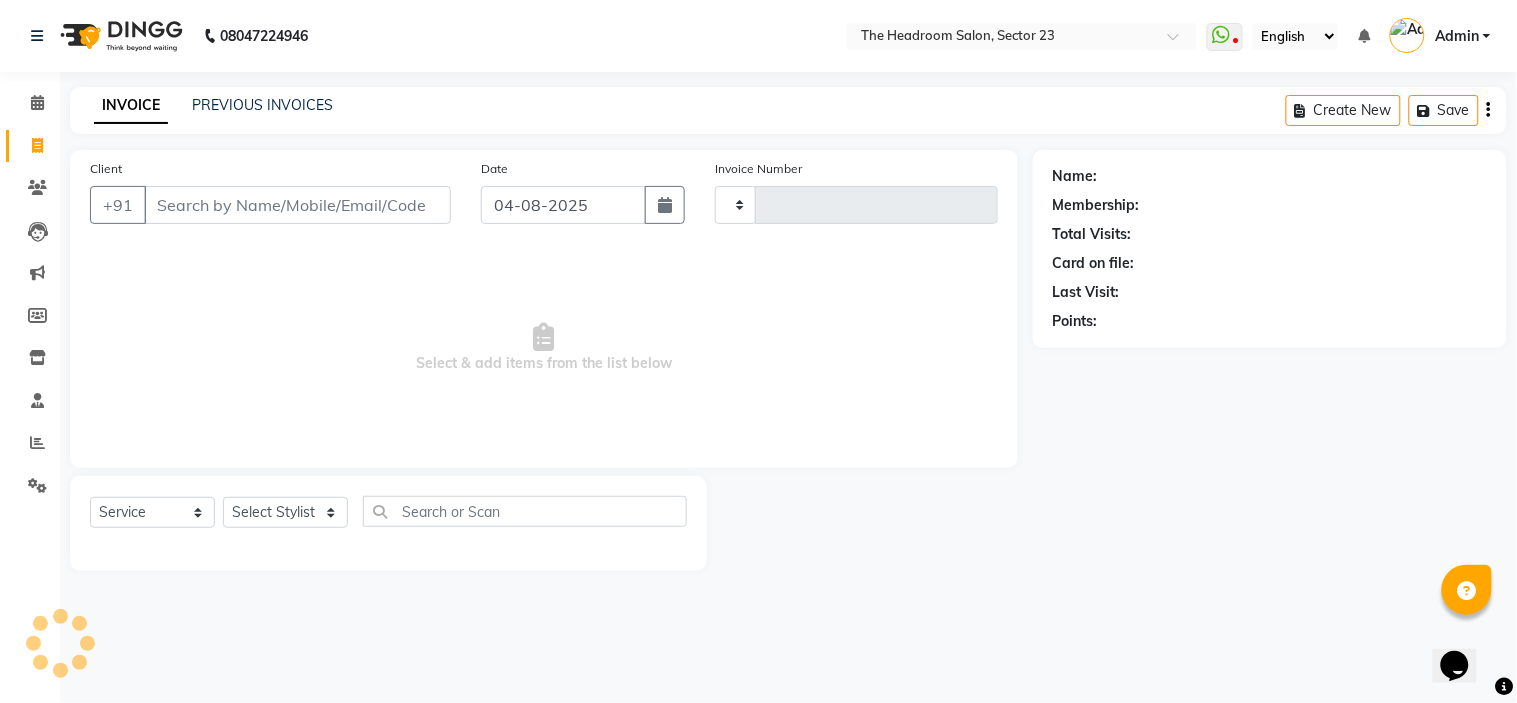 type on "1613" 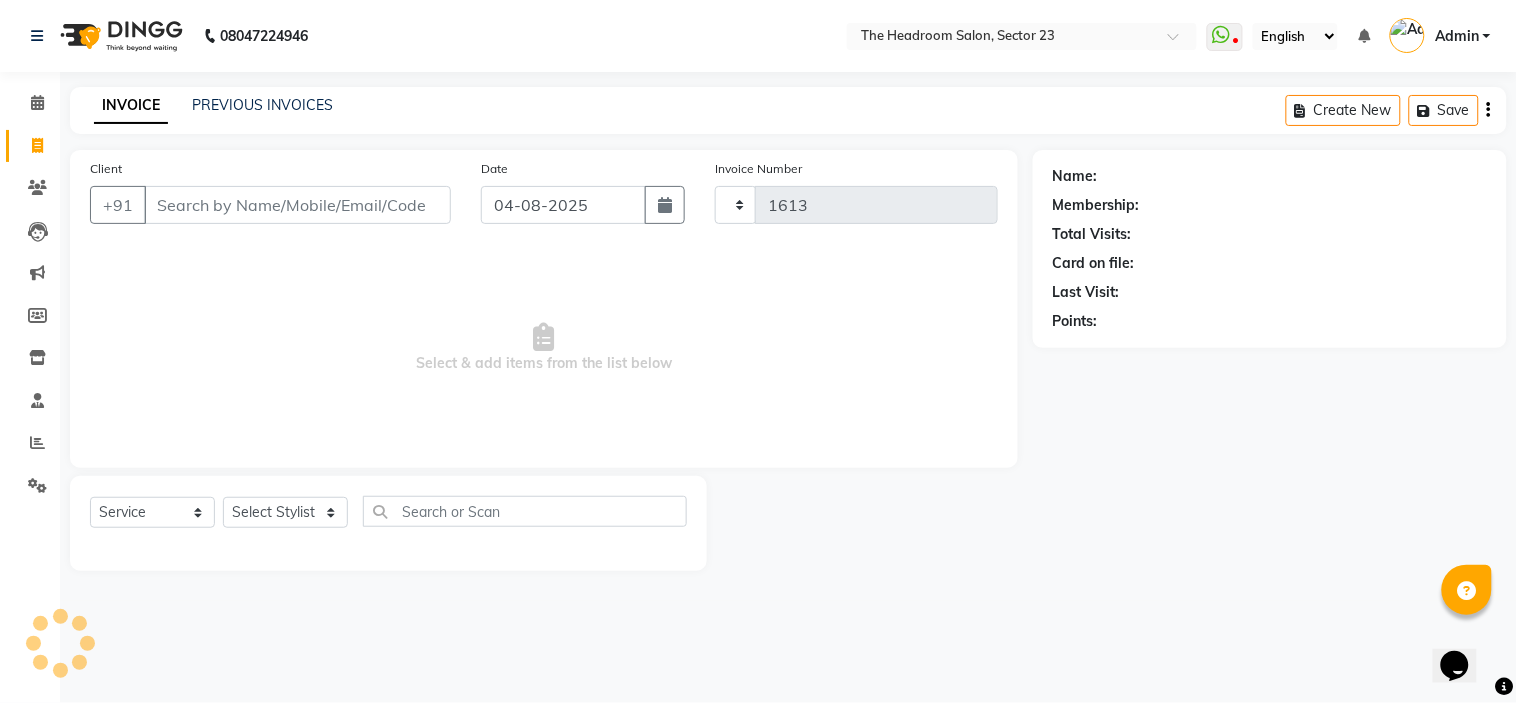 select on "6796" 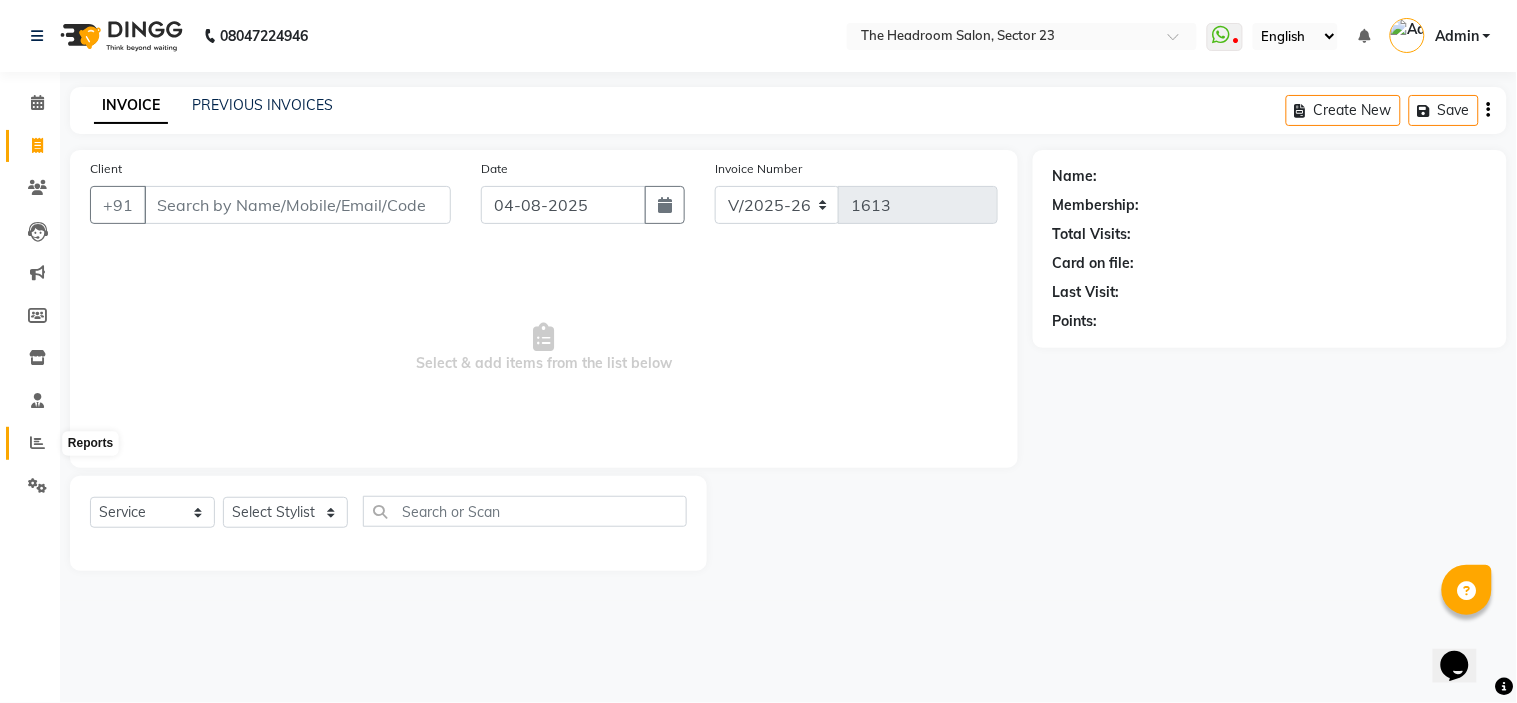 click 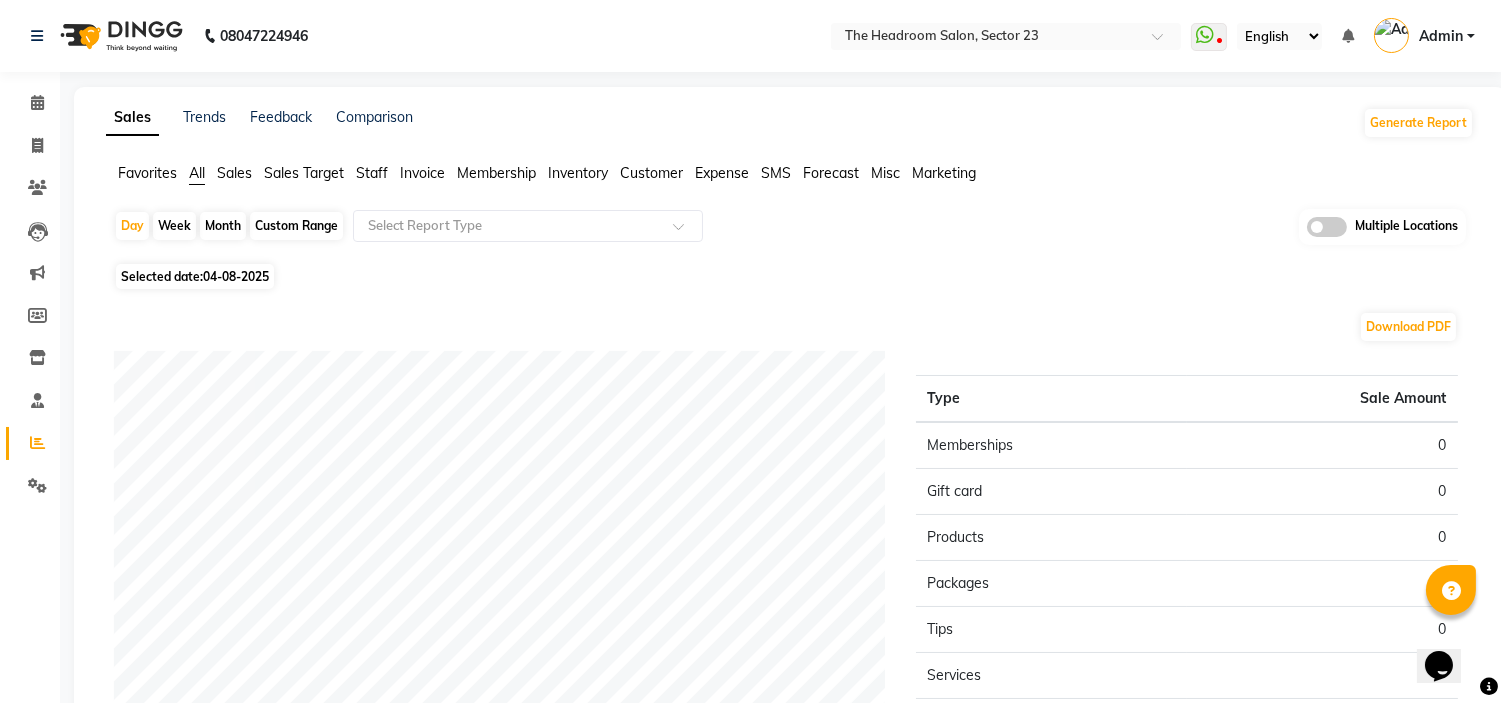 click on "Month" 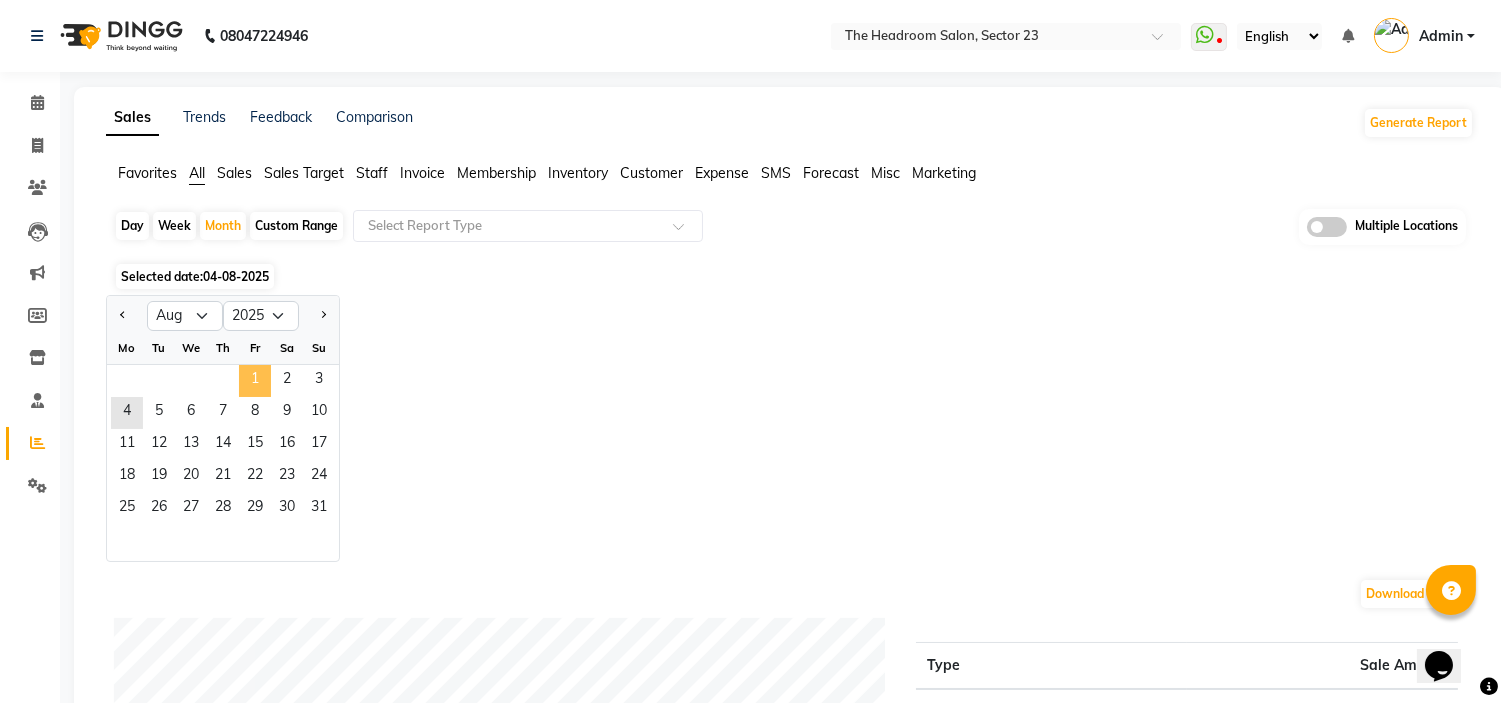 click on "1" 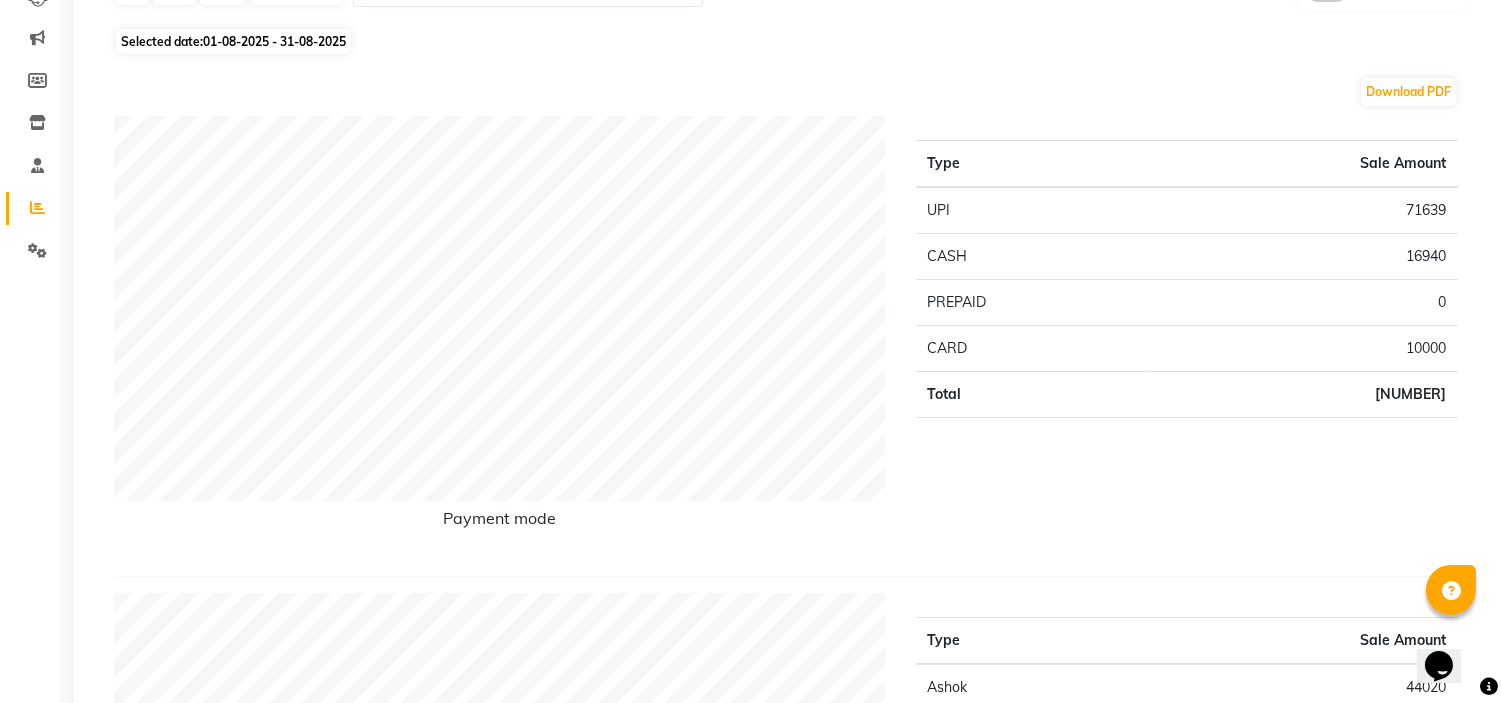 scroll, scrollTop: 230, scrollLeft: 0, axis: vertical 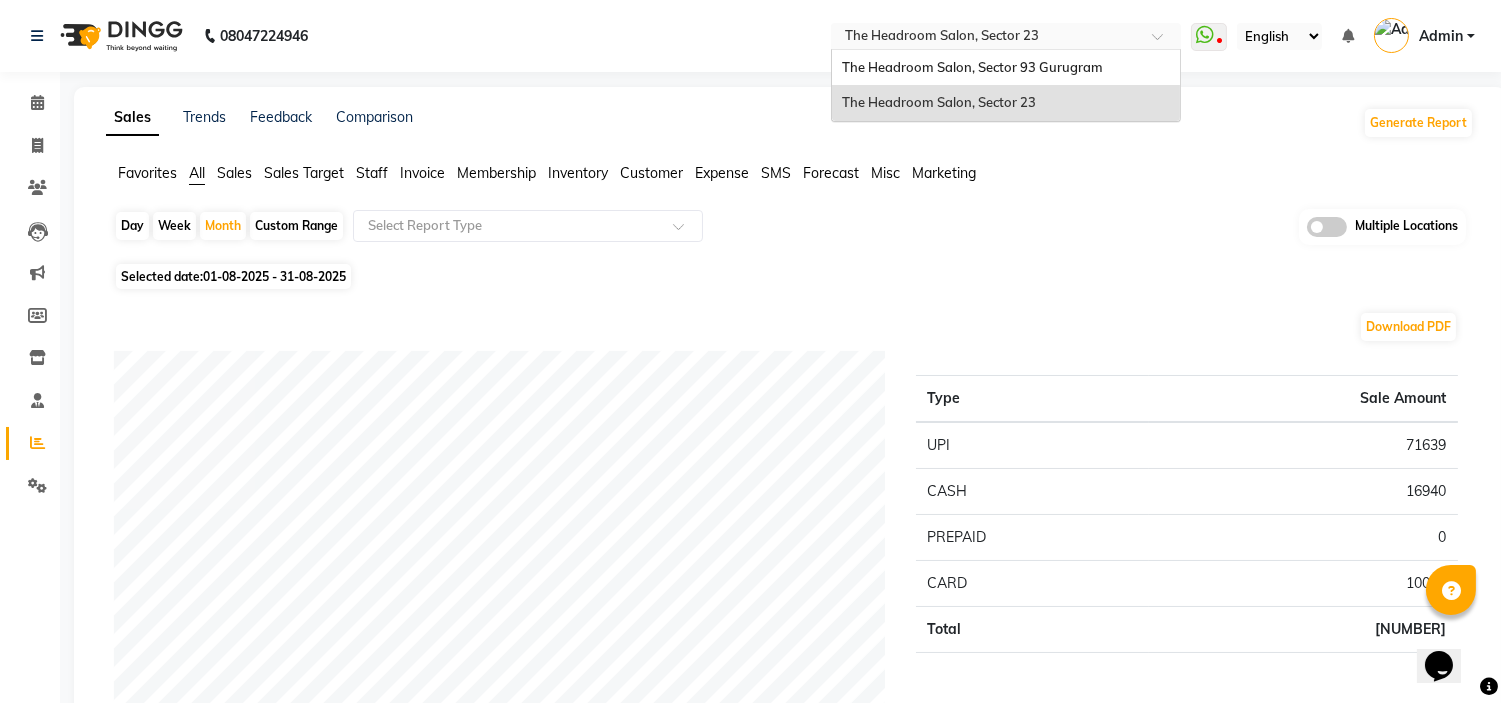 click at bounding box center (1164, 42) 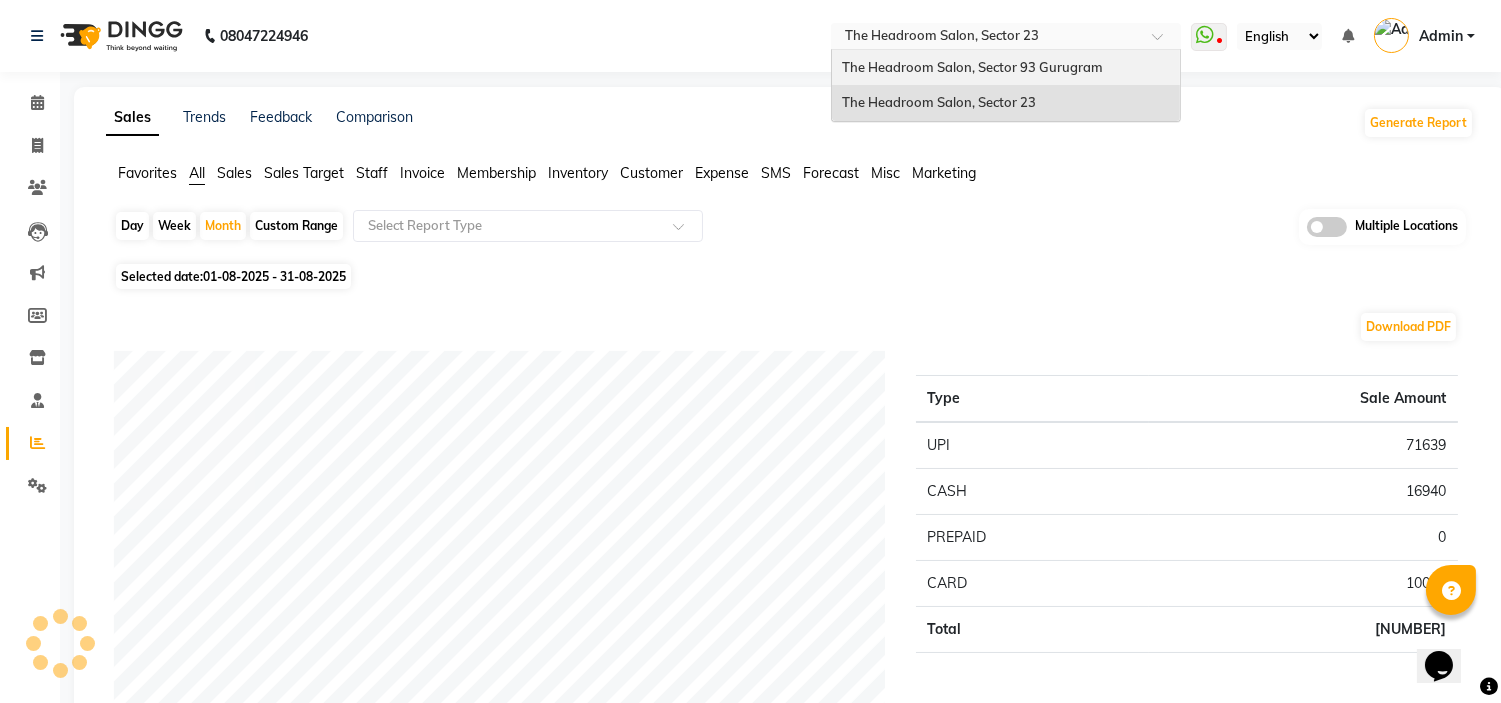 click on "The Headroom Salon, Sector 93 Gurugram" at bounding box center [972, 67] 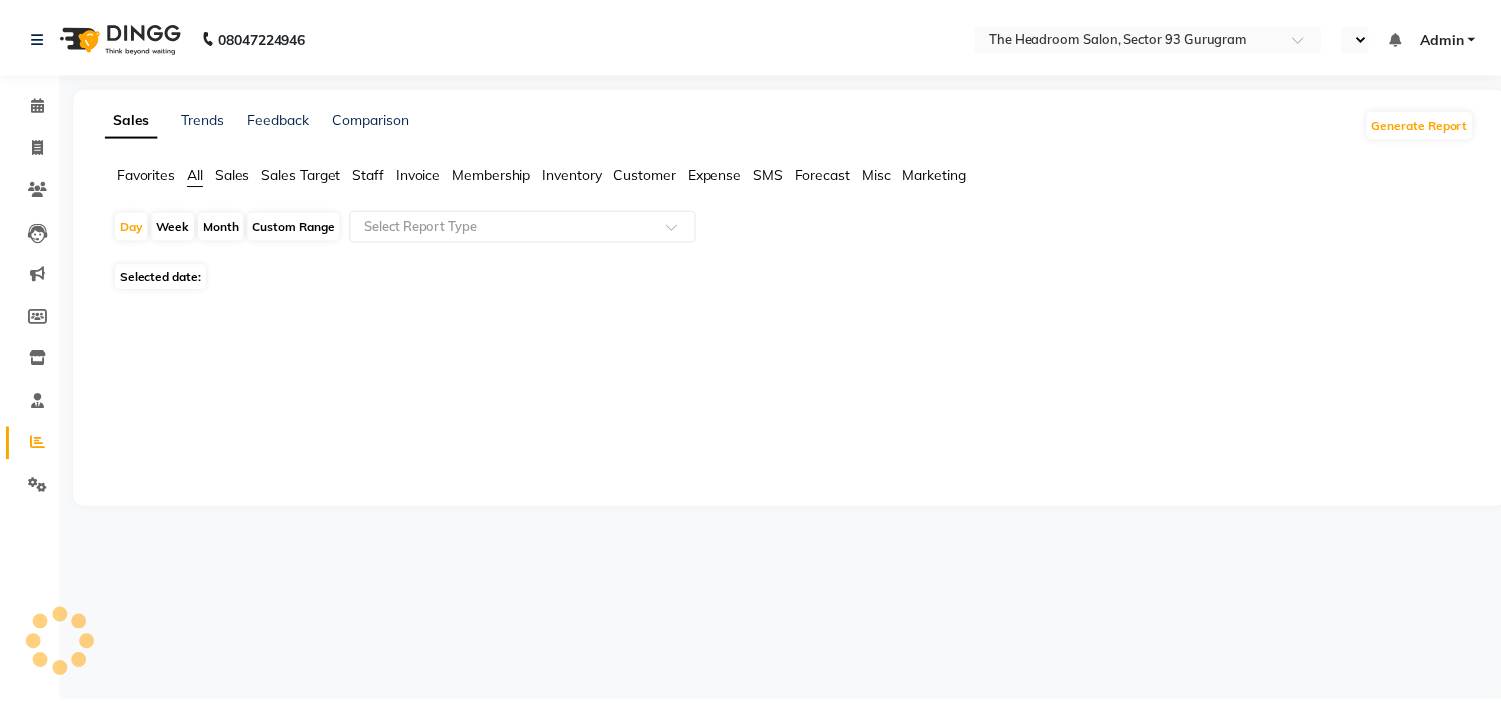 scroll, scrollTop: 0, scrollLeft: 0, axis: both 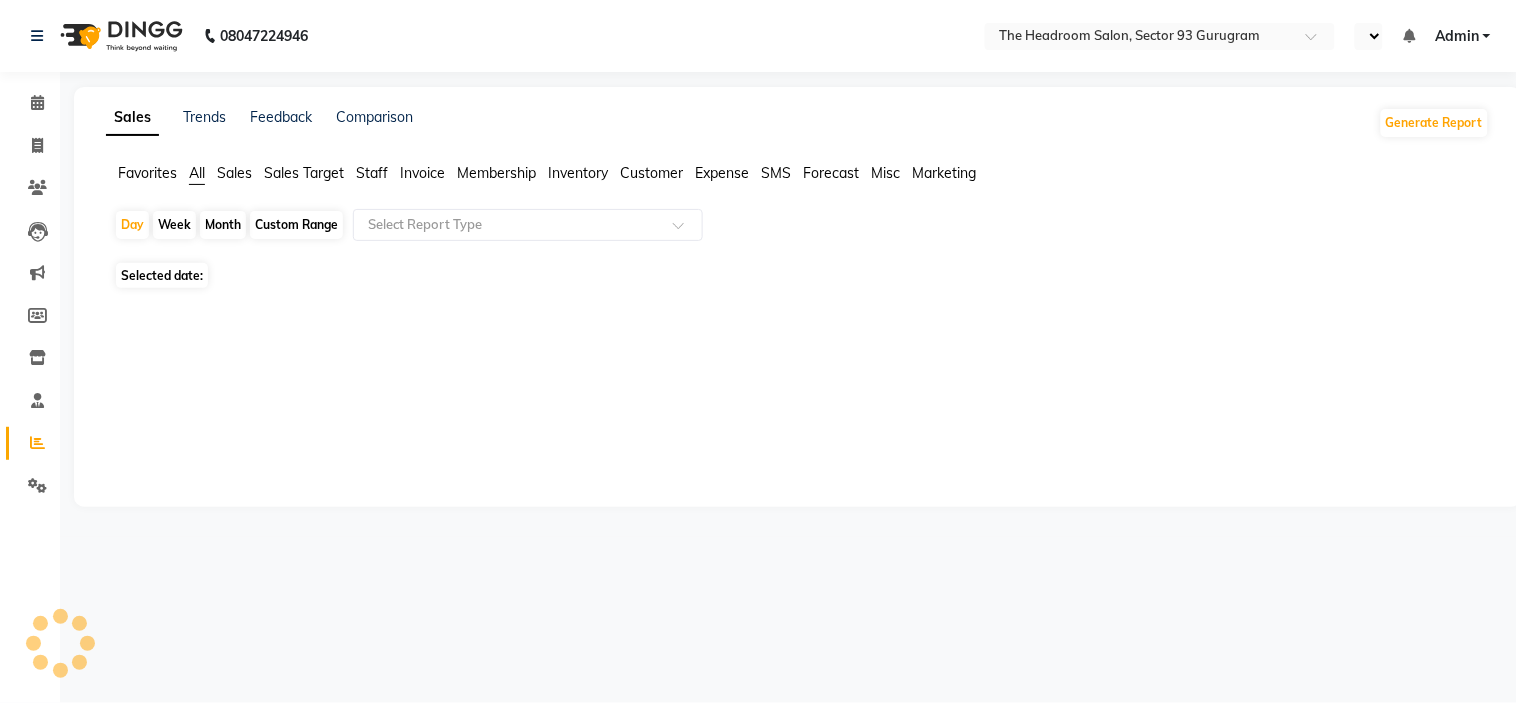 select on "en" 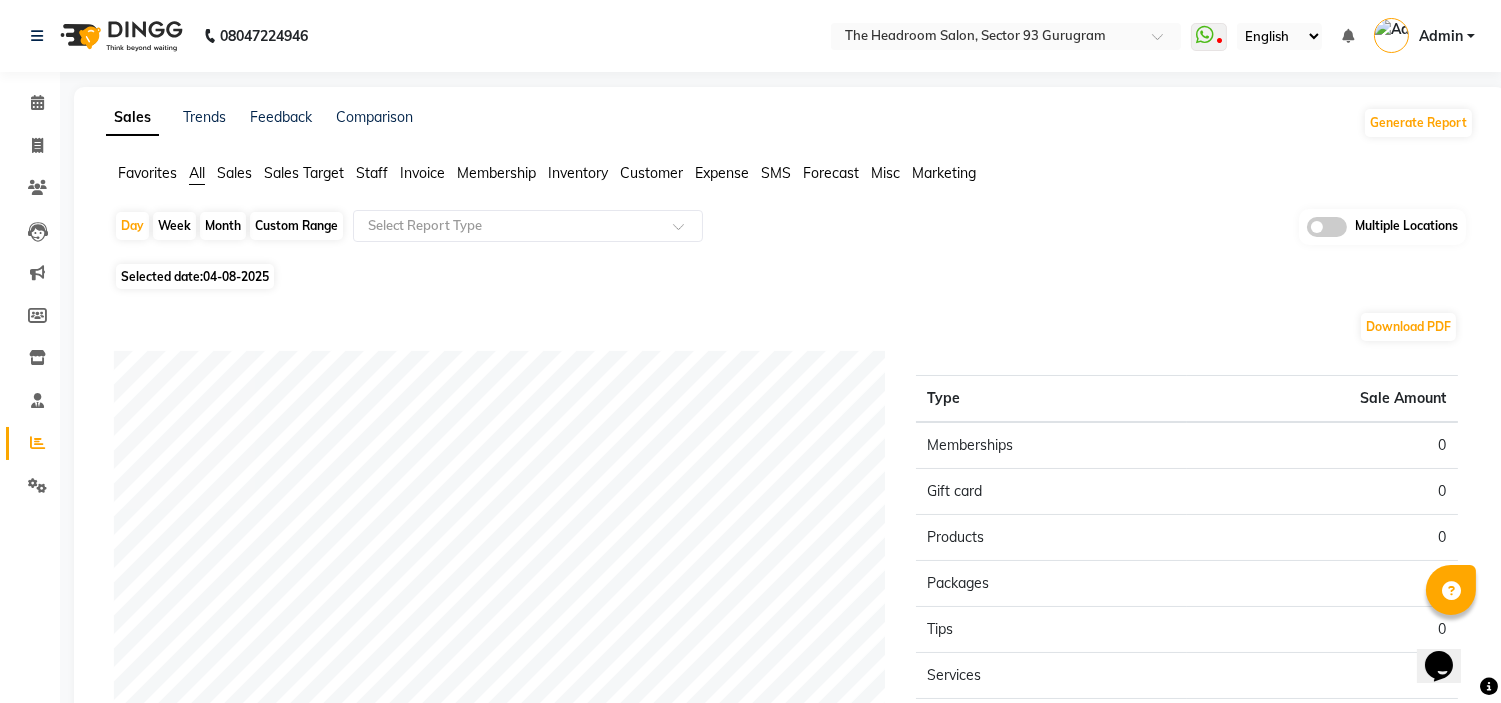 scroll, scrollTop: 0, scrollLeft: 0, axis: both 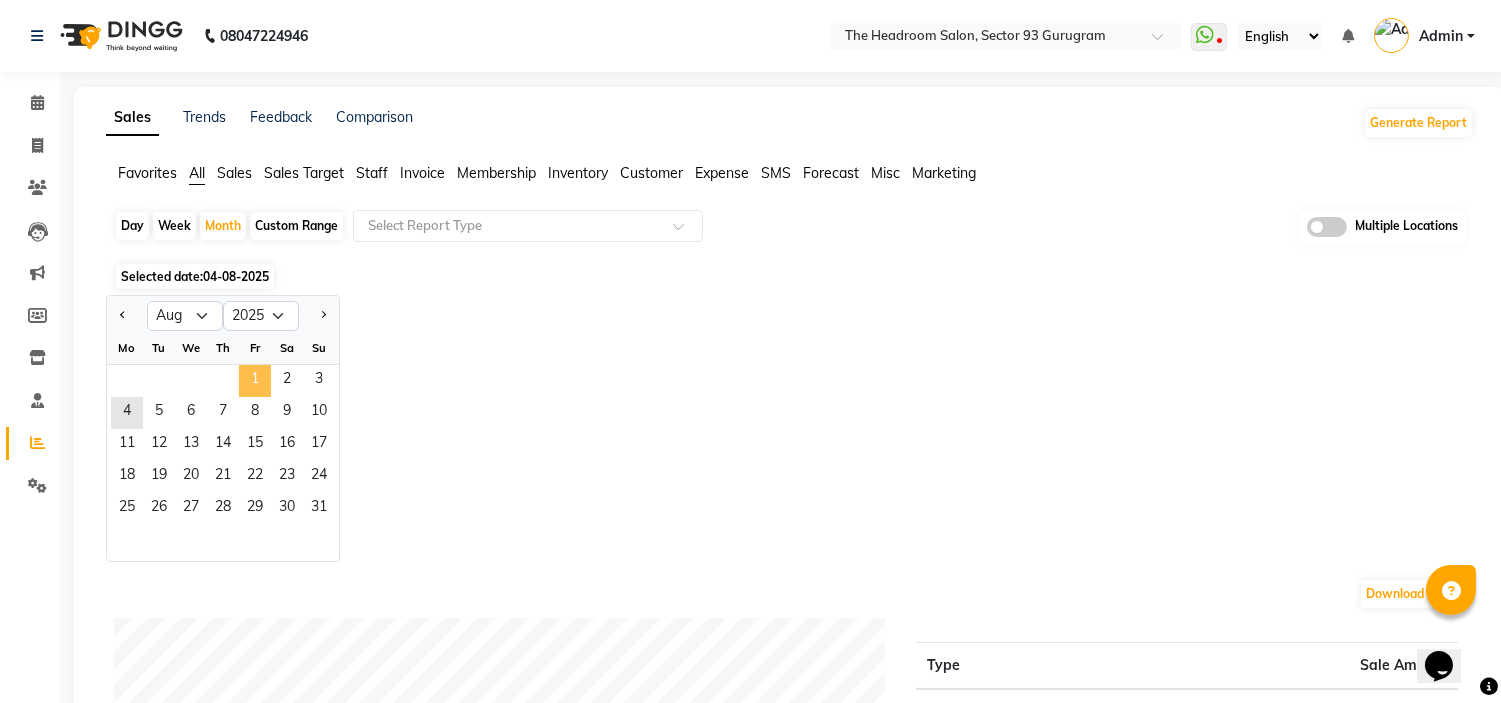 click on "1" 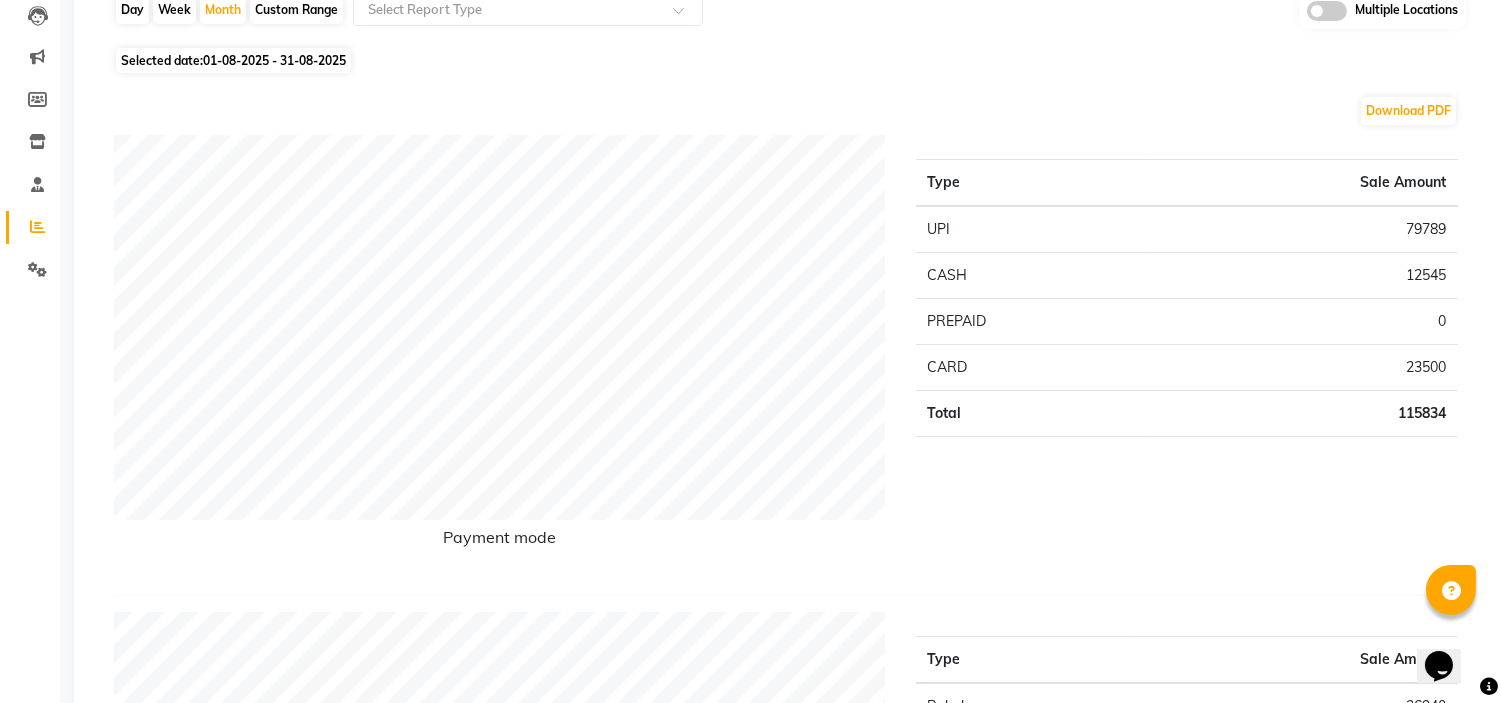 scroll, scrollTop: 222, scrollLeft: 0, axis: vertical 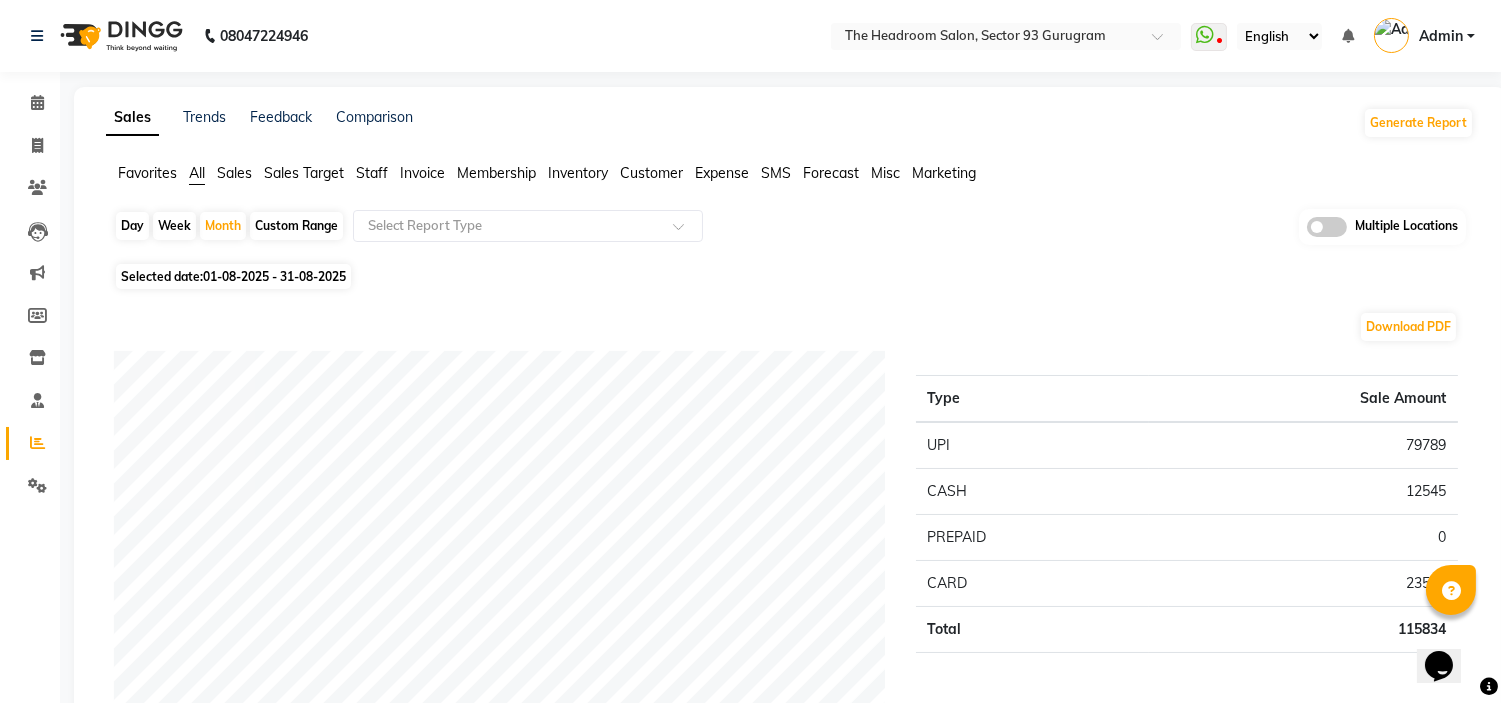 click on "Staff" 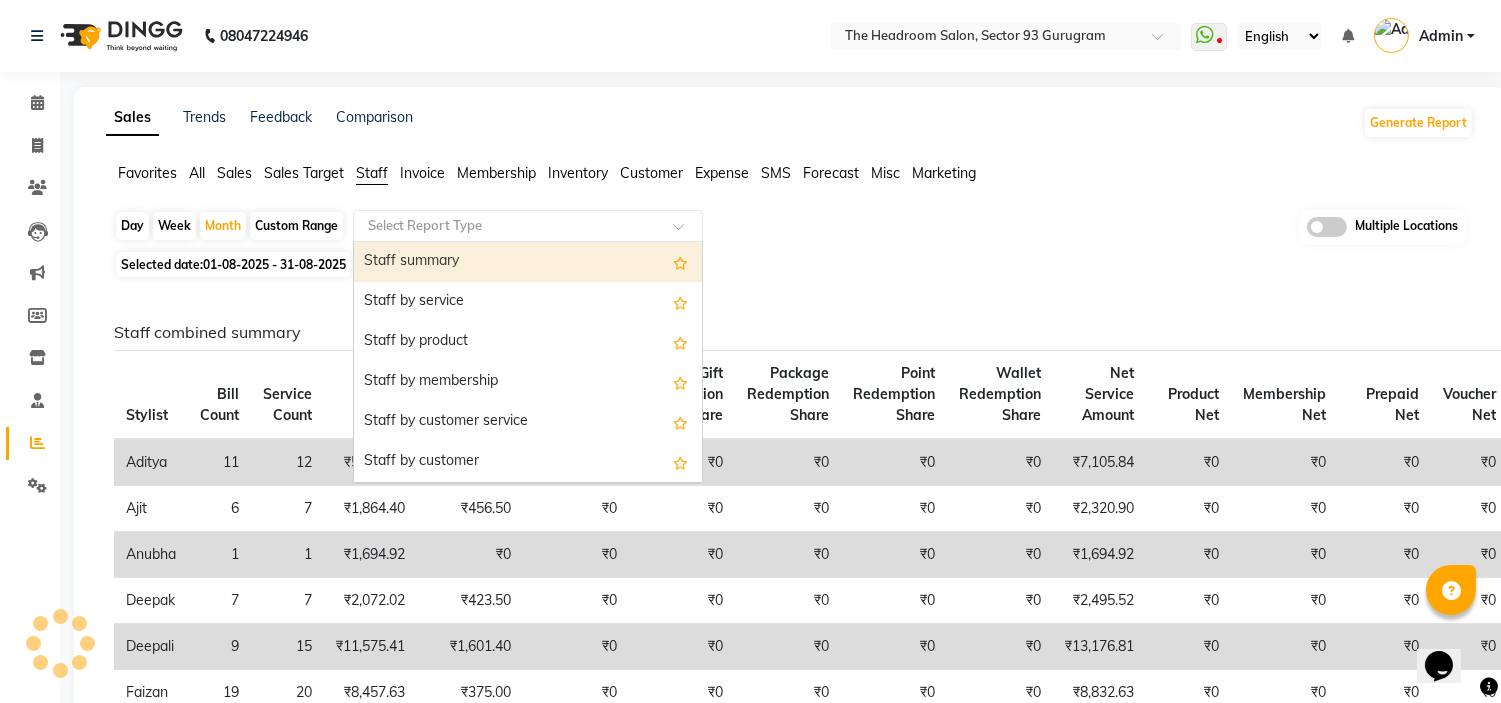 click 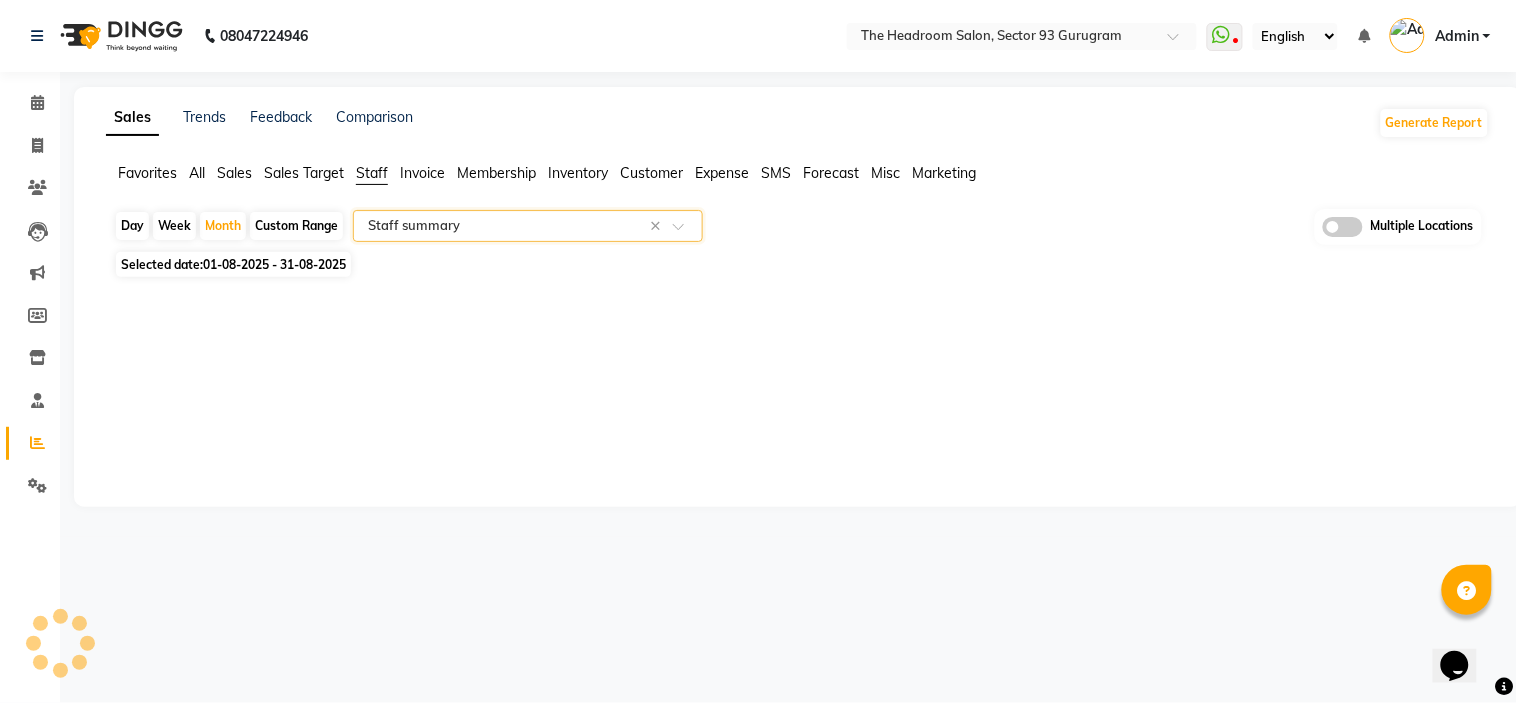 select on "filtered_report" 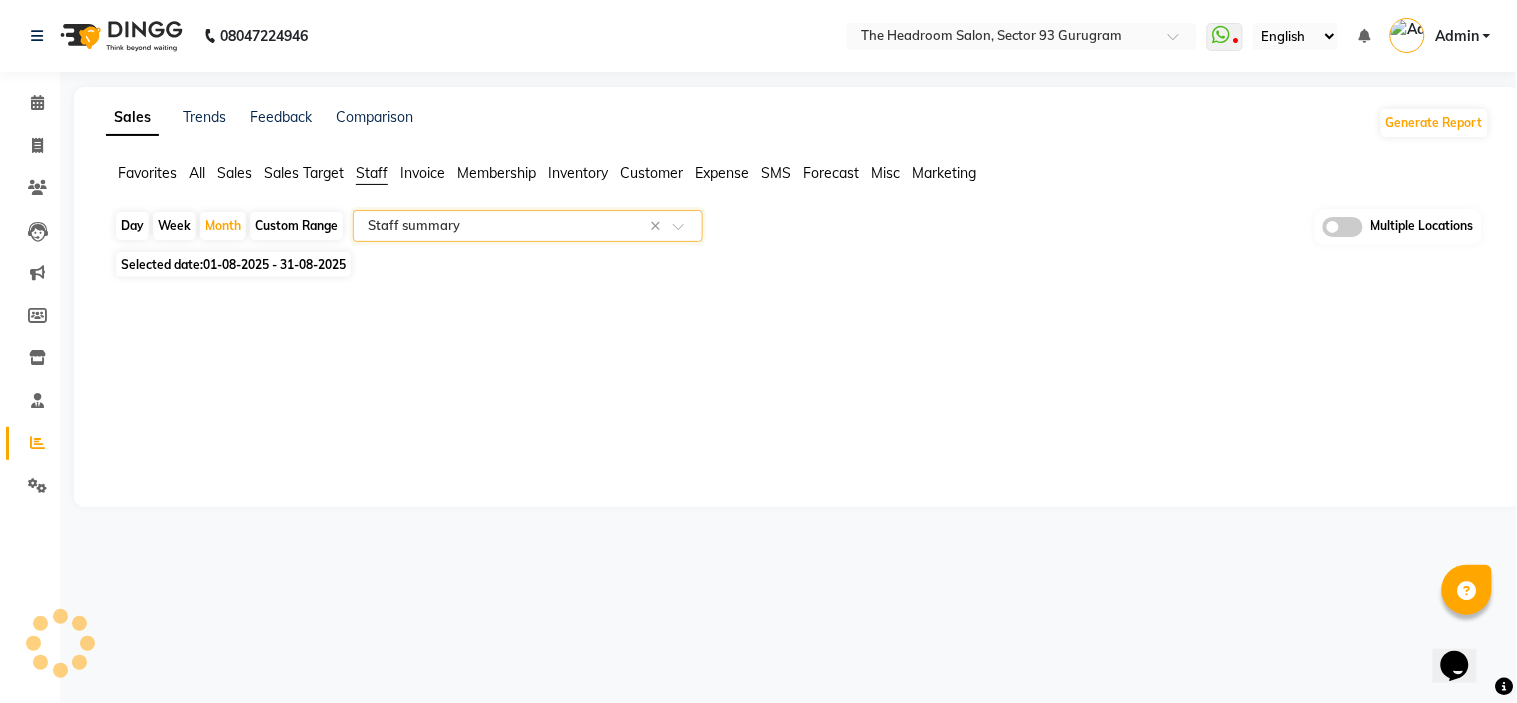 select on "csv" 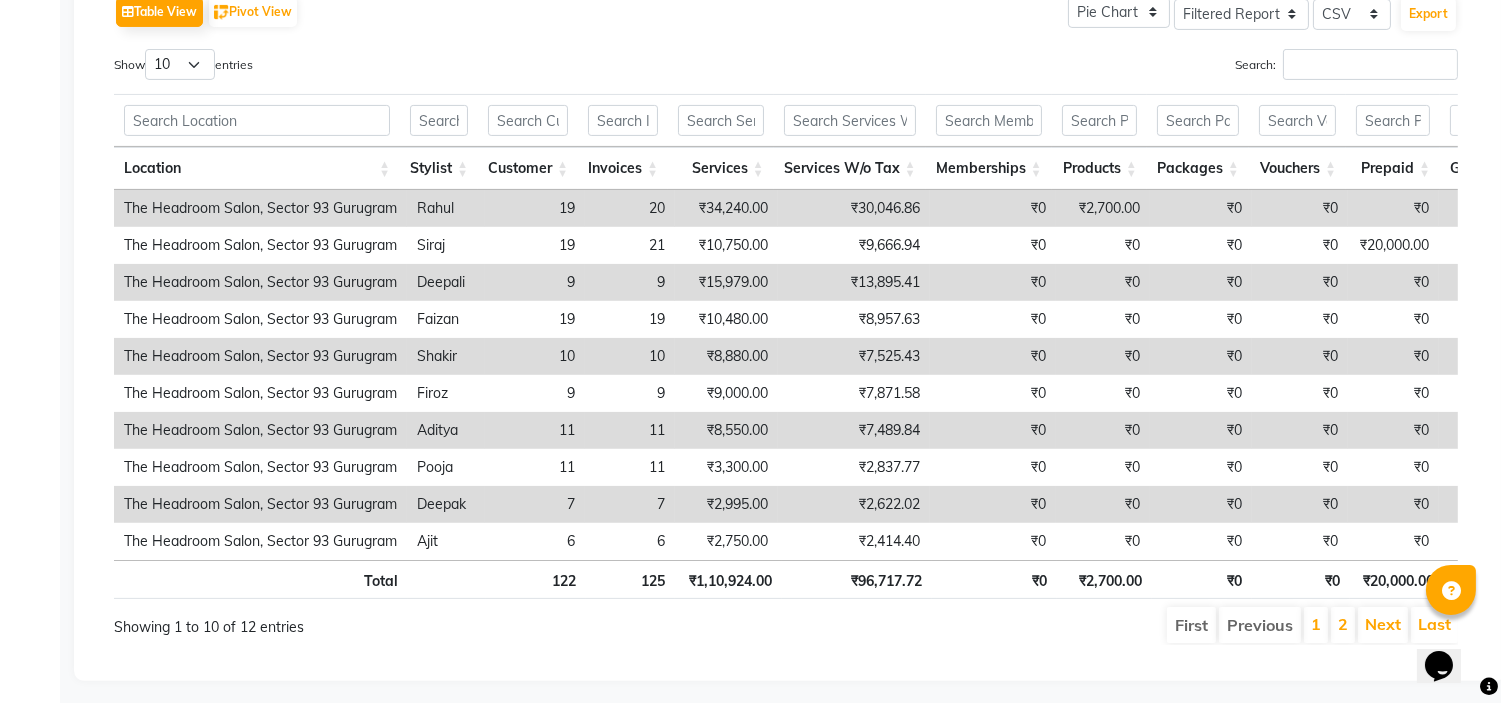 scroll, scrollTop: 1034, scrollLeft: 0, axis: vertical 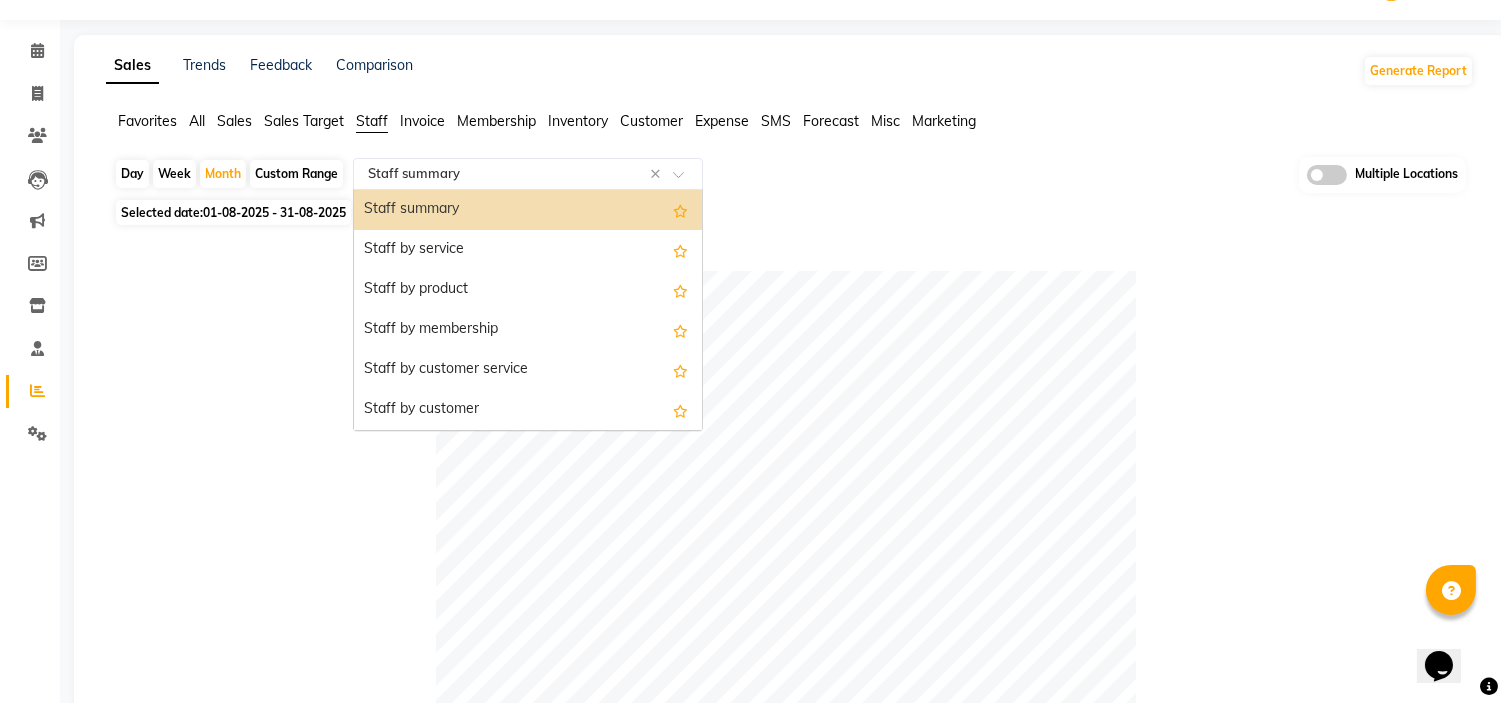 click 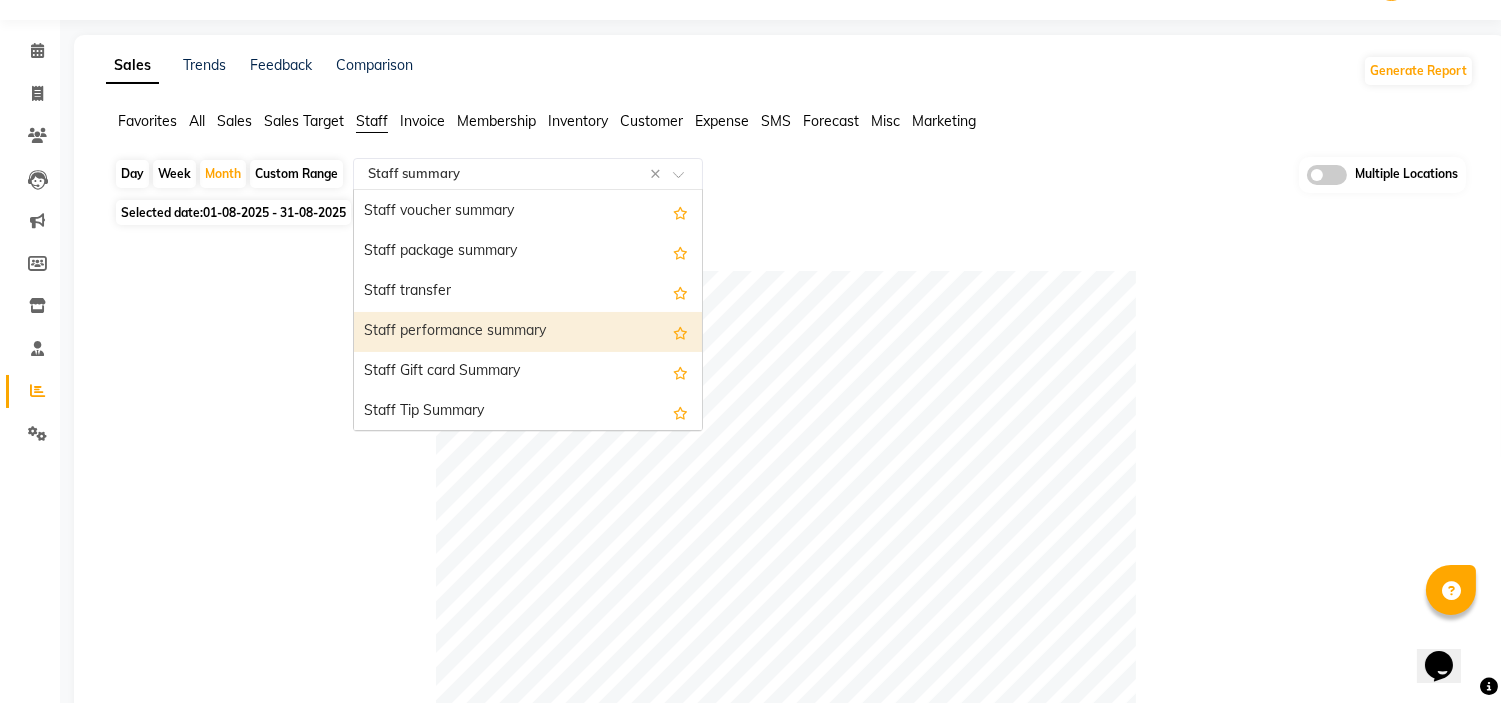 click on "Staff performance summary" at bounding box center [528, 332] 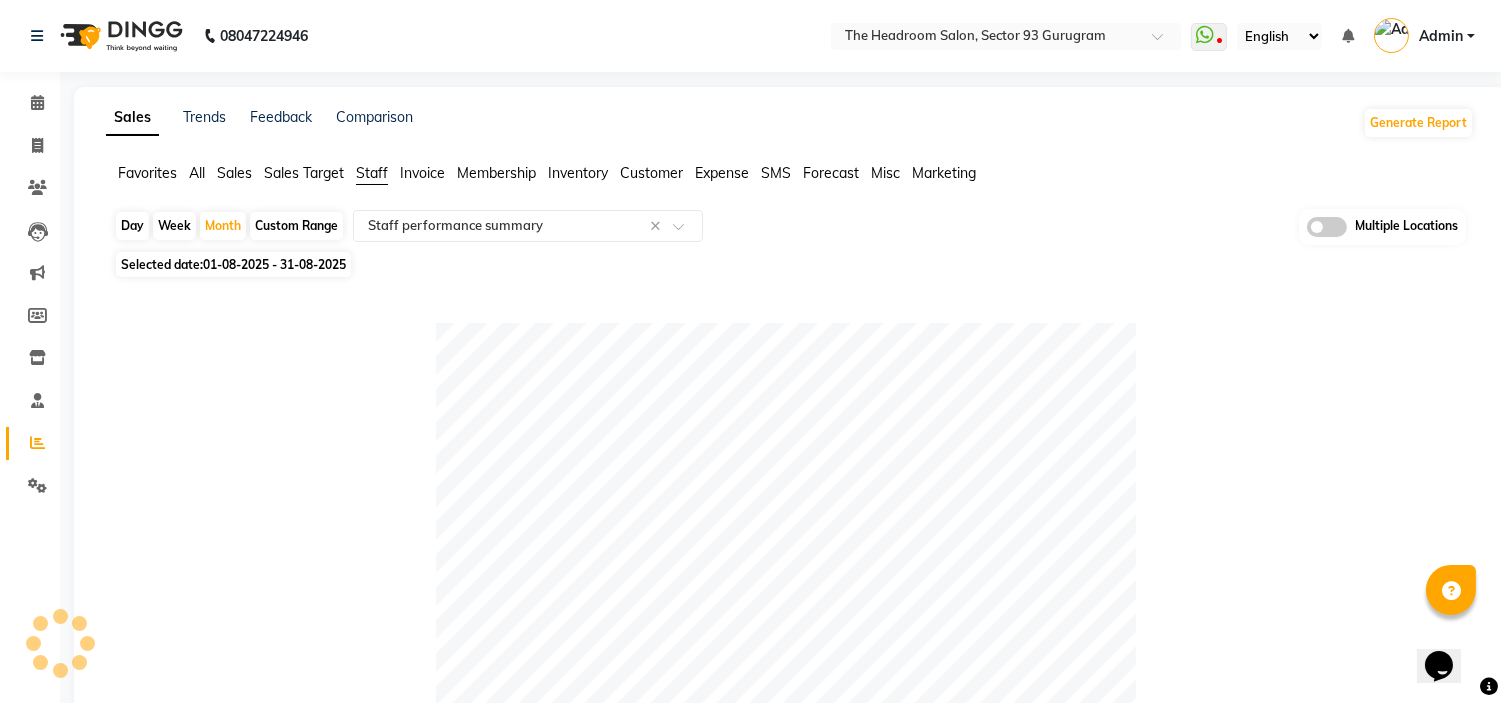 click on "Selected date:  01-08-2025 - 31-08-2025" 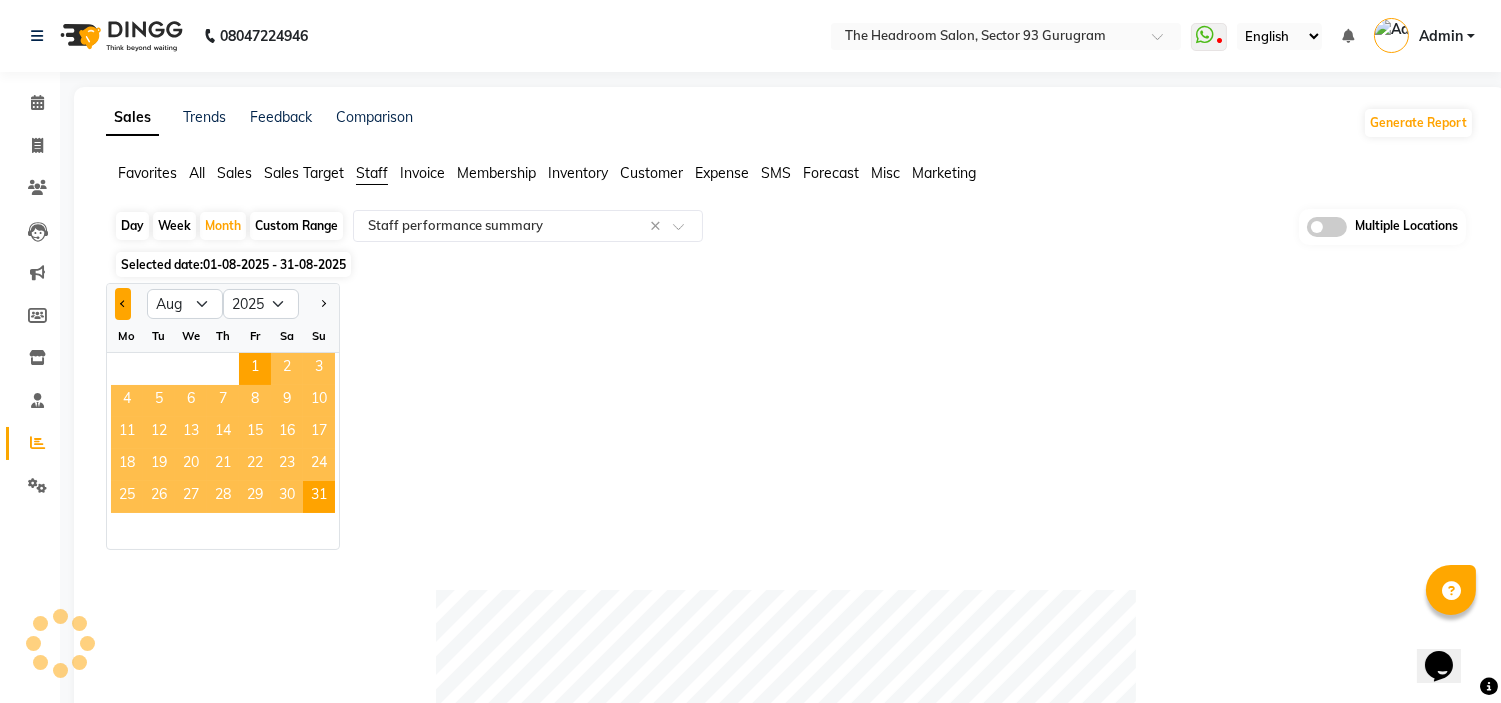 click 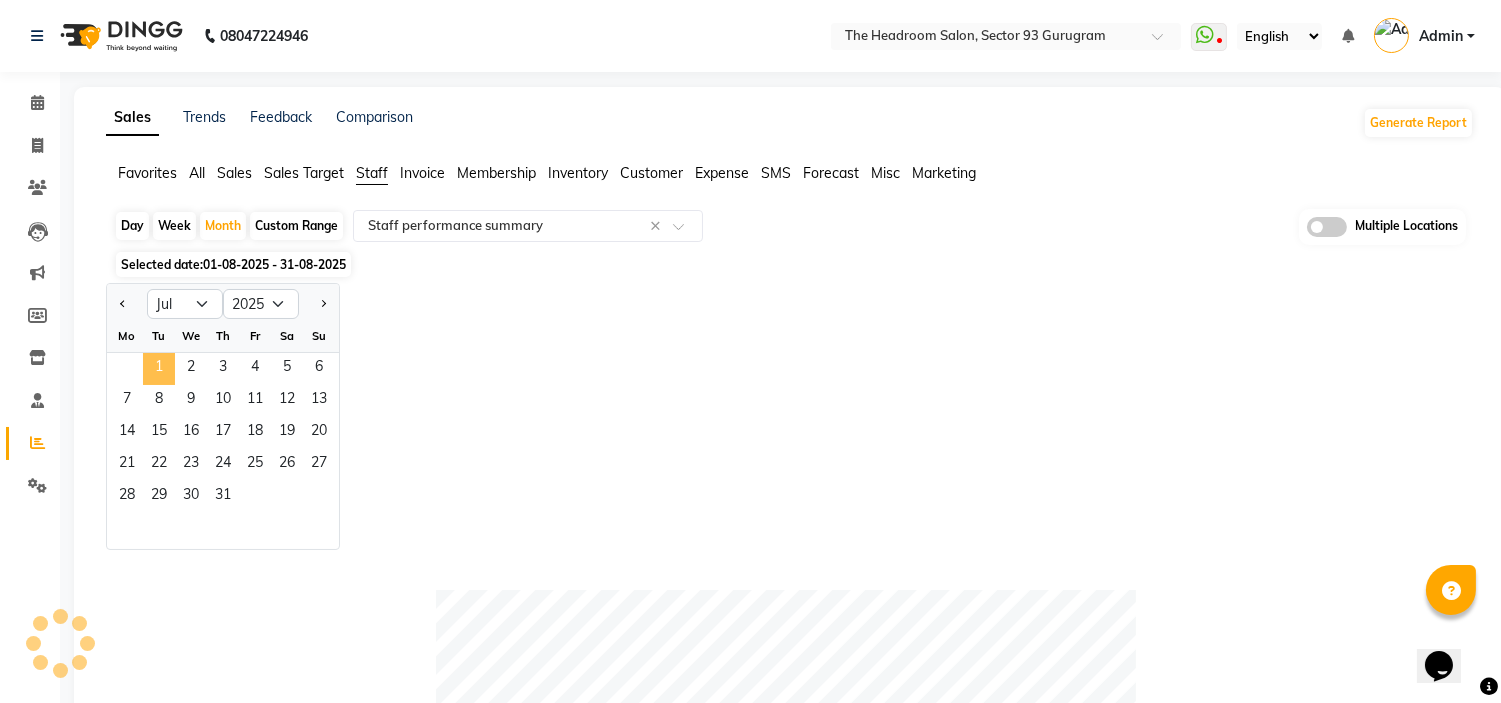 click on "1" 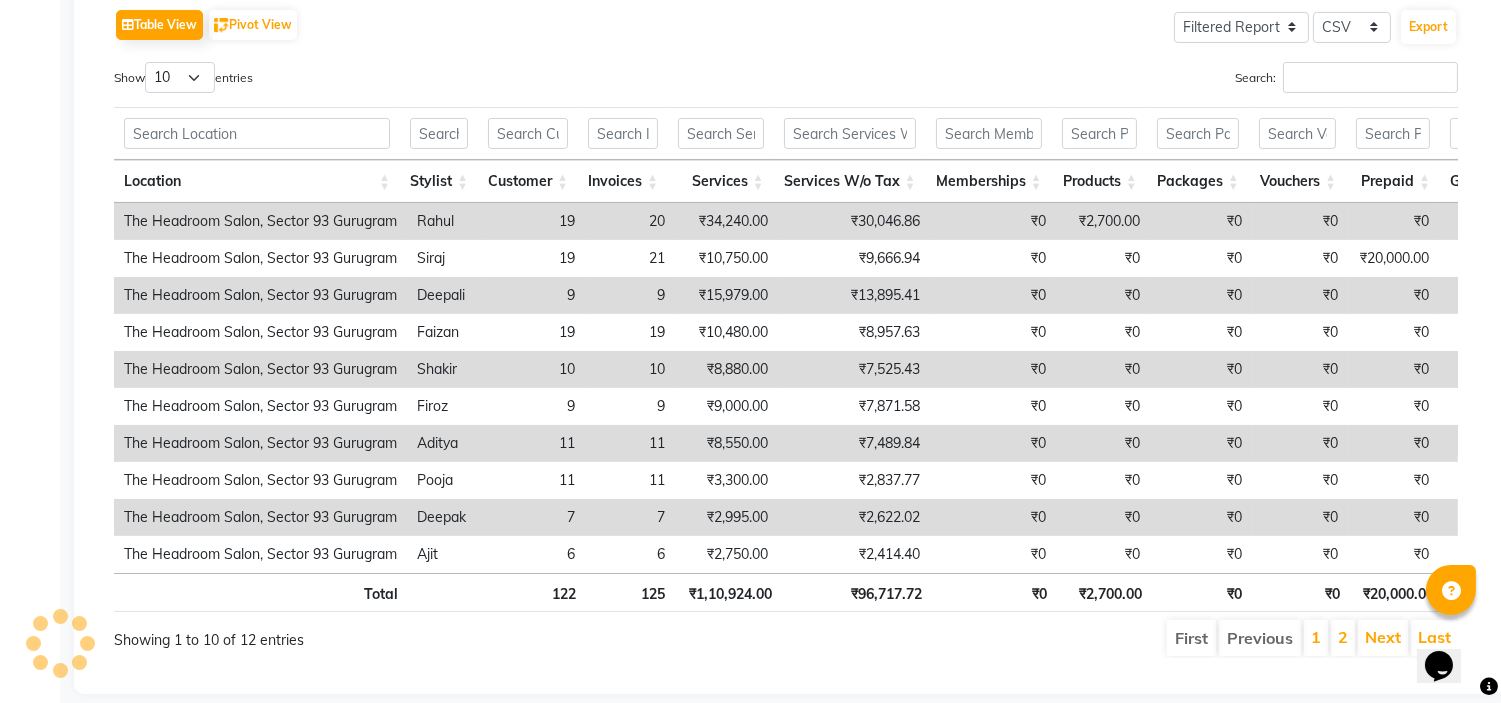 scroll, scrollTop: 564, scrollLeft: 0, axis: vertical 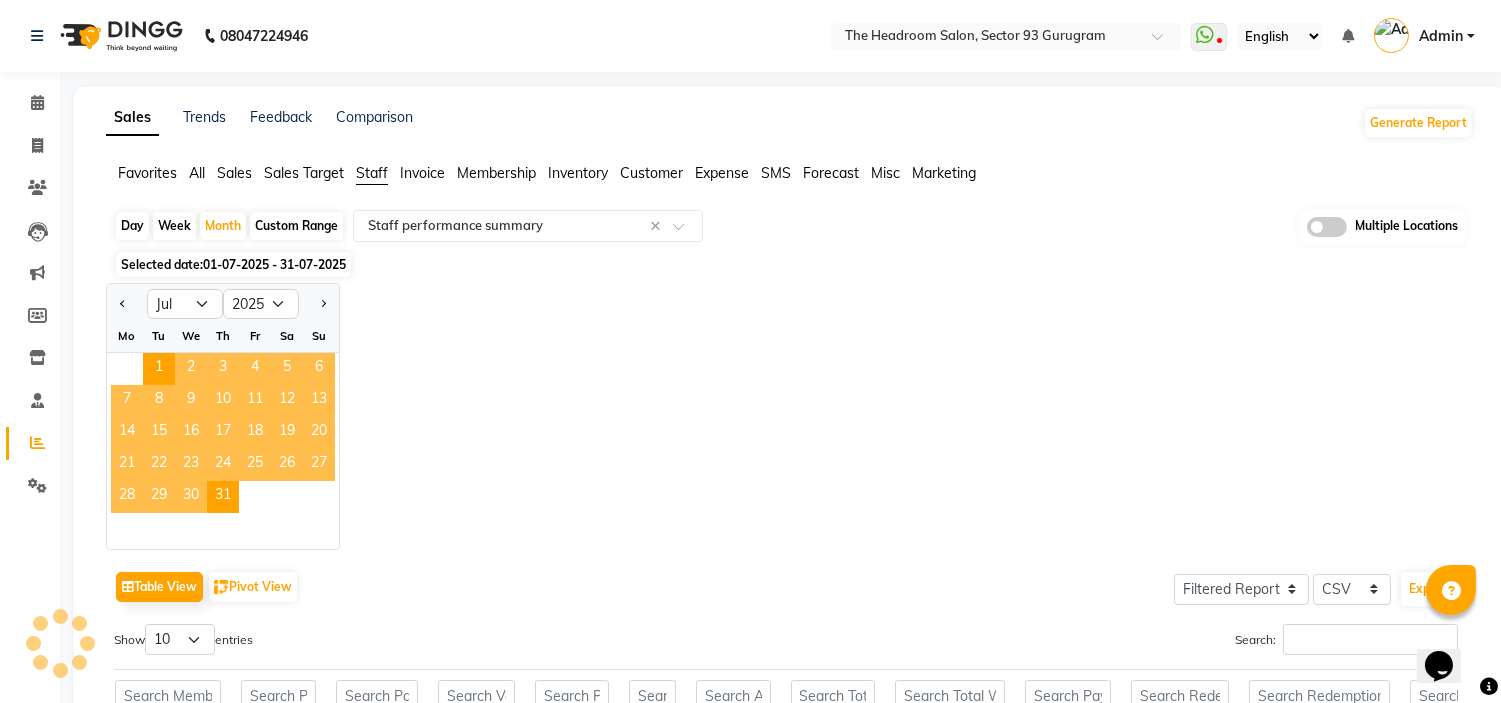 click on "Admin" at bounding box center [1424, 36] 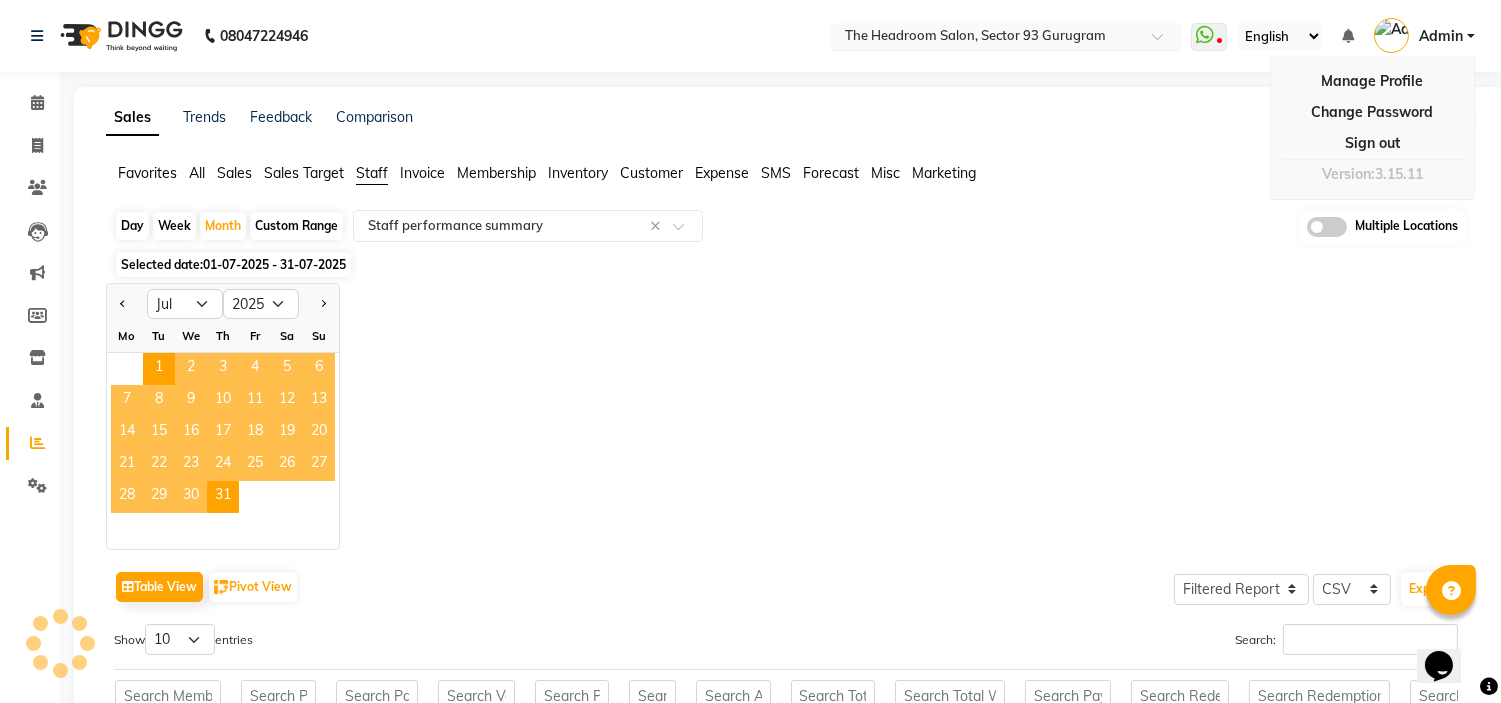 click at bounding box center [986, 38] 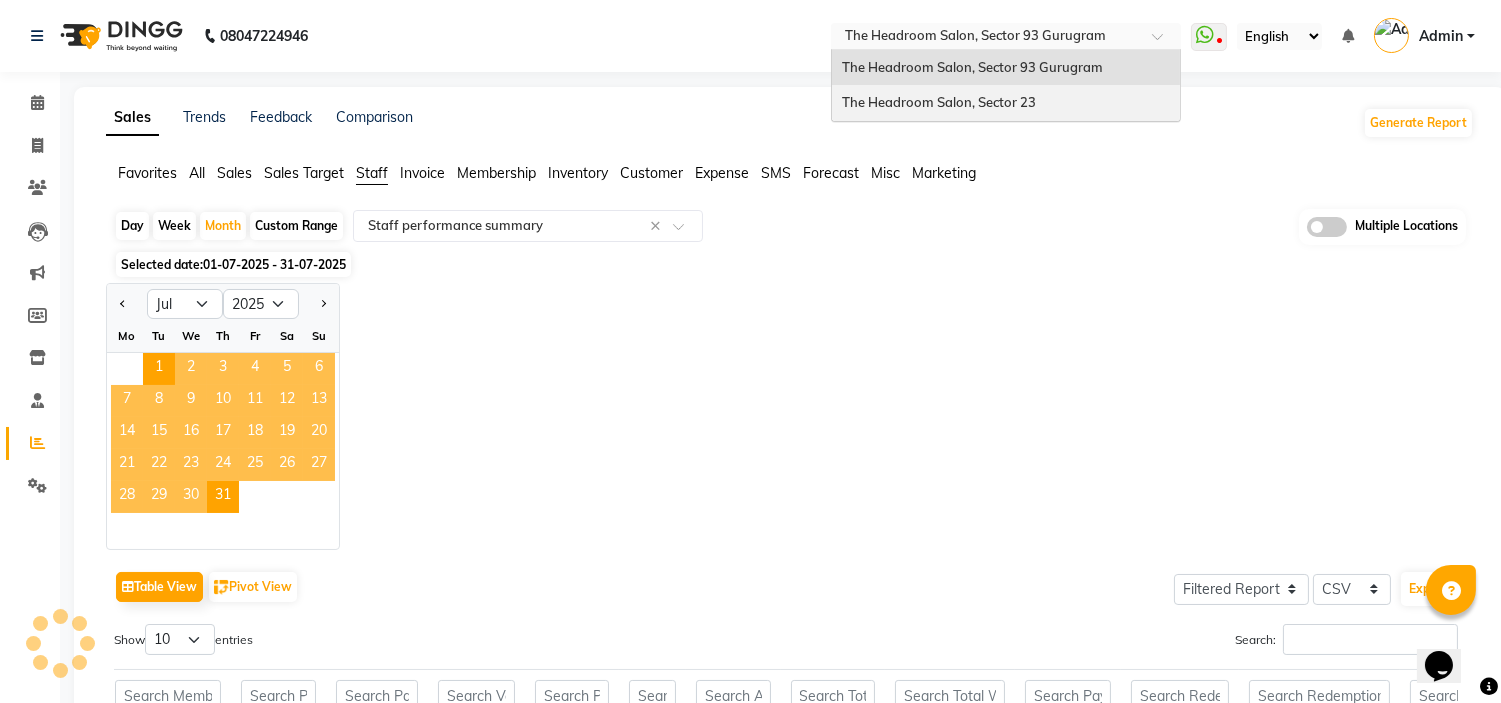 click on "The Headroom Salon, Sector 23" at bounding box center (939, 102) 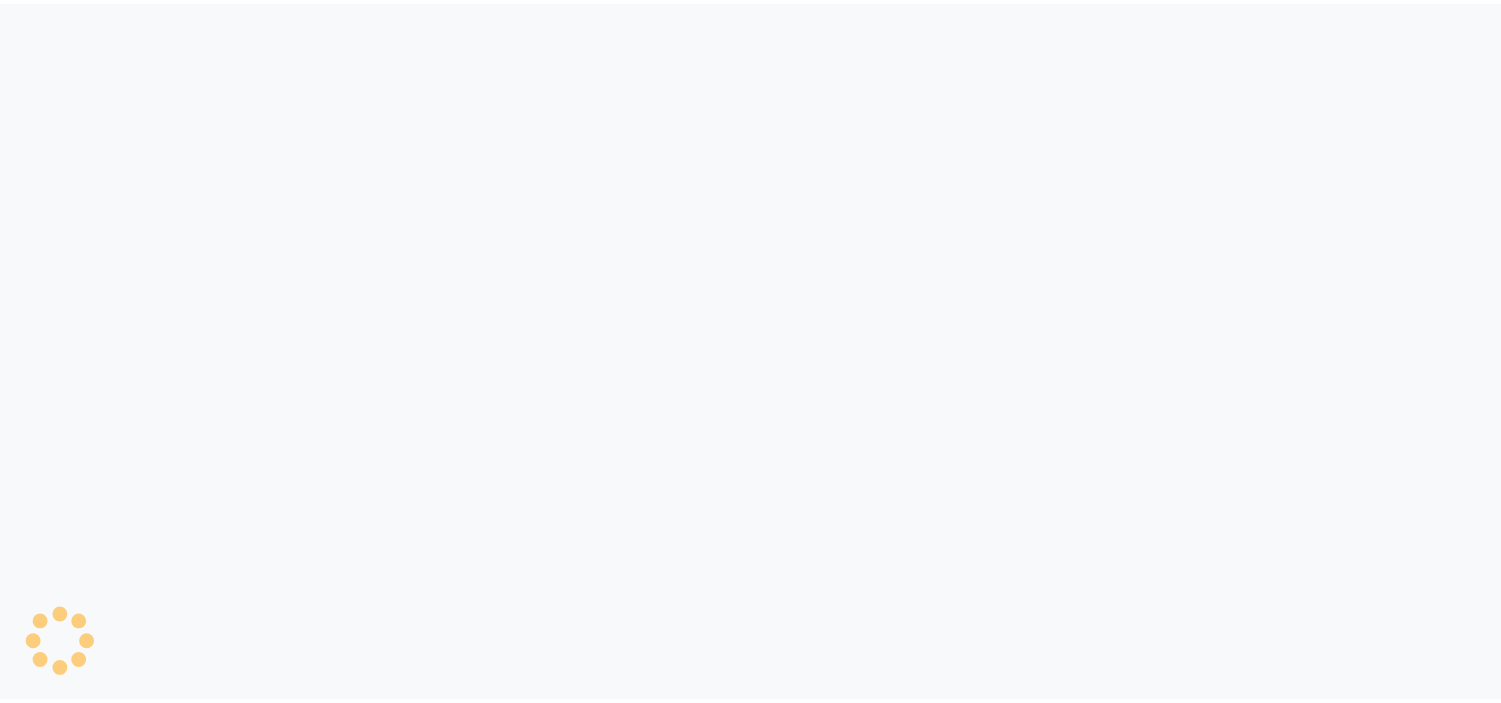 scroll, scrollTop: 0, scrollLeft: 0, axis: both 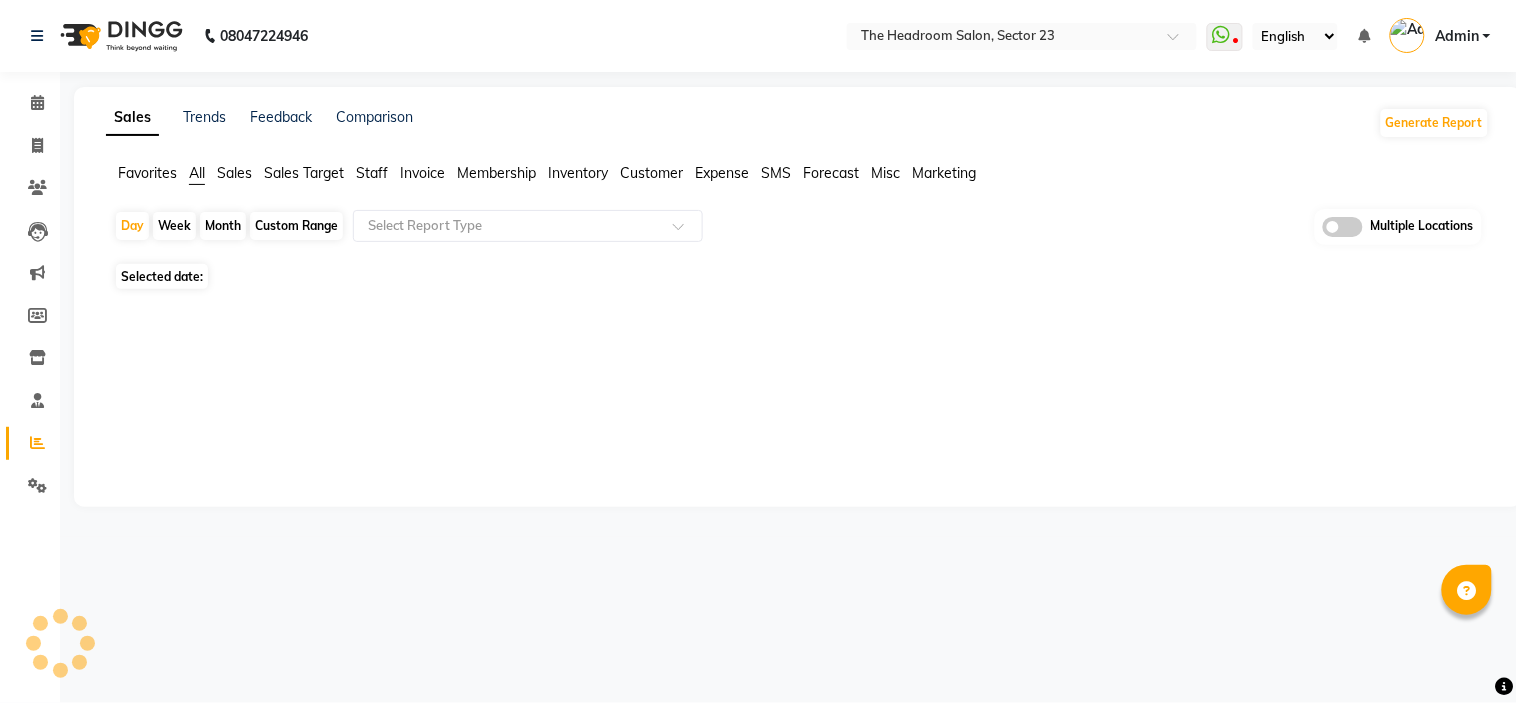 select on "en" 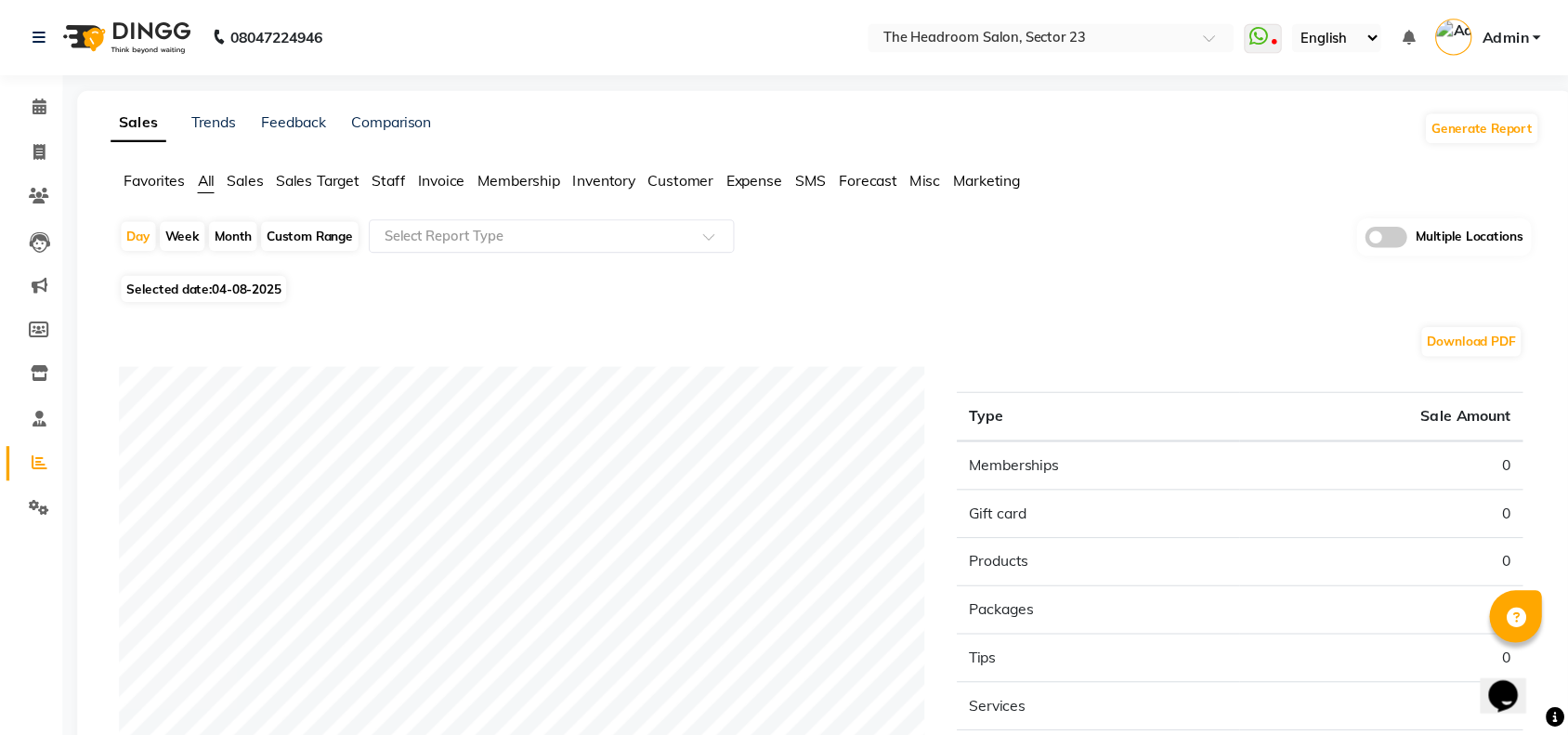 scroll, scrollTop: 0, scrollLeft: 0, axis: both 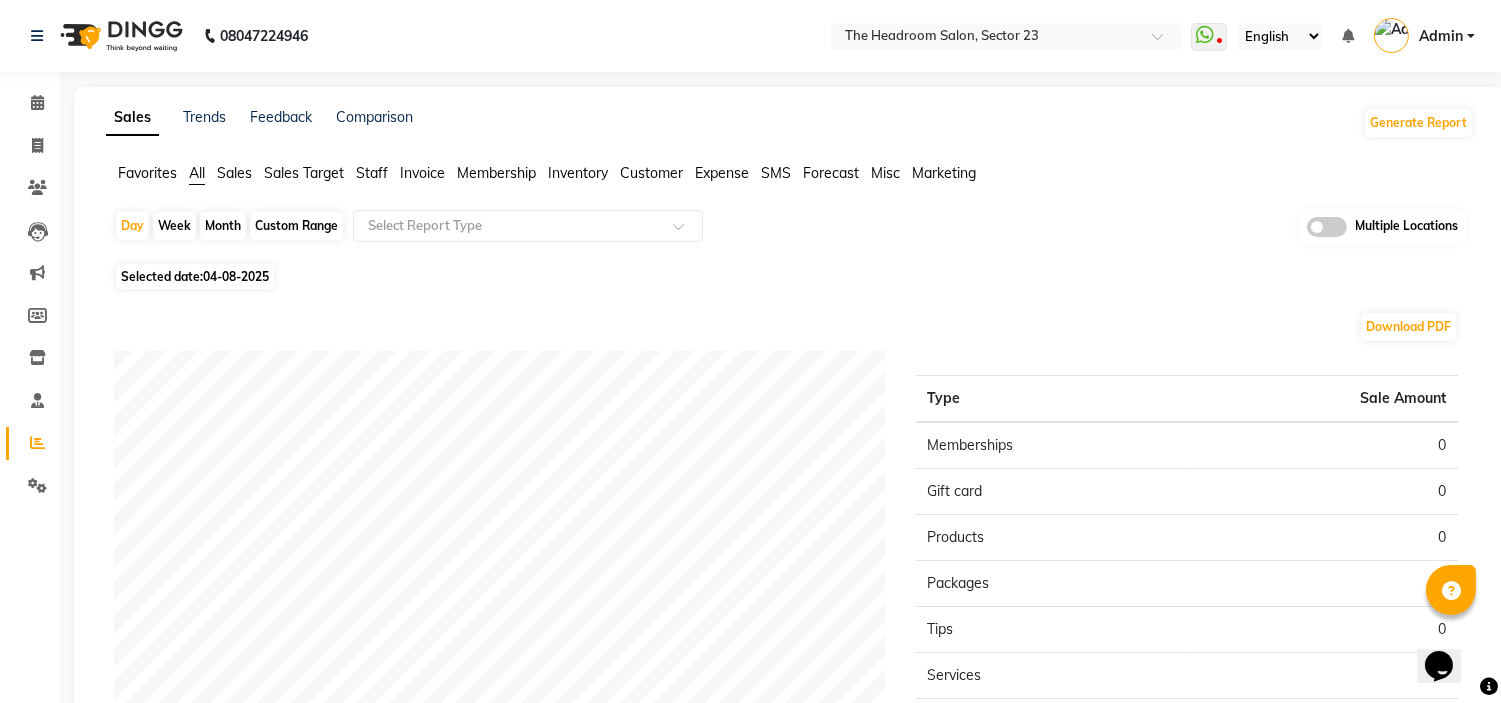 click on "Custom Range" 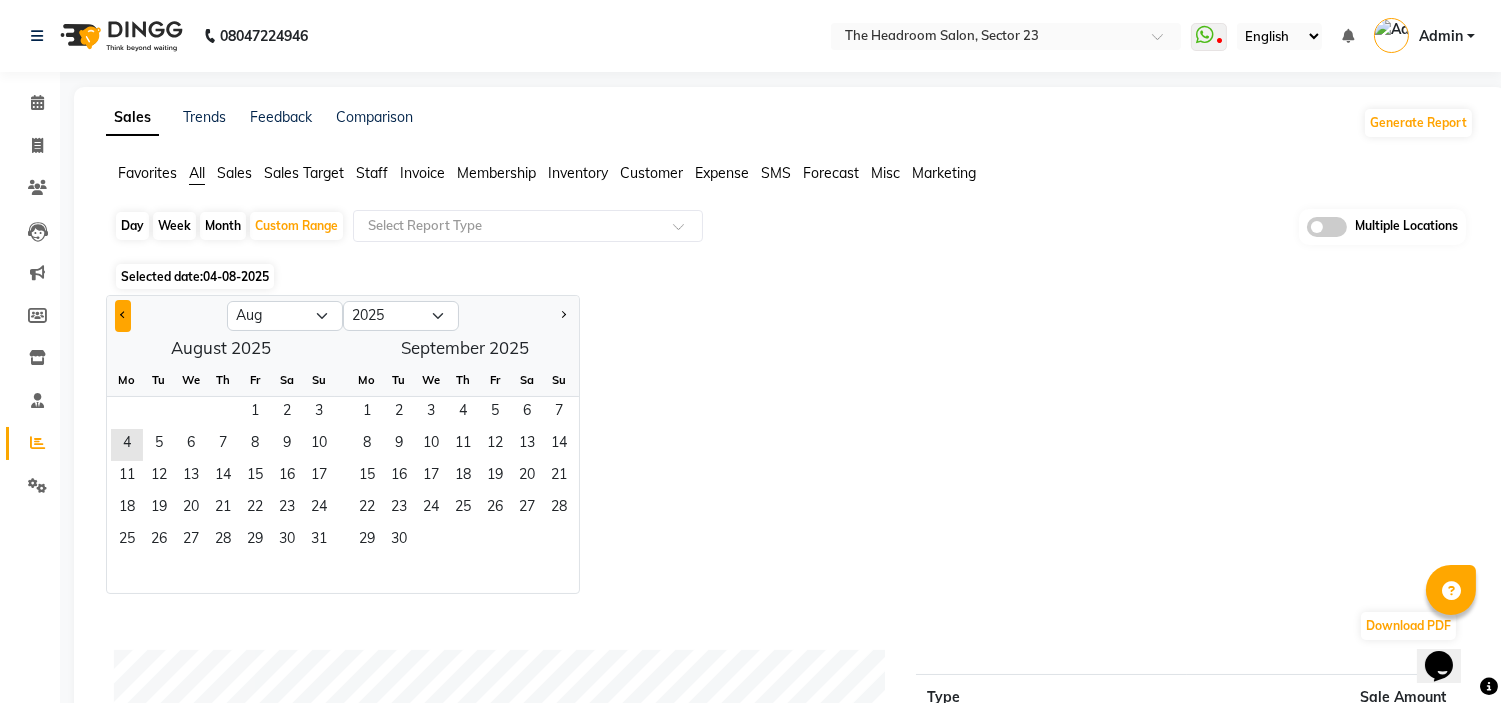 click 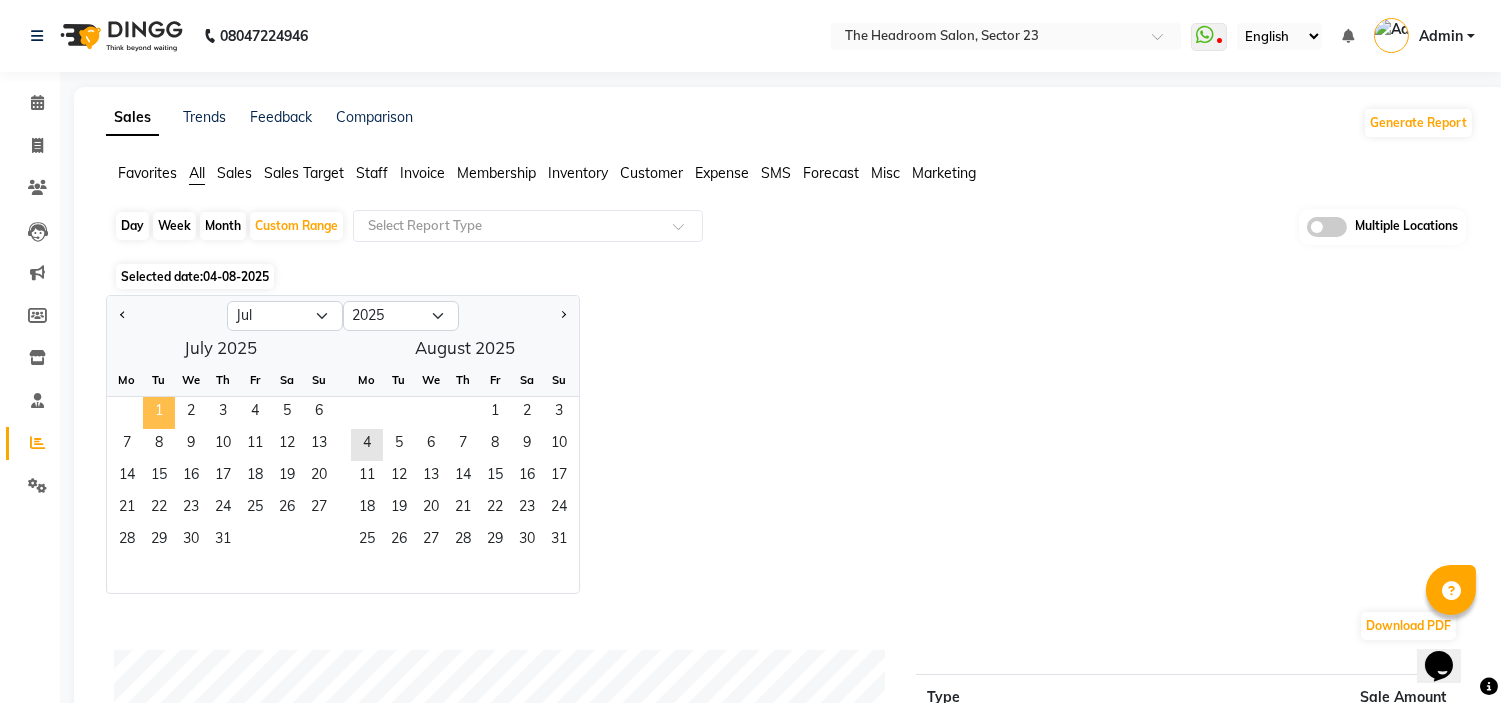 click on "1" 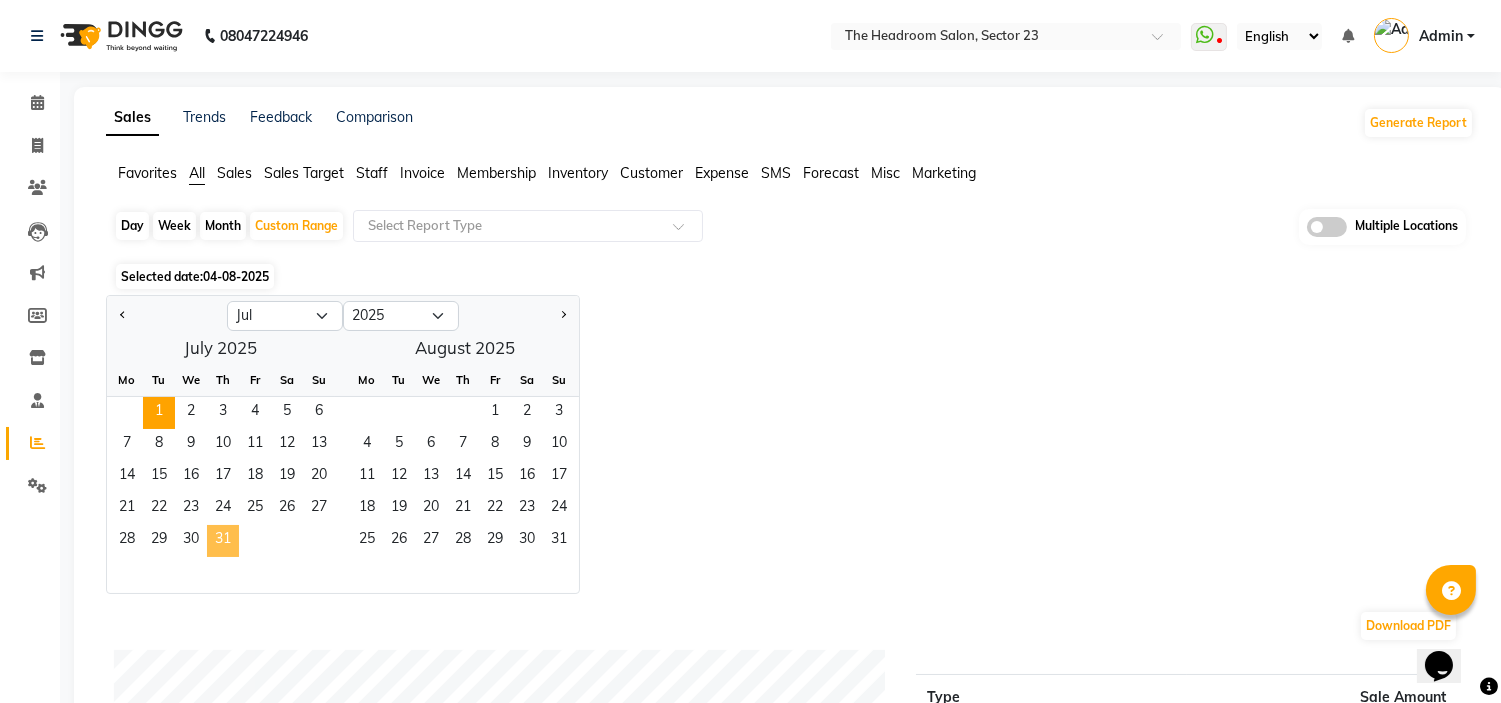 click on "31" 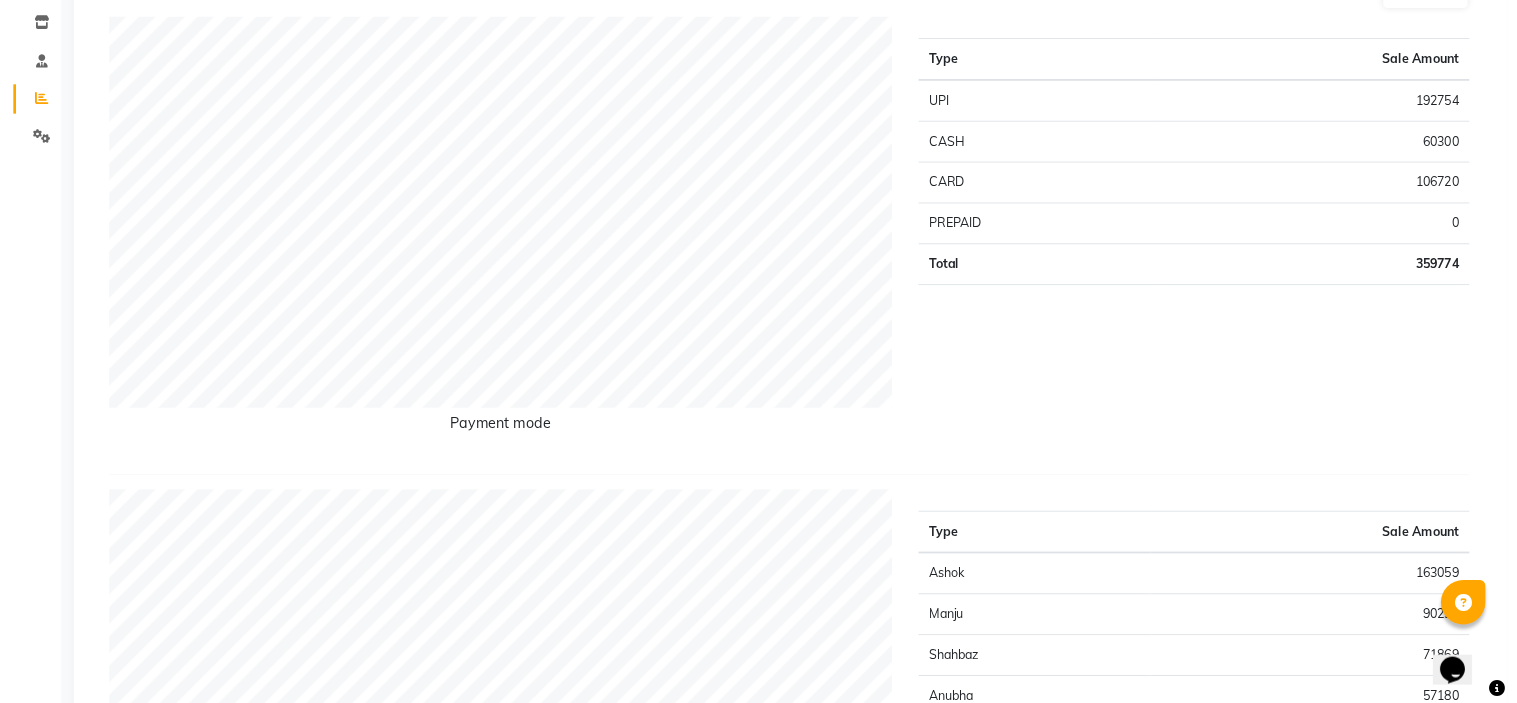 scroll, scrollTop: 0, scrollLeft: 0, axis: both 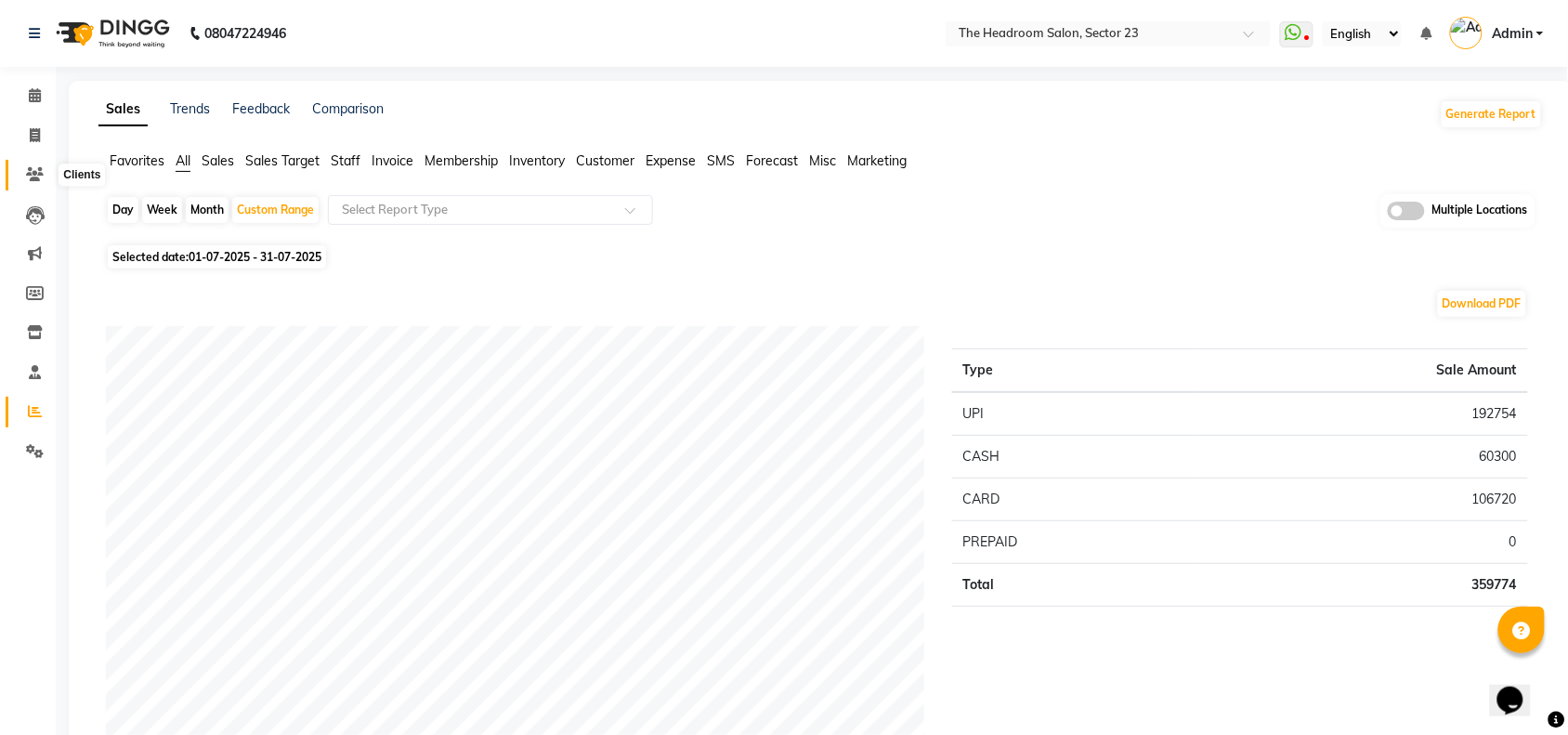 click 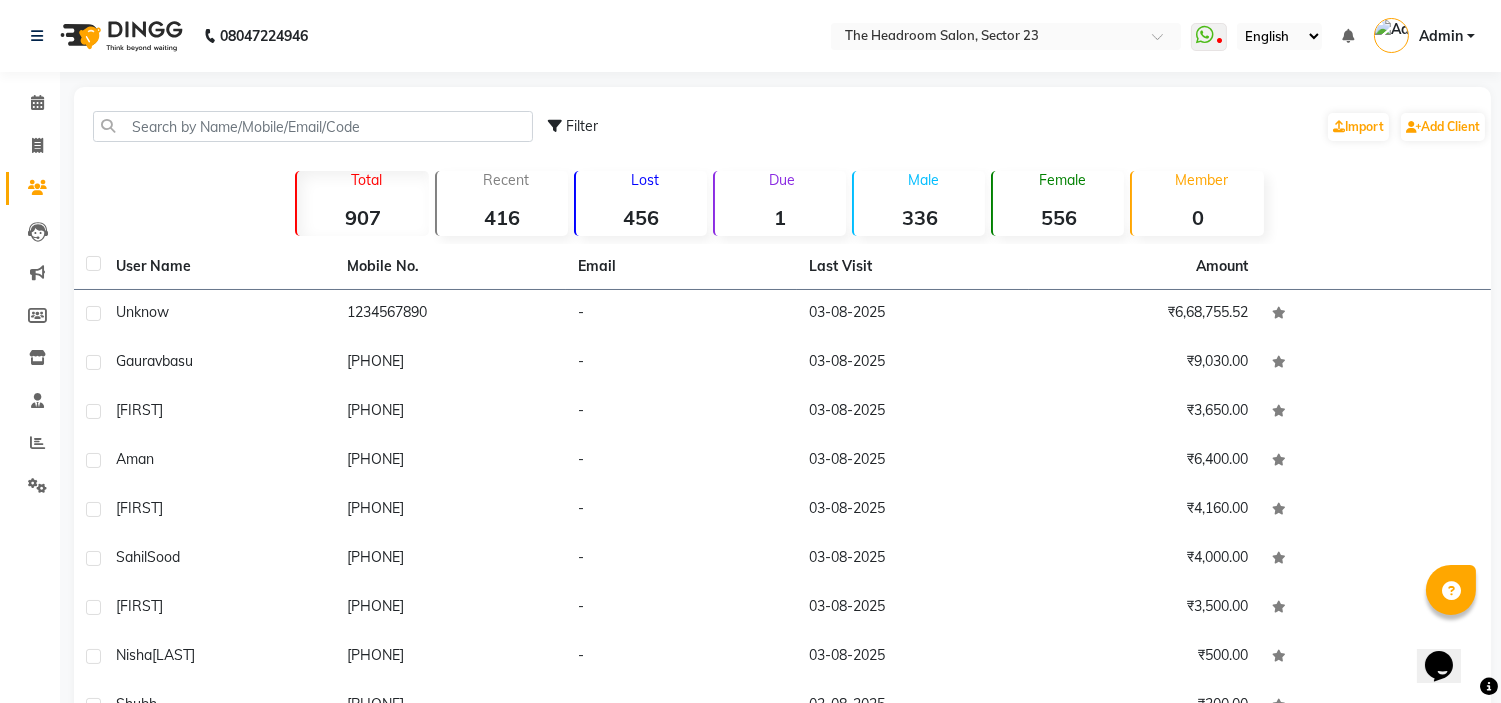 click on "Filter  Import   Add Client" 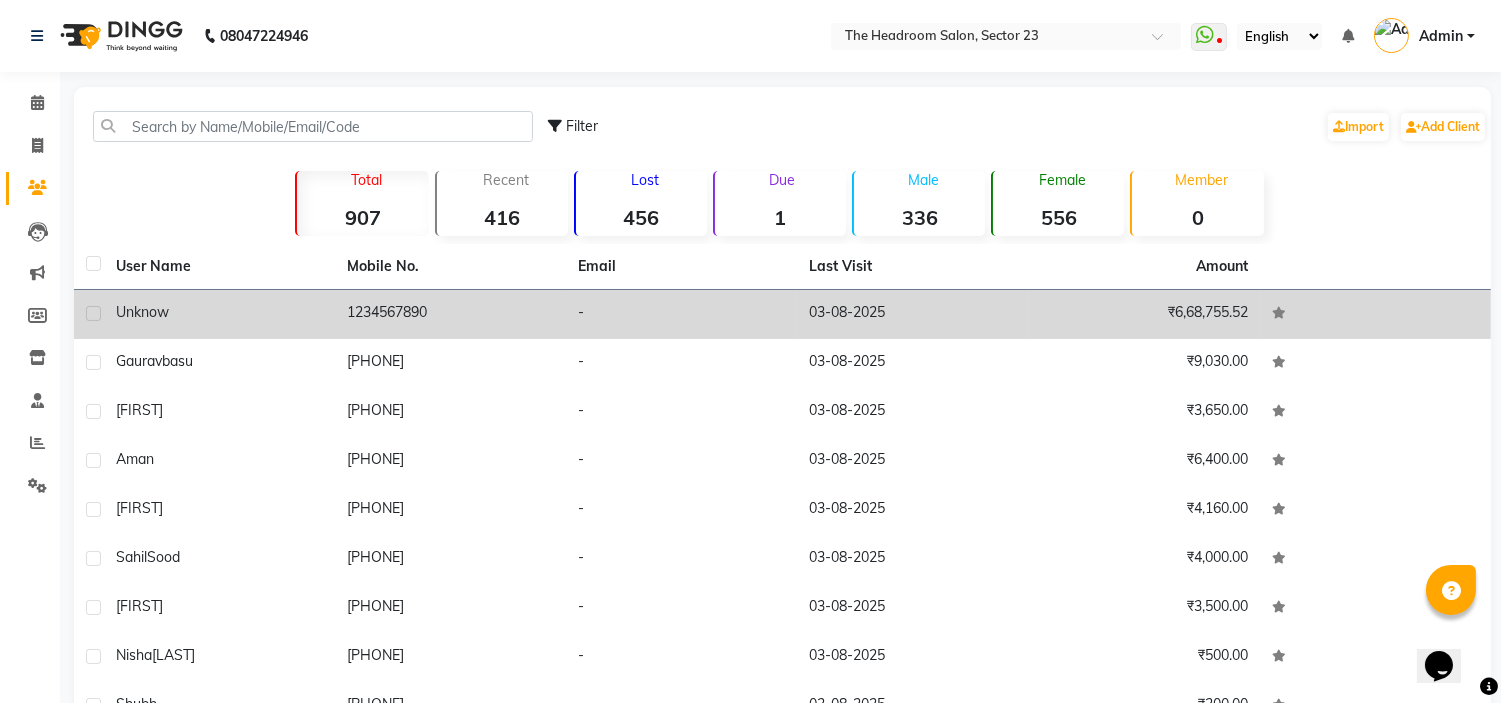 click on "1234567890" 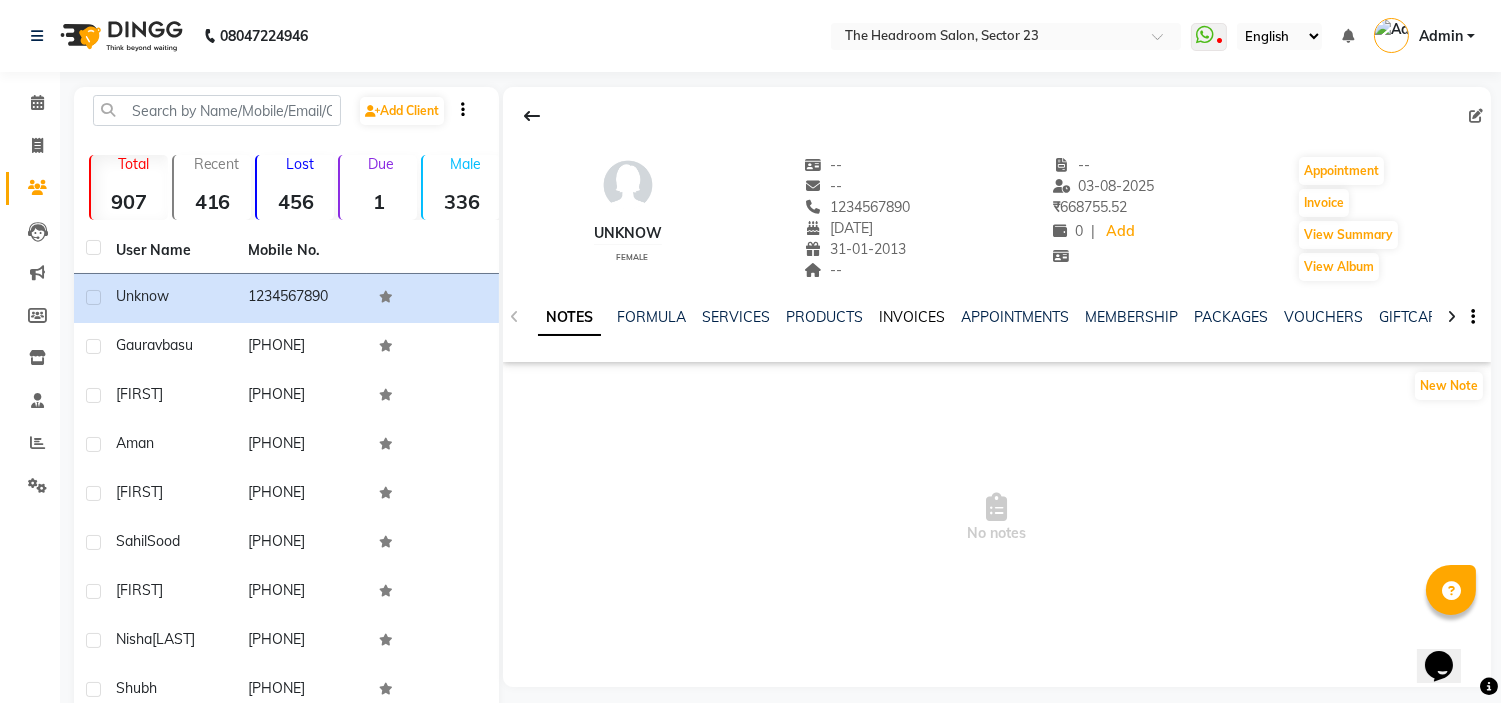 click on "INVOICES" 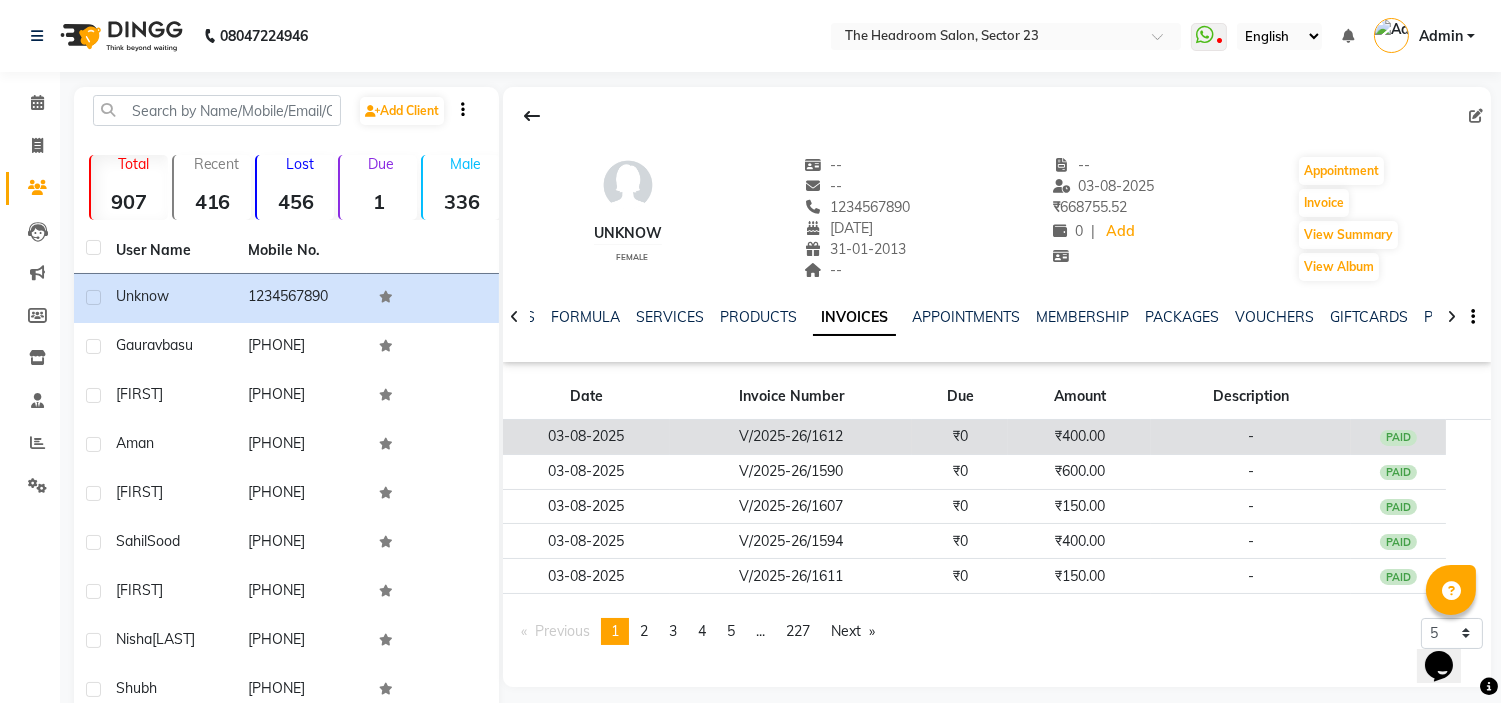 click on "₹400.00" 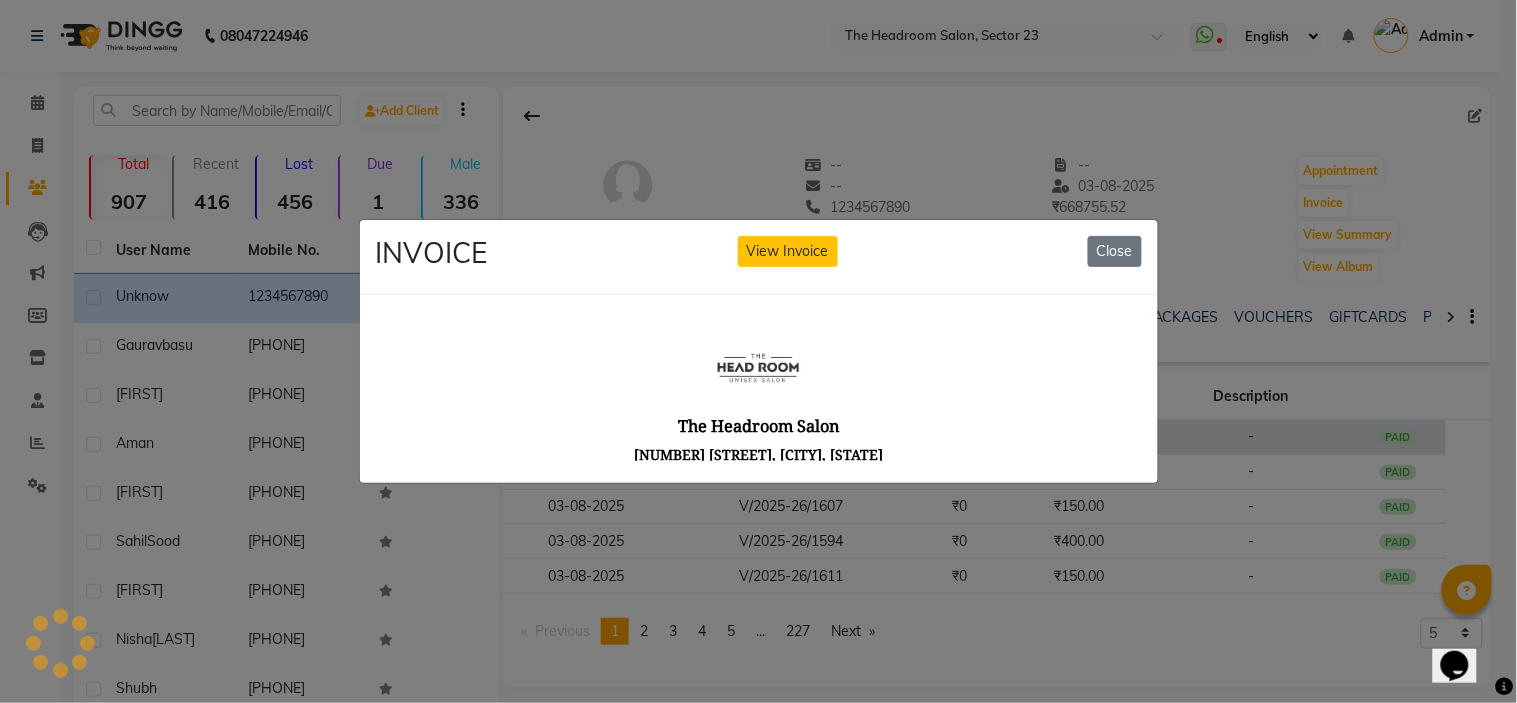 scroll, scrollTop: 0, scrollLeft: 0, axis: both 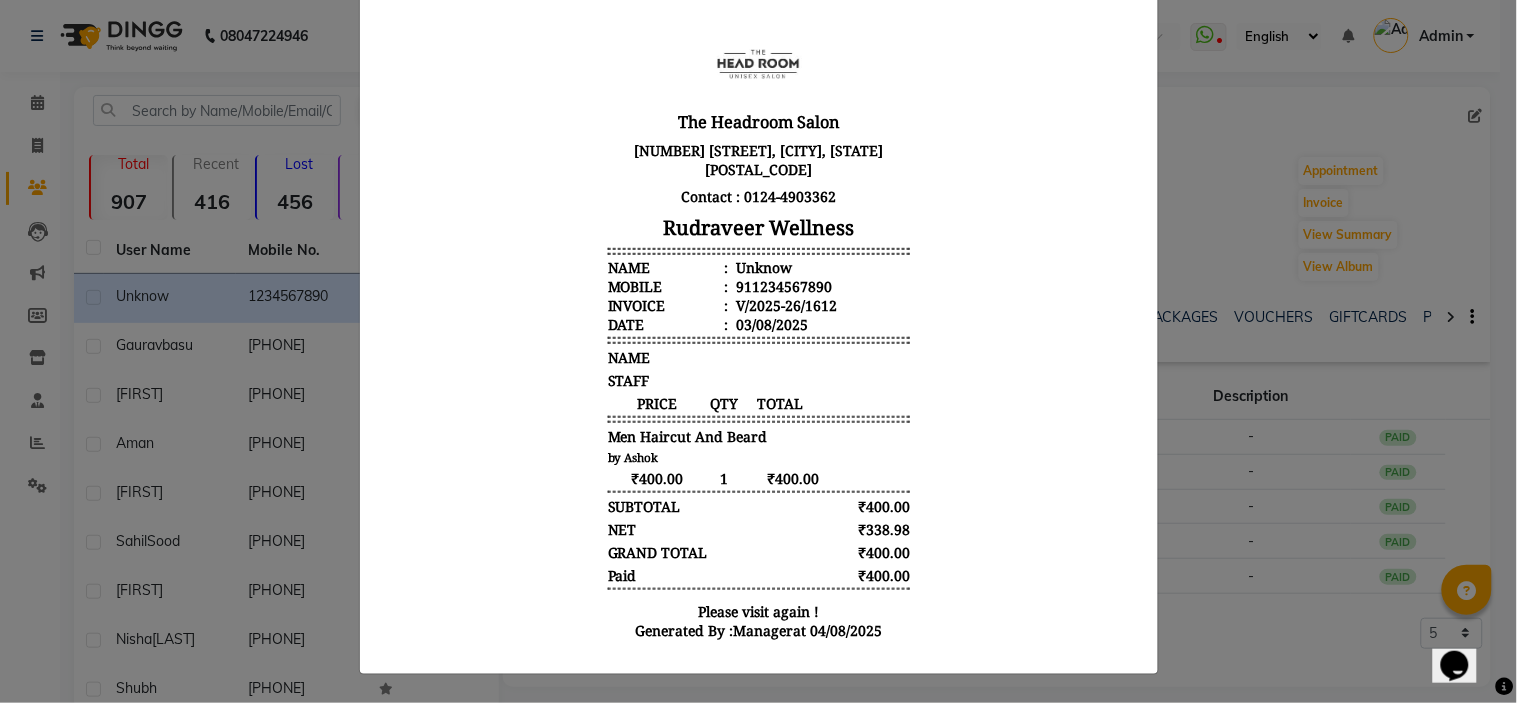 click on "INVOICE View Invoice Close" 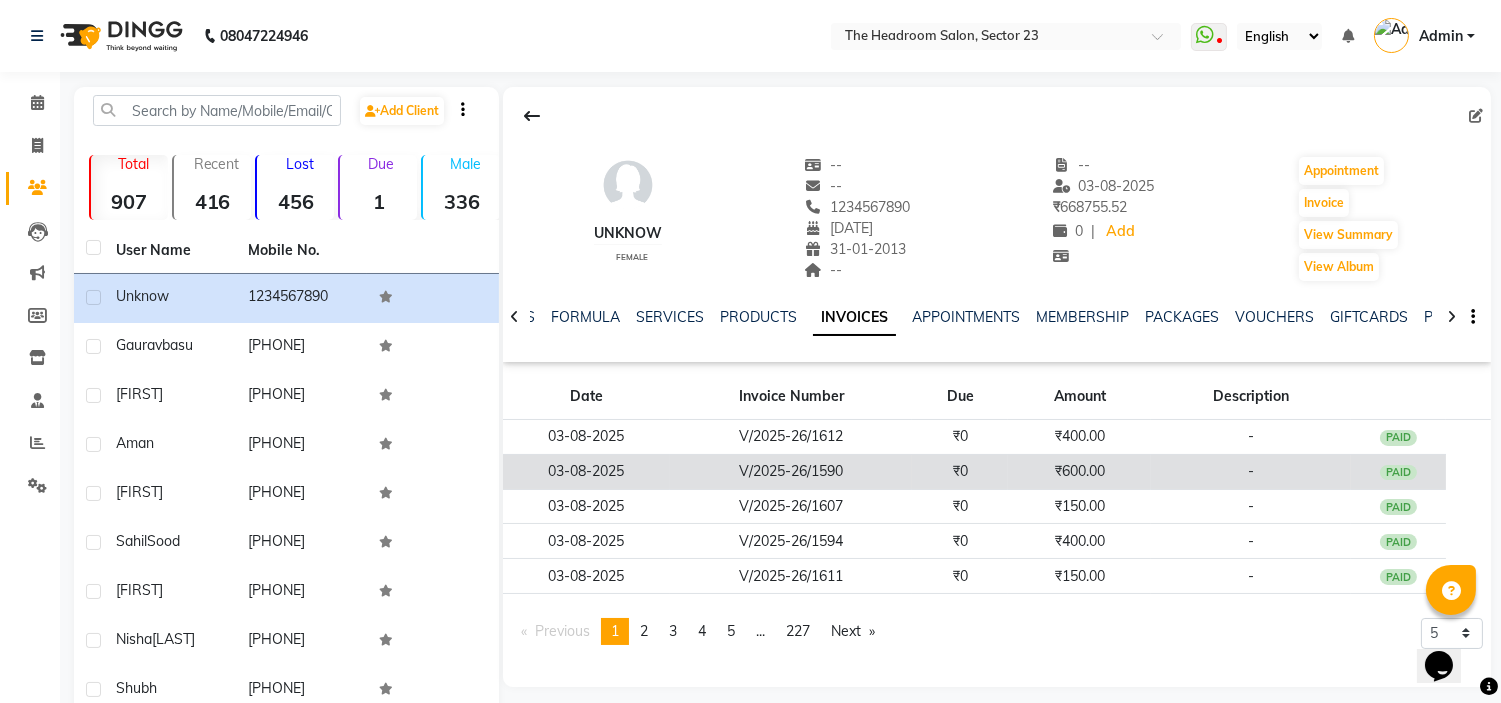 click on "₹600.00" 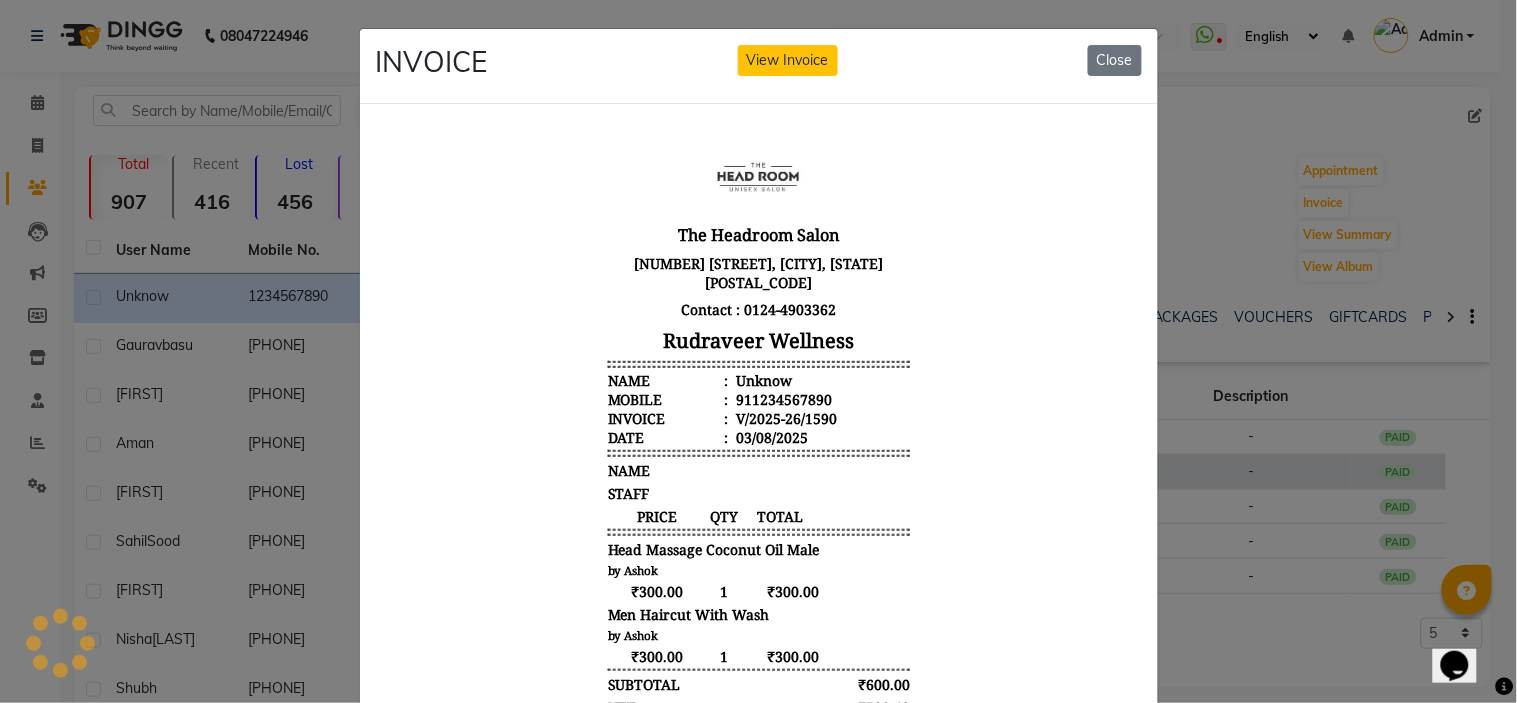 scroll, scrollTop: 0, scrollLeft: 0, axis: both 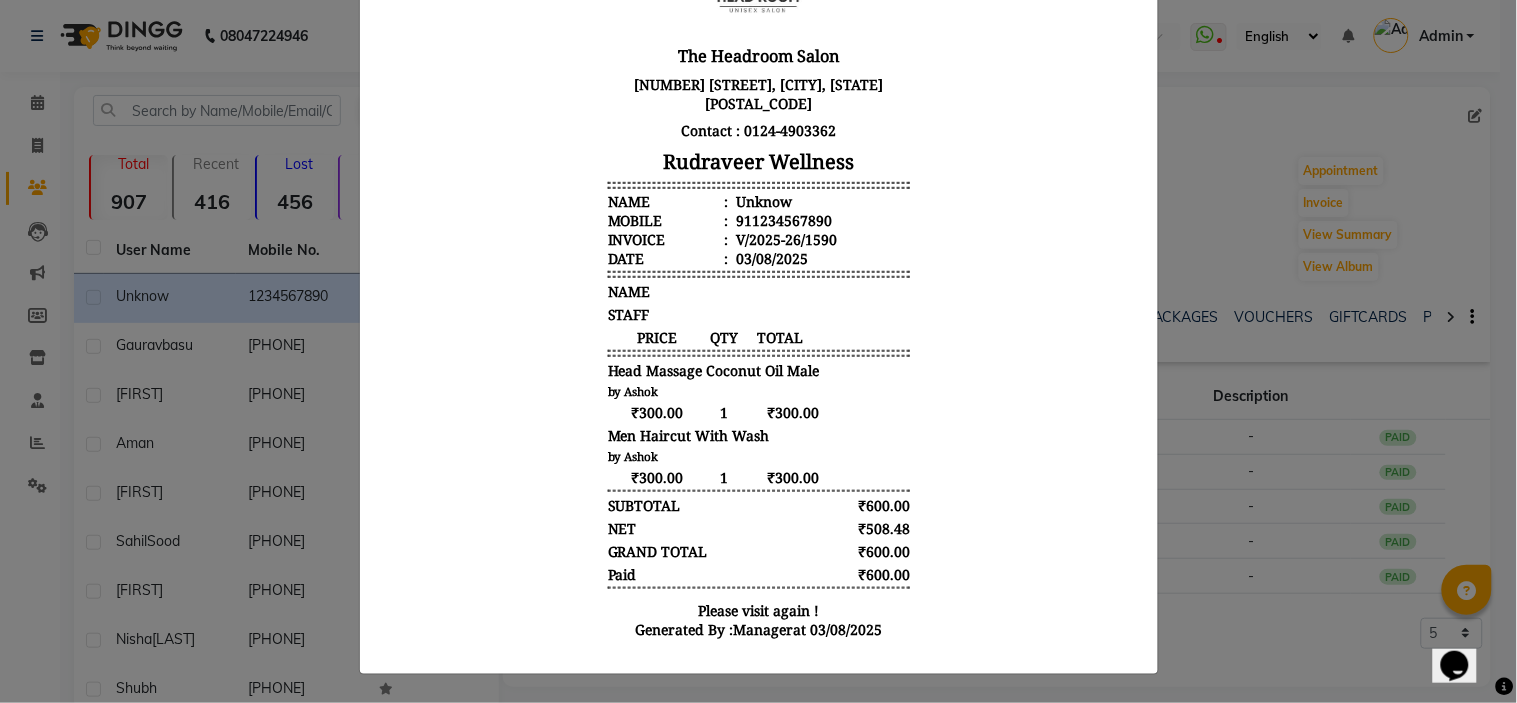 click on "INVOICE View Invoice Close" 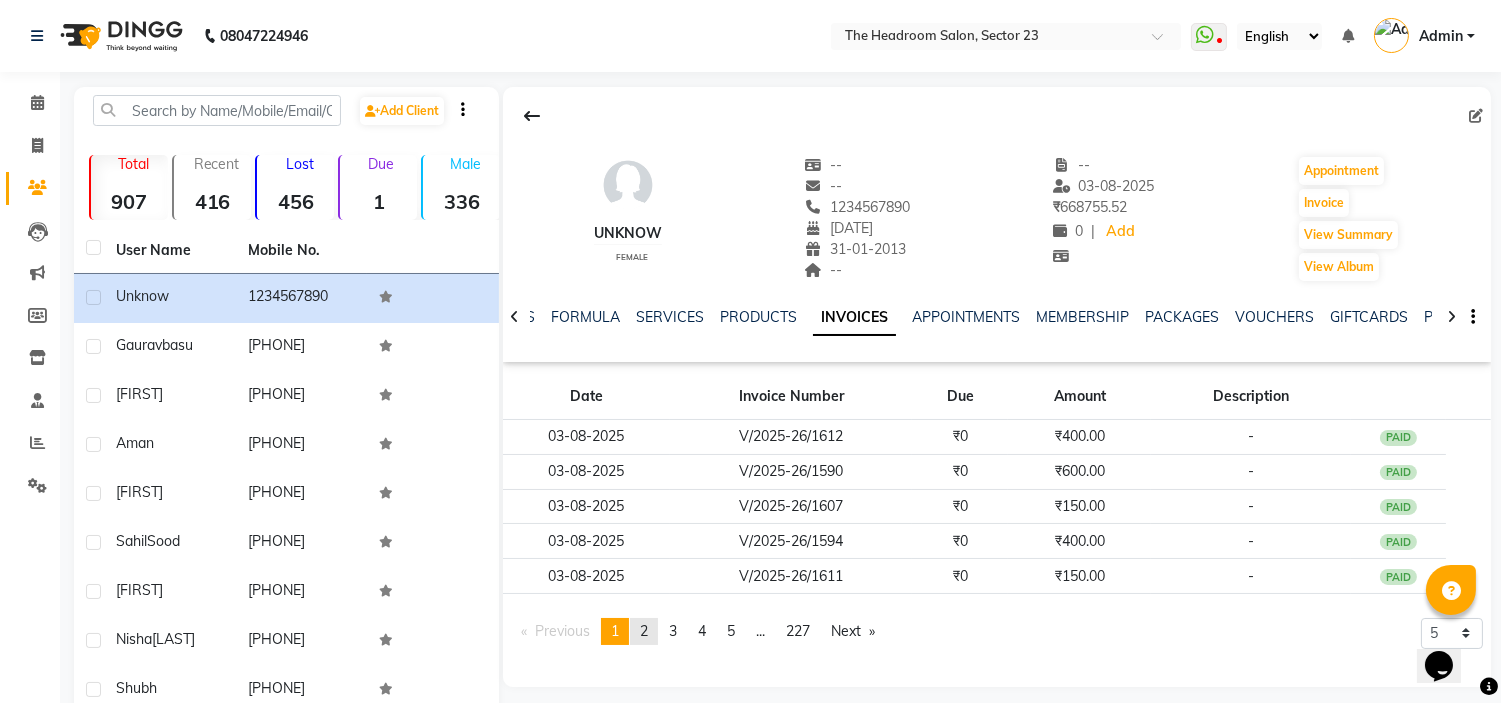click on "2" 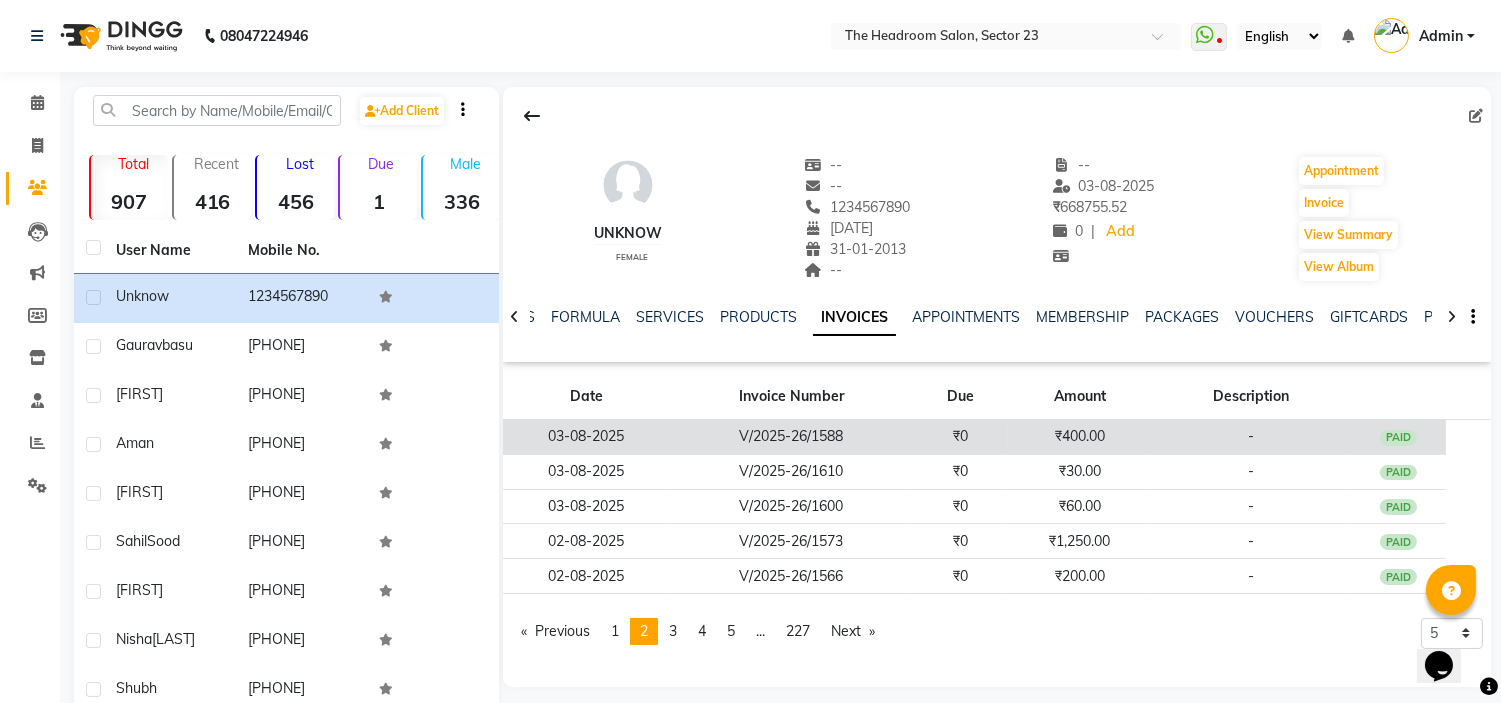 click on "V/2025-26/1588" 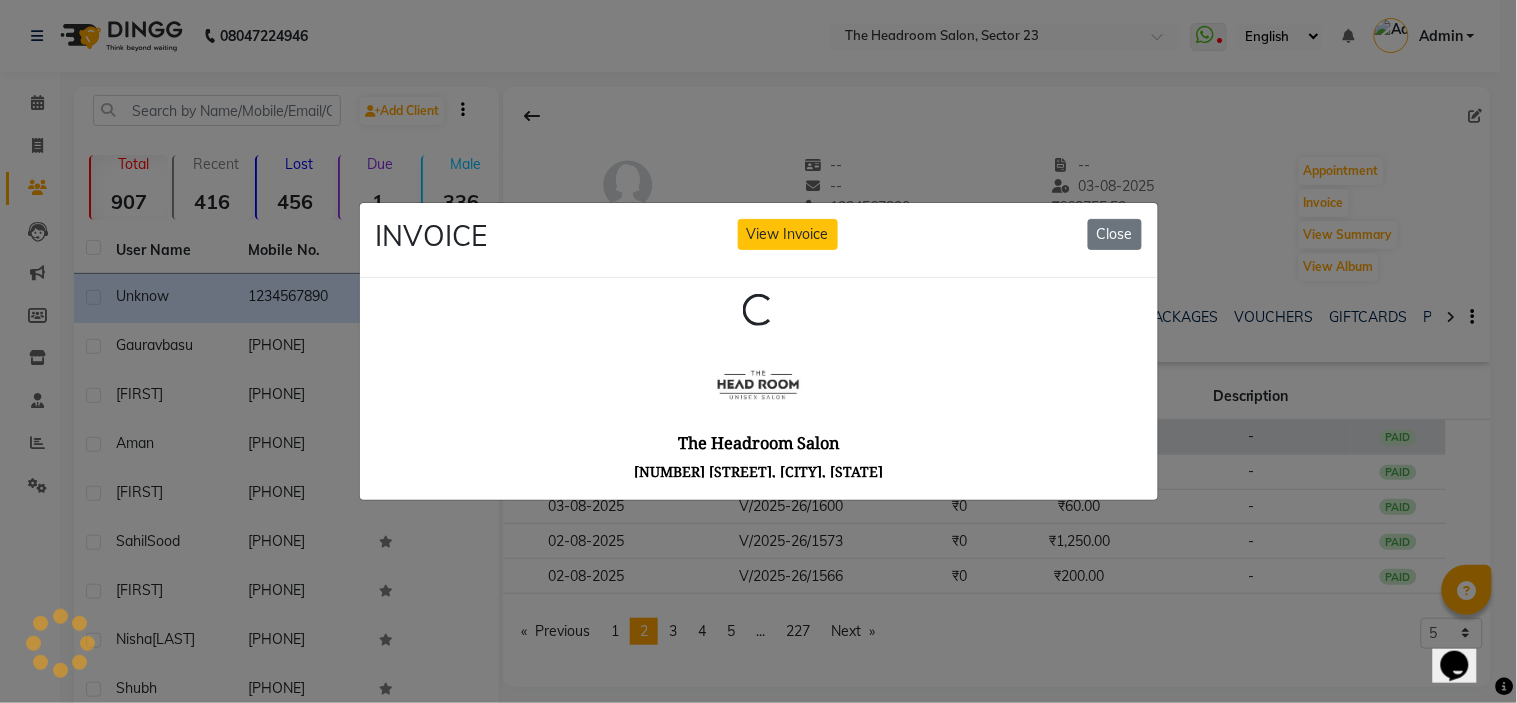 scroll, scrollTop: 0, scrollLeft: 0, axis: both 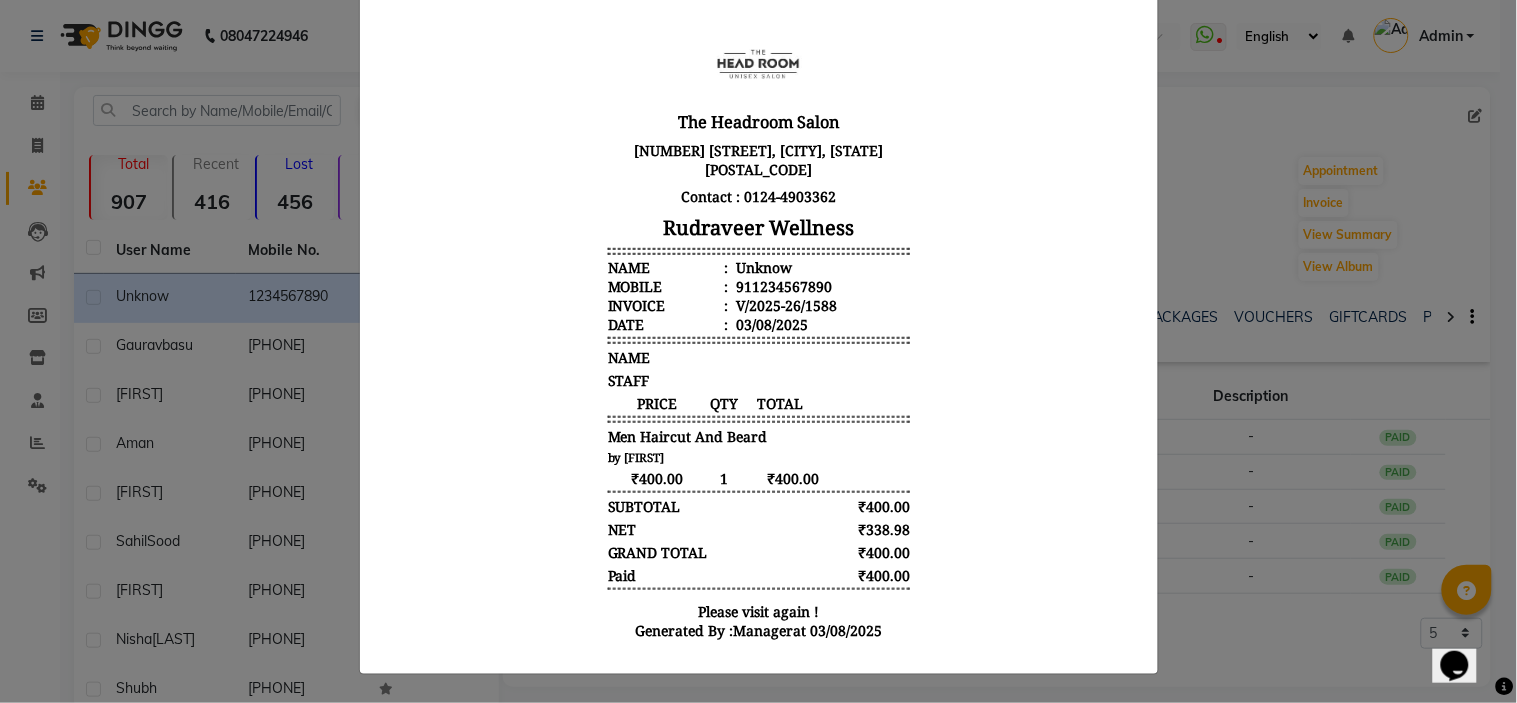 click on "INVOICE View Invoice Close" 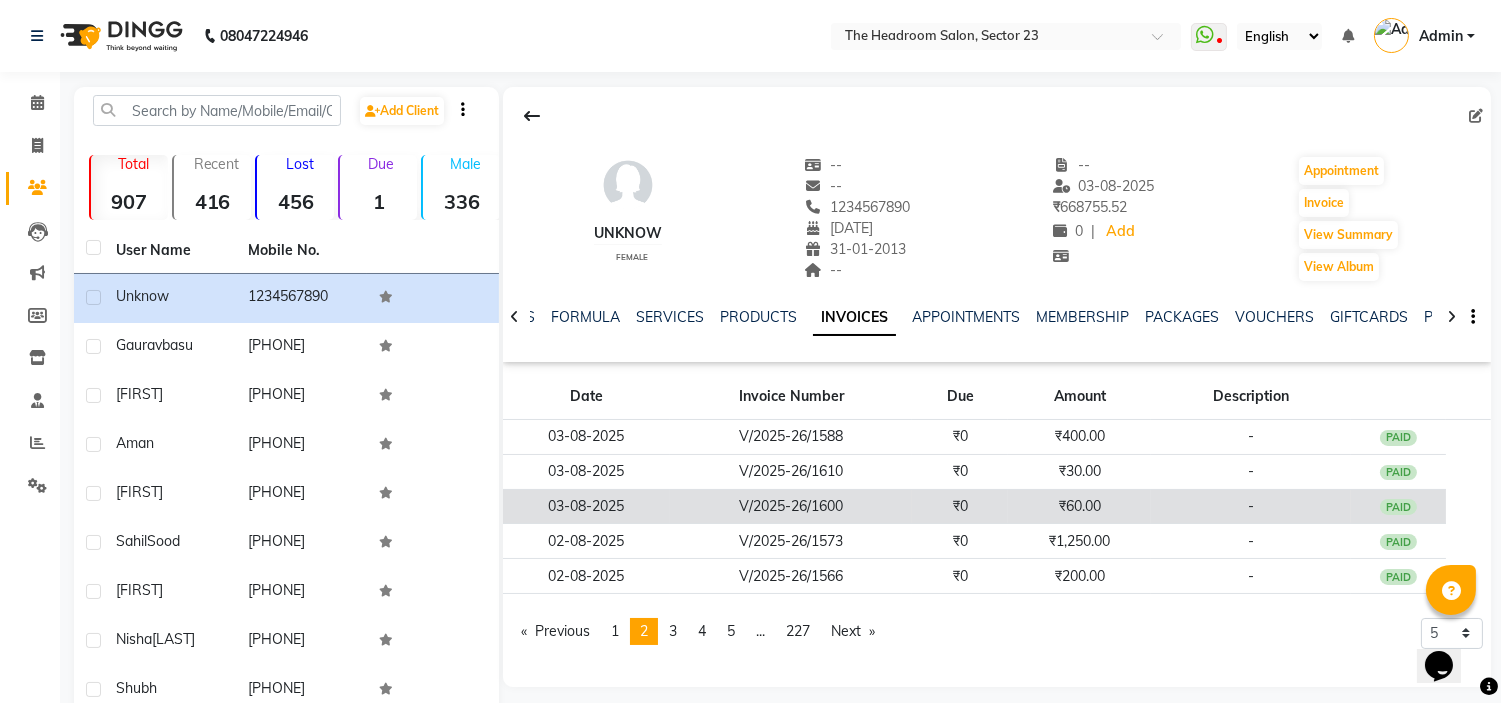 click on "₹0" 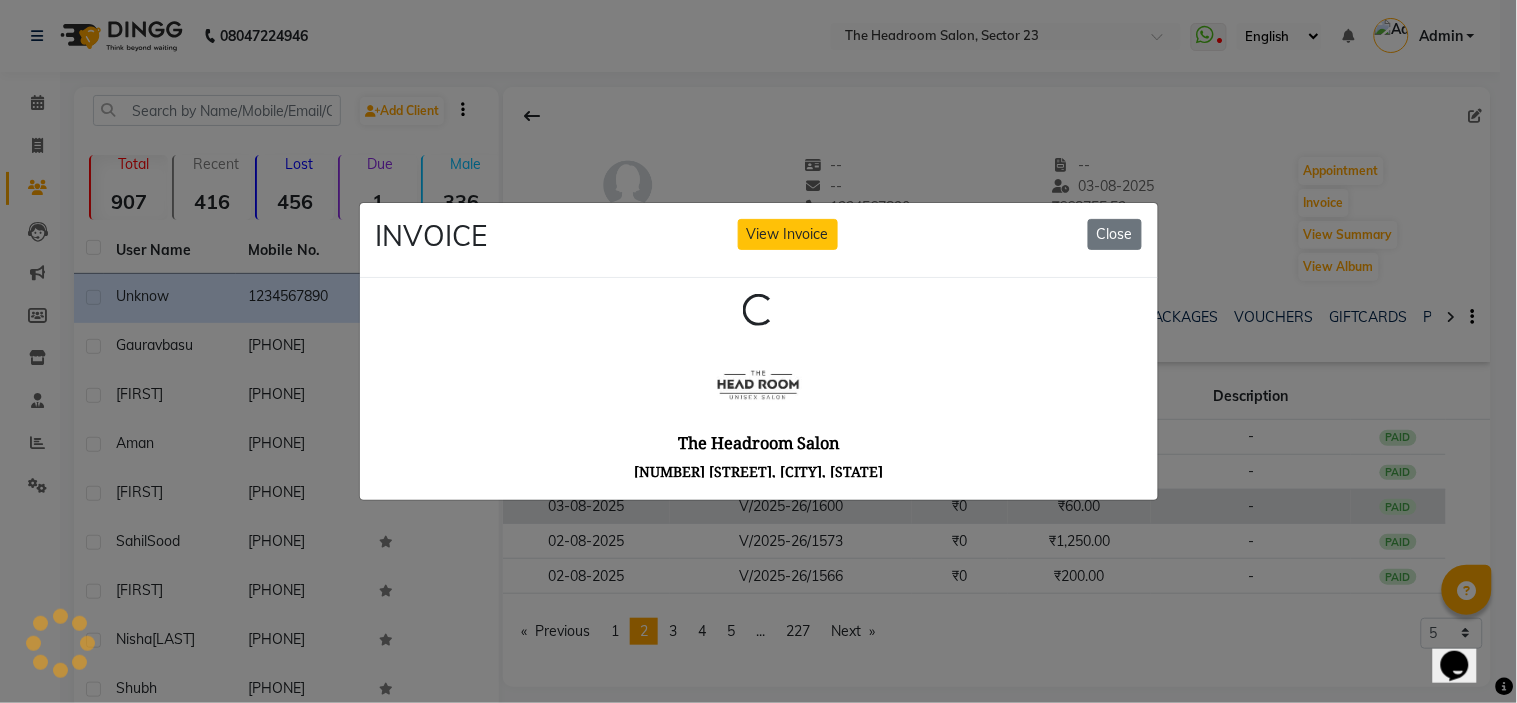 scroll, scrollTop: 0, scrollLeft: 0, axis: both 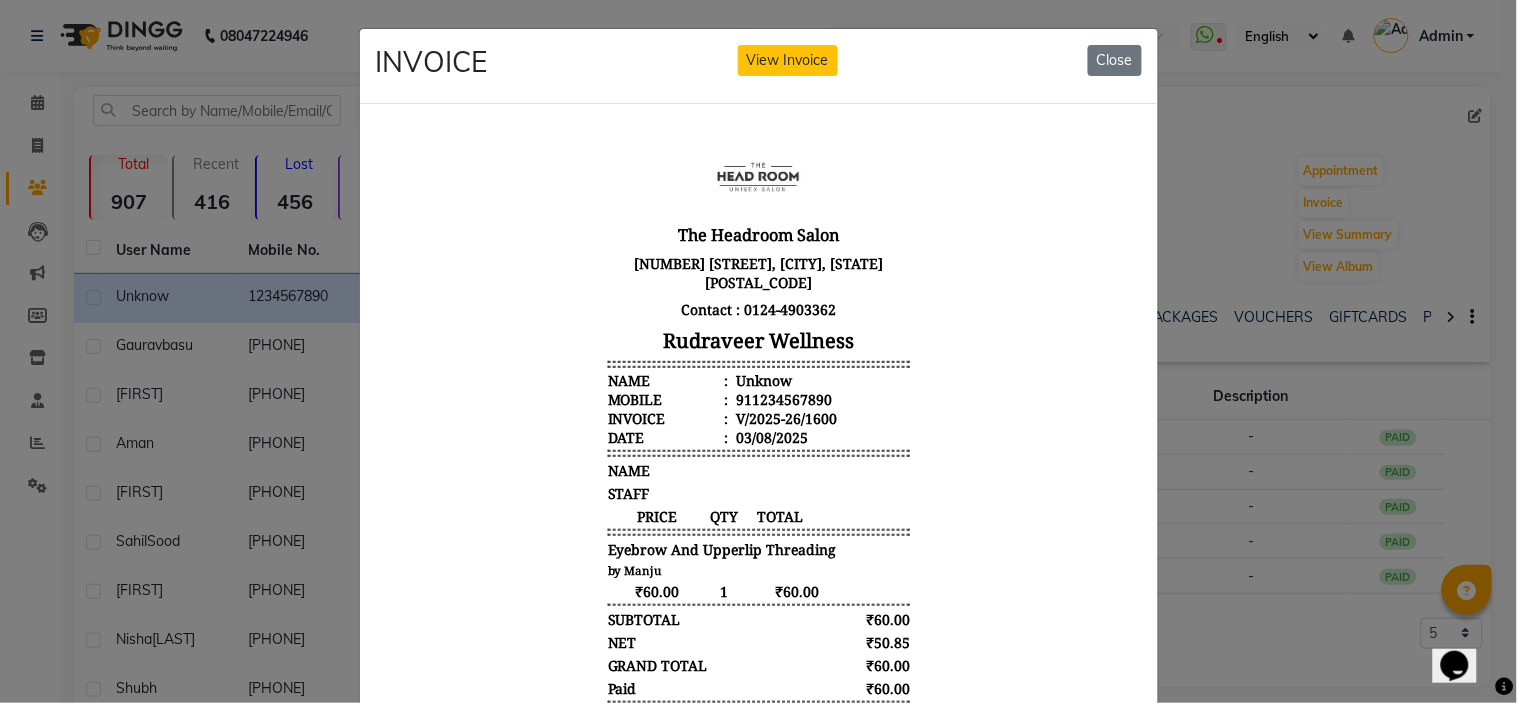 click on "INVOICE View Invoice Close" 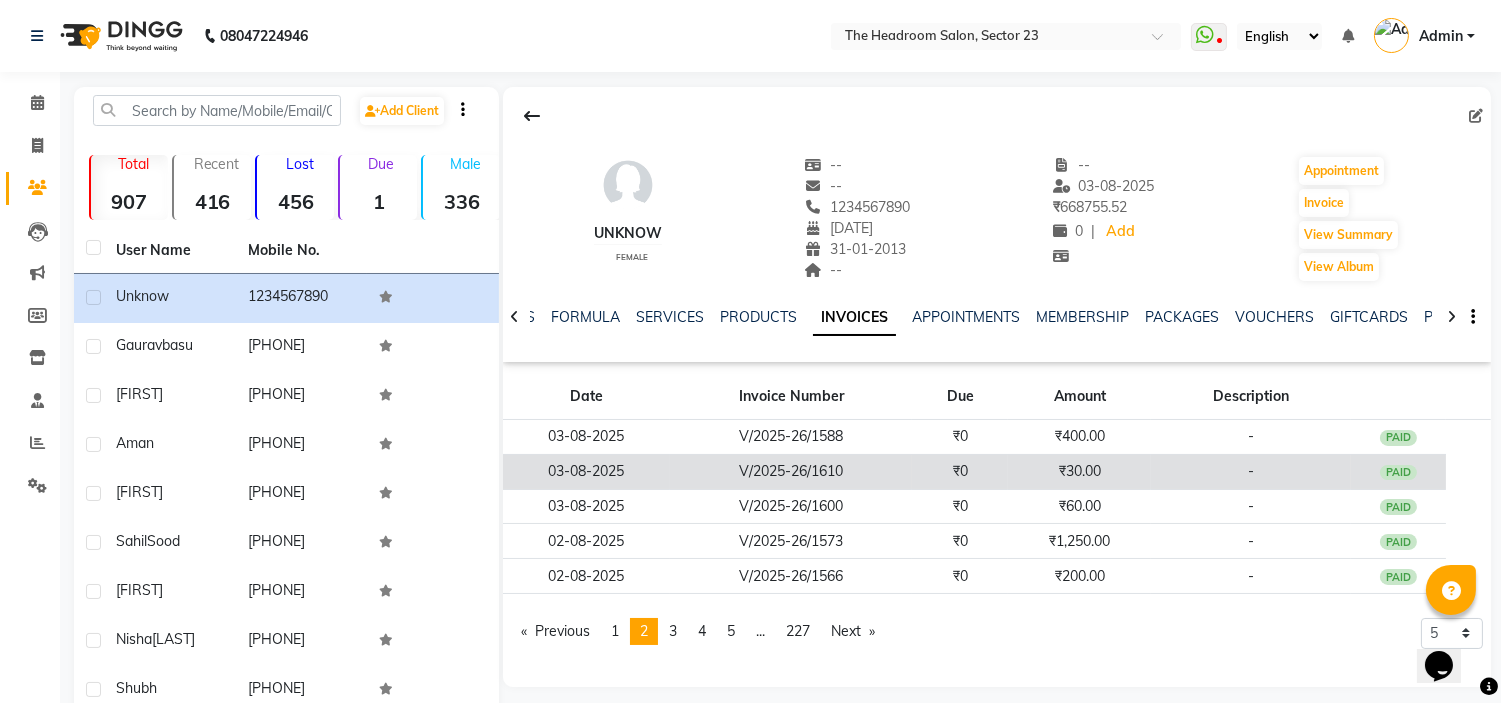click on "₹0" 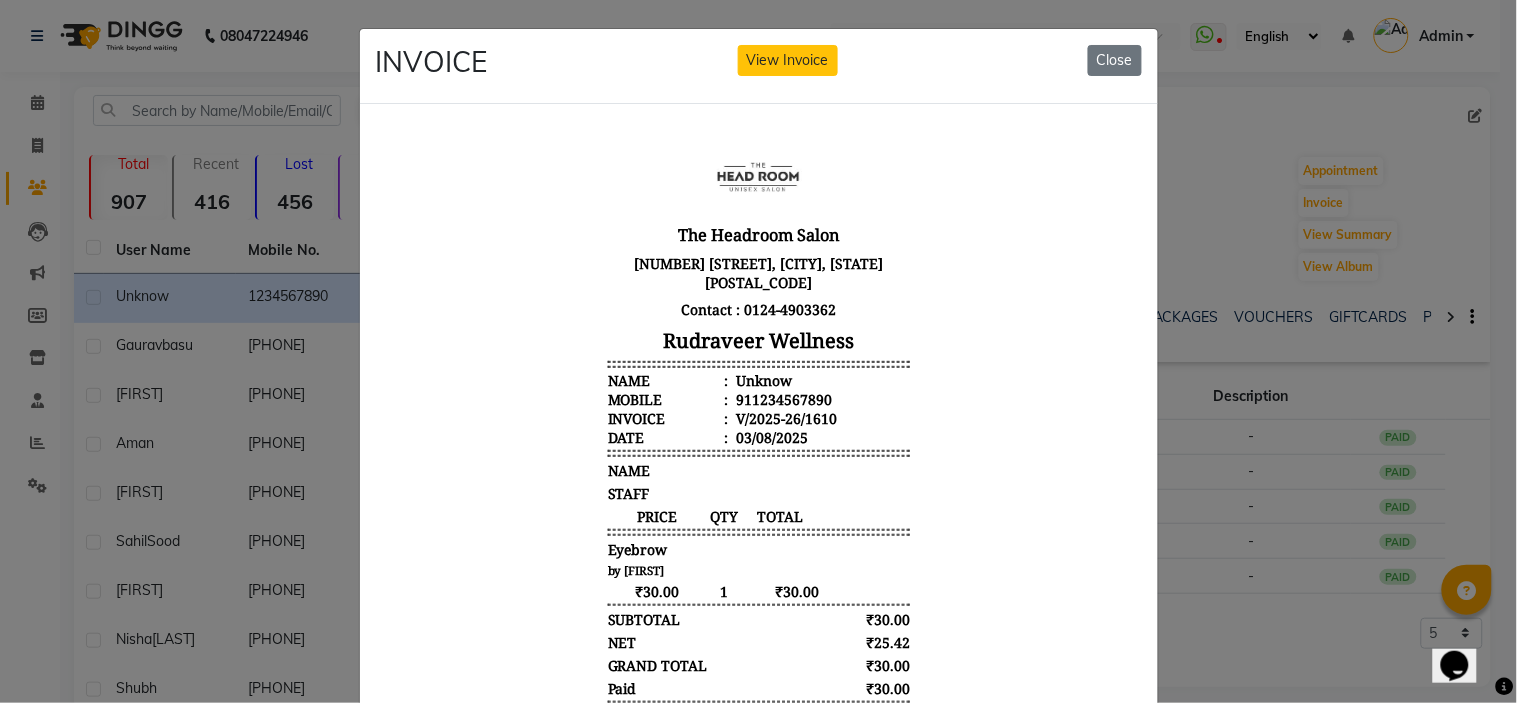 scroll, scrollTop: 0, scrollLeft: 0, axis: both 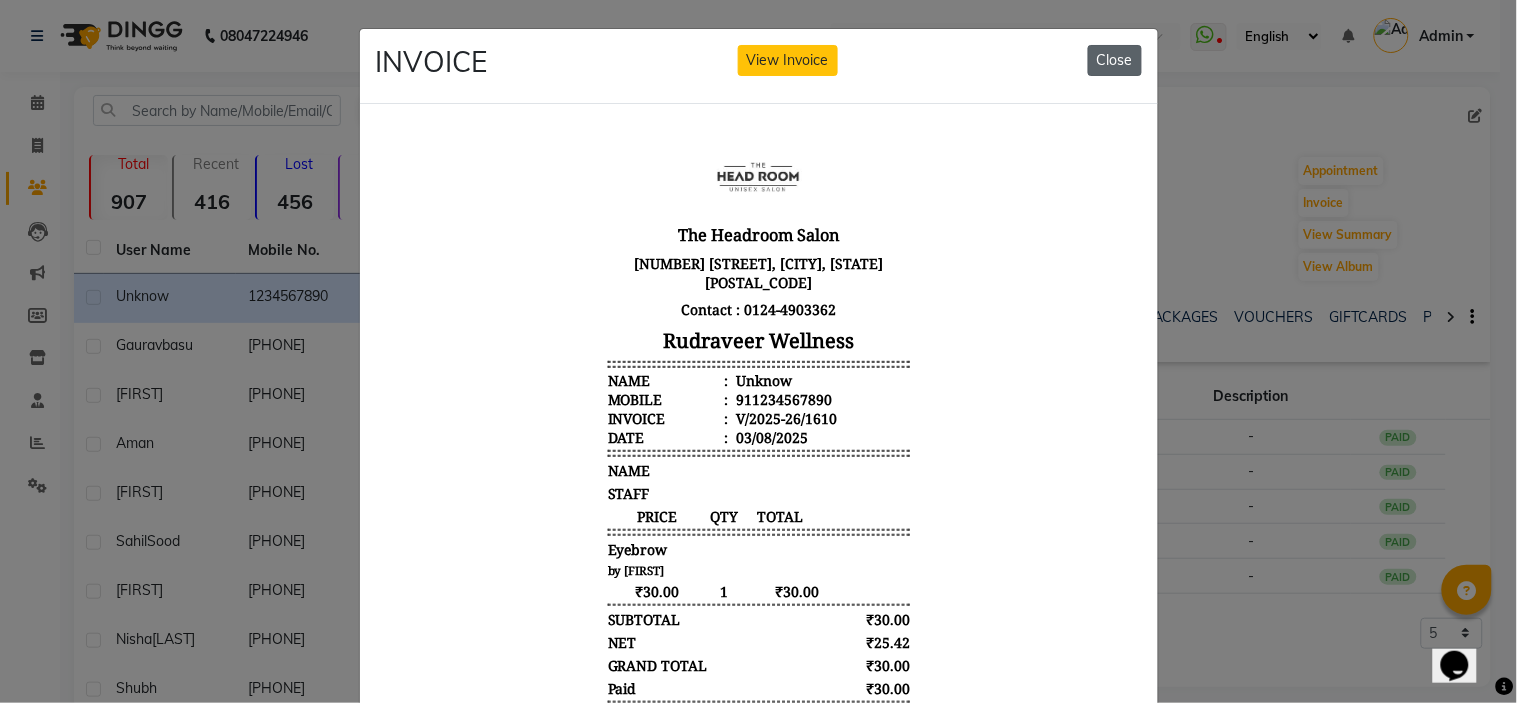 click on "Close" 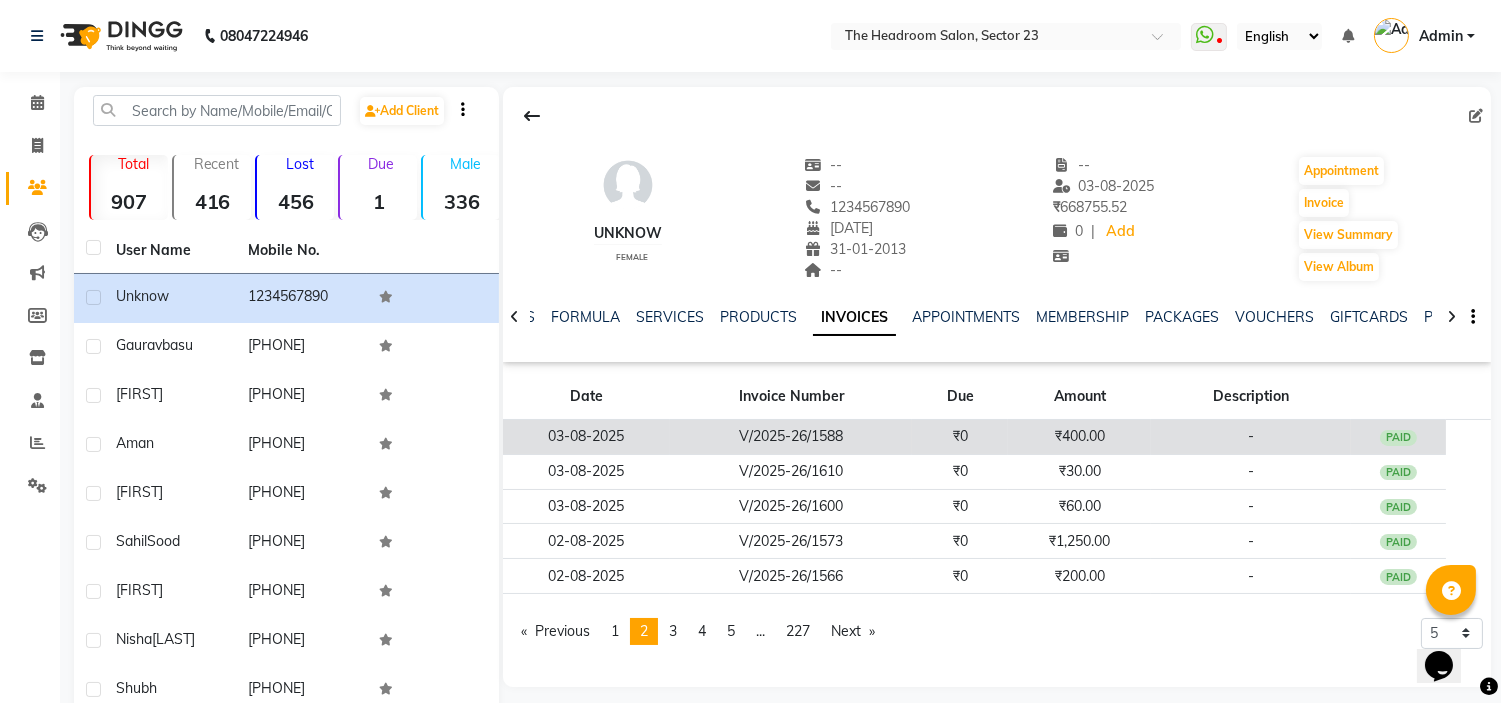 click on "₹0" 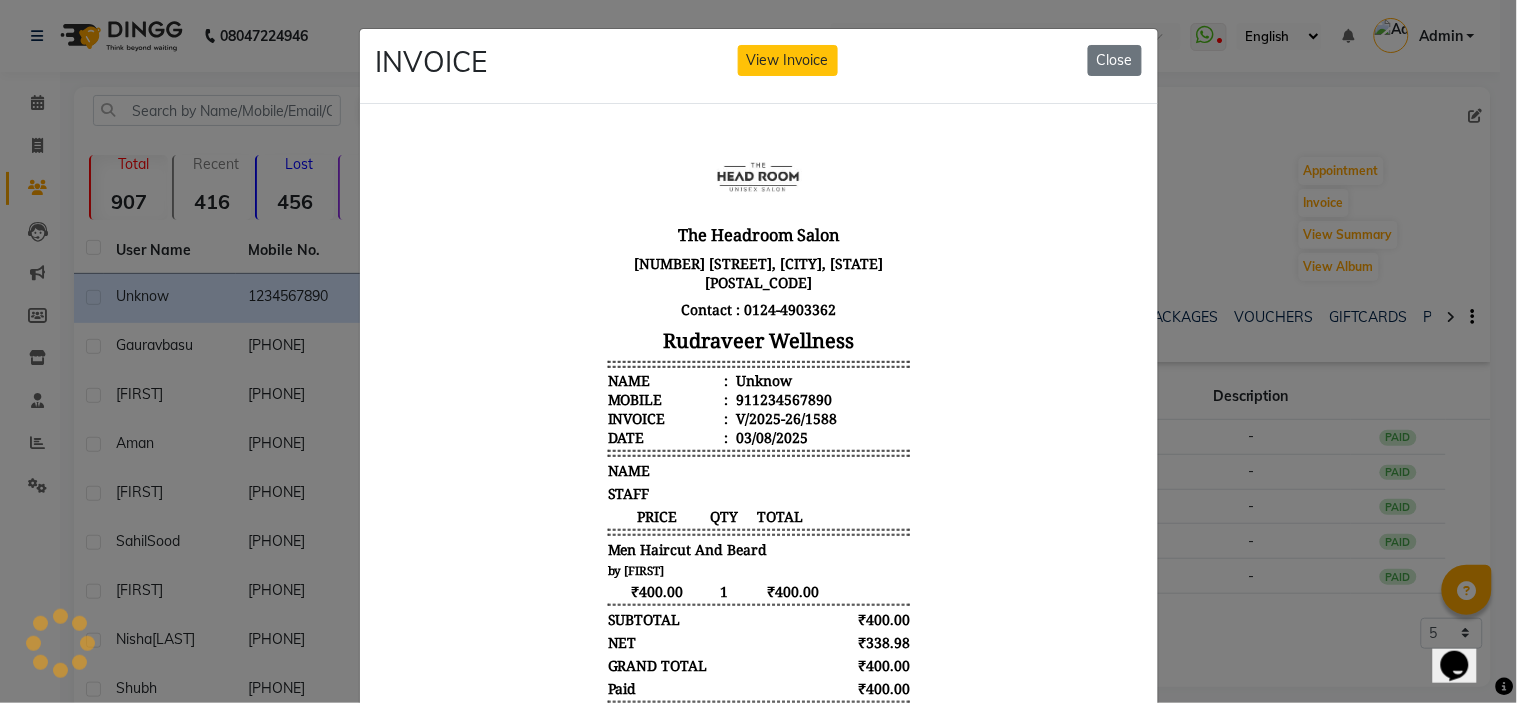 scroll, scrollTop: 0, scrollLeft: 0, axis: both 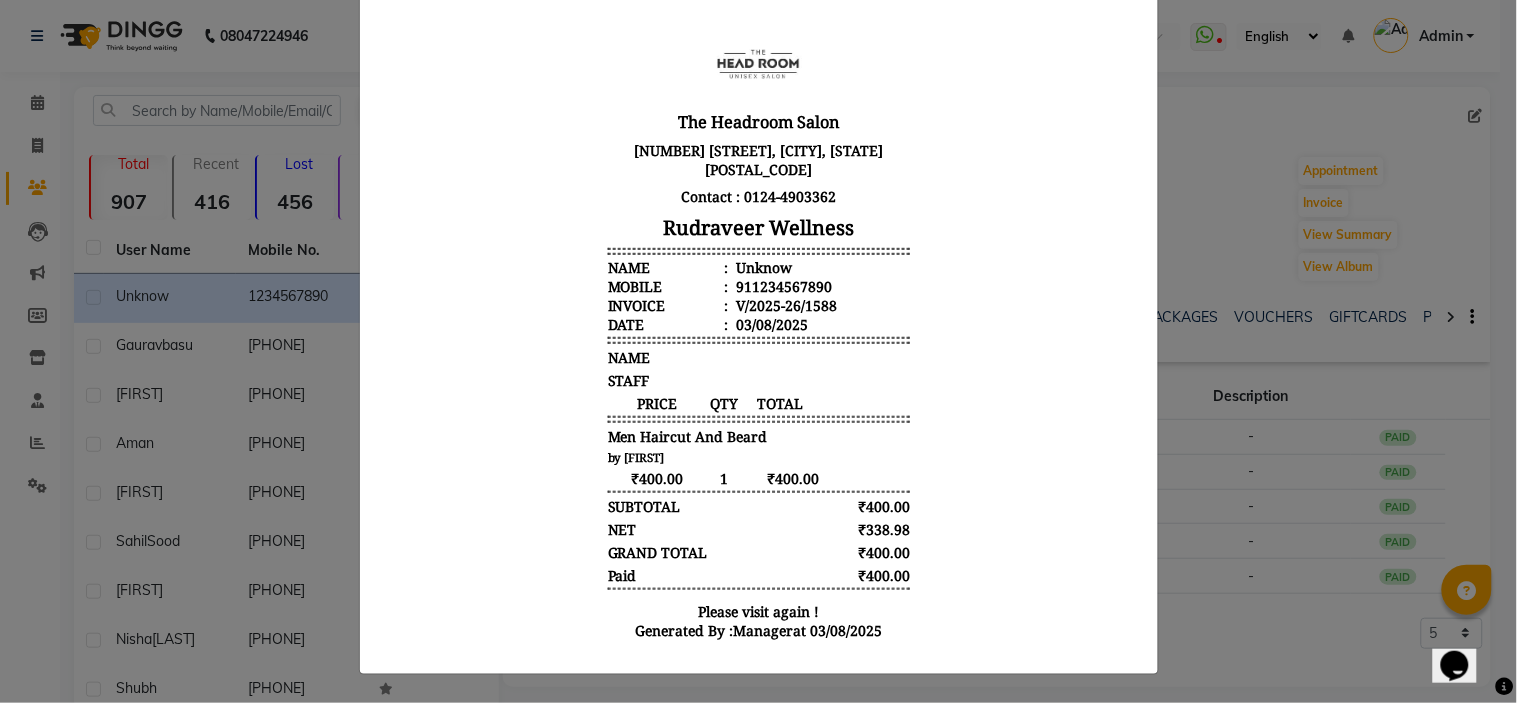 click on "INVOICE View Invoice Close" 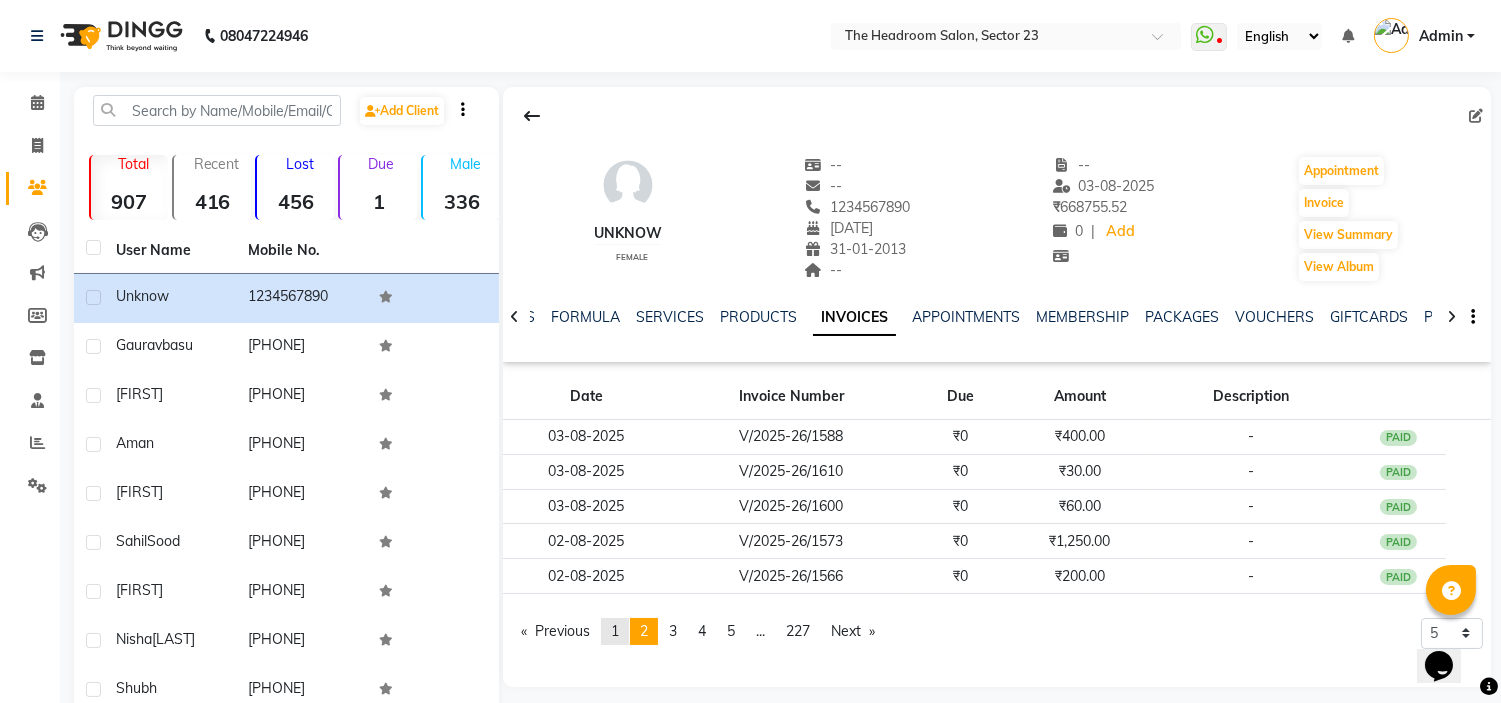 click on "page  1" 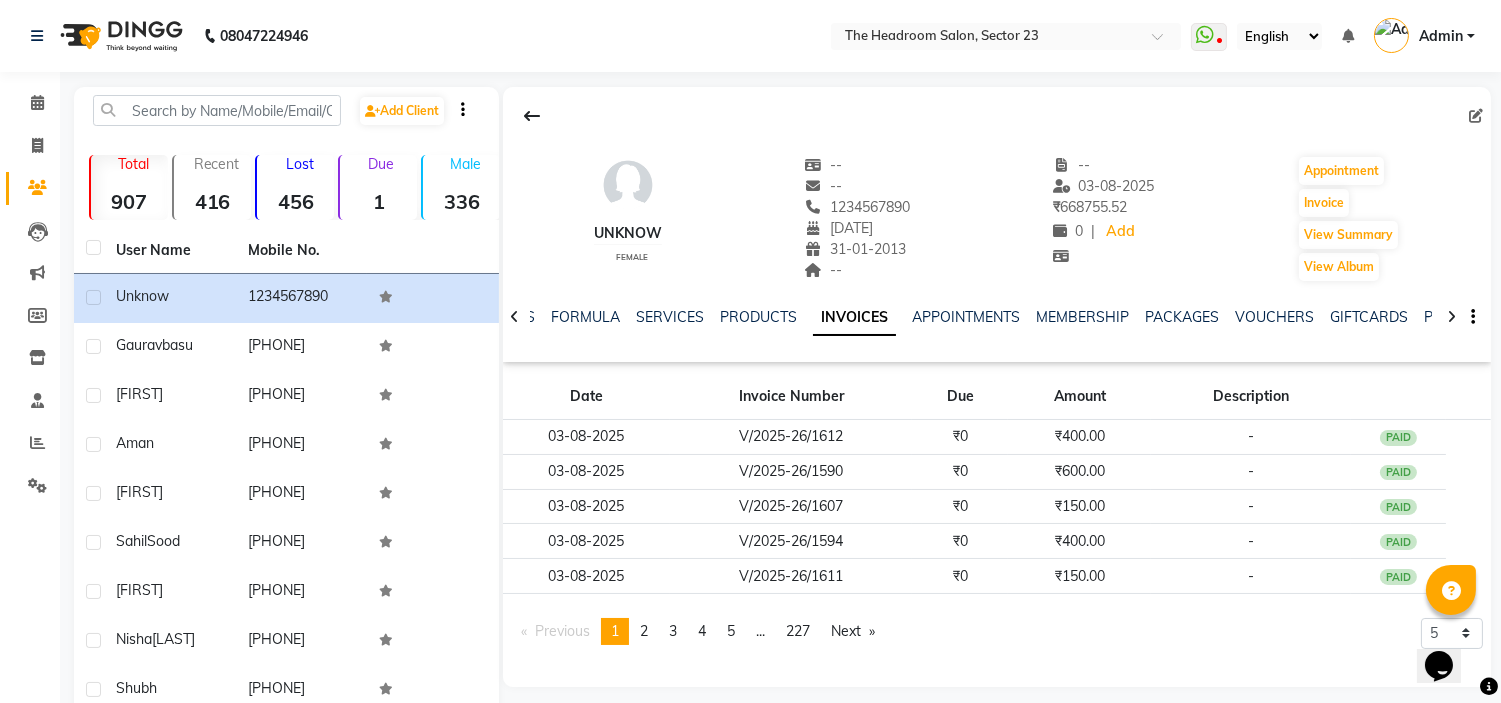 click on "You're on page  1" 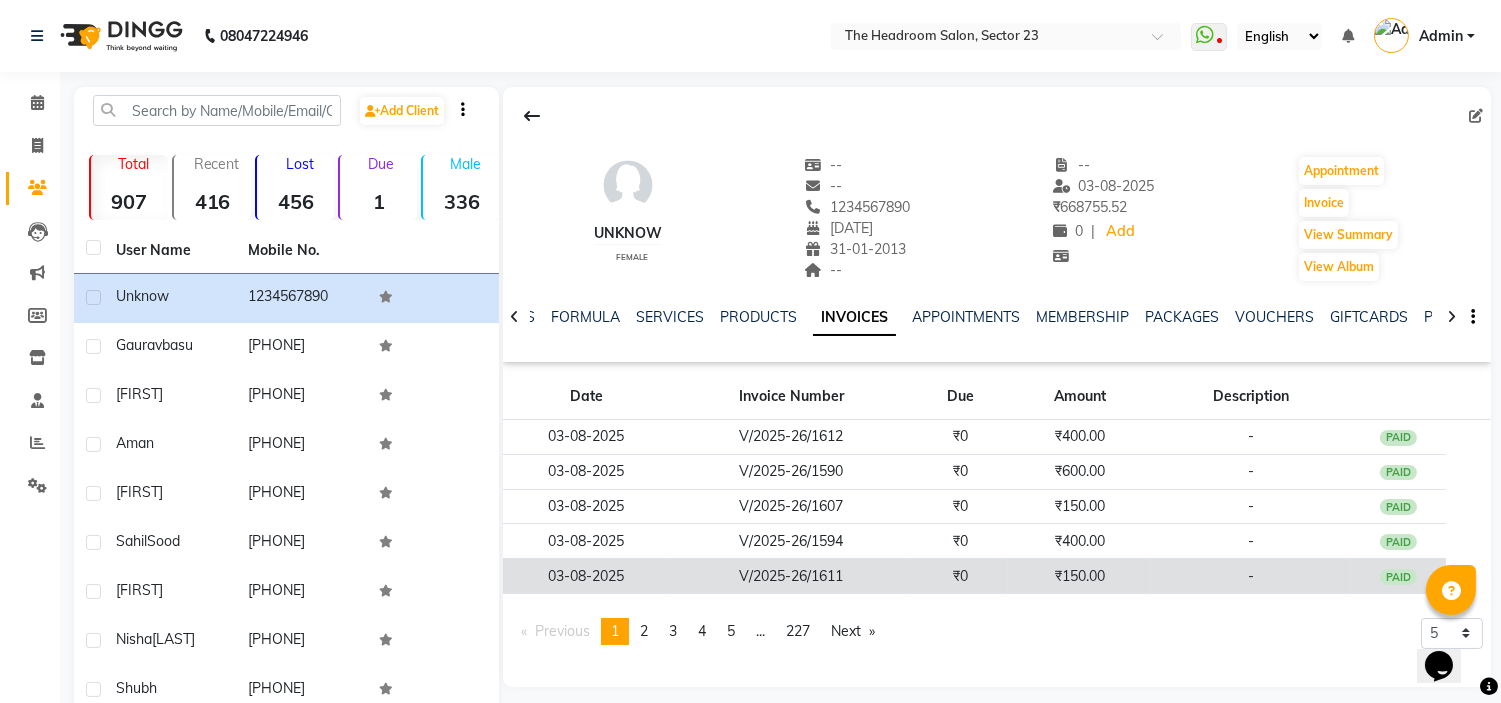 click on "V/2025-26/1611" 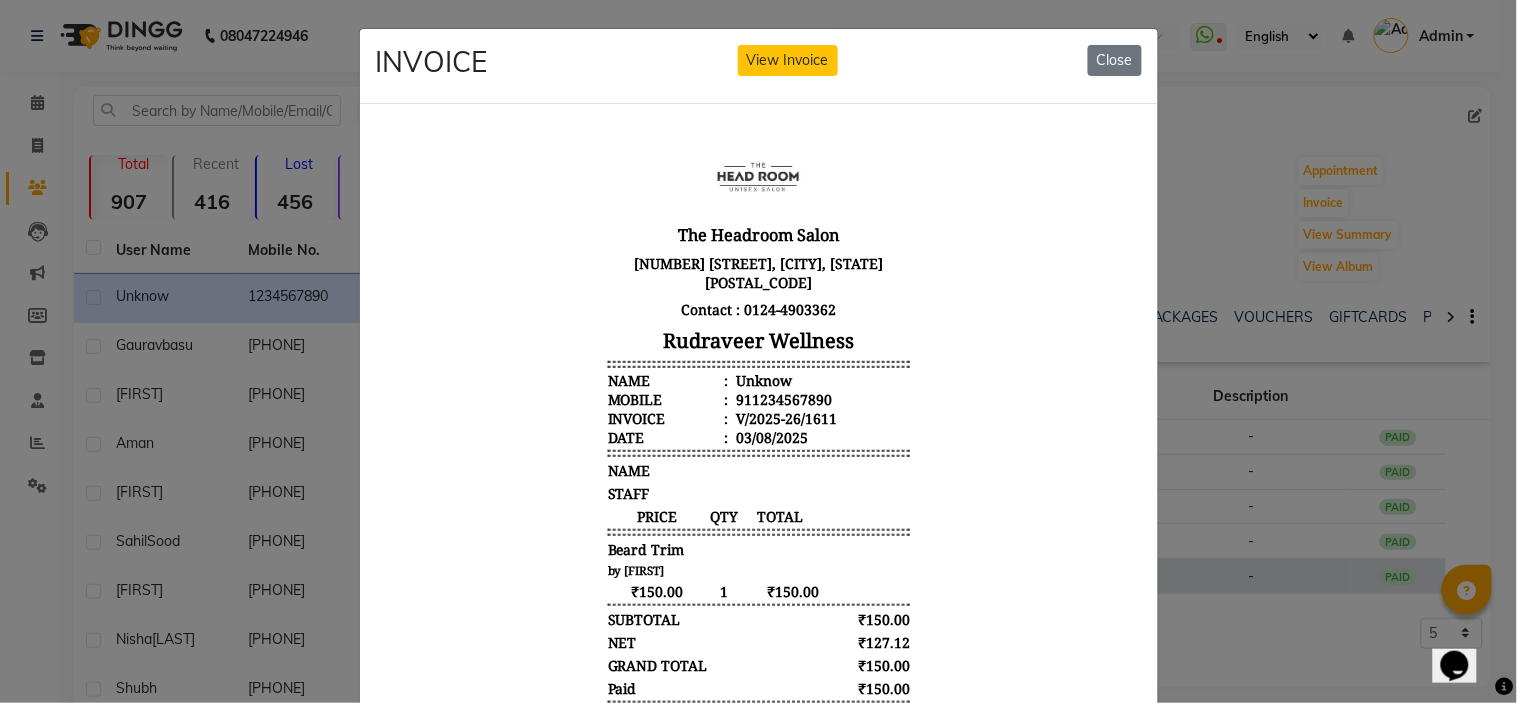 scroll, scrollTop: 0, scrollLeft: 0, axis: both 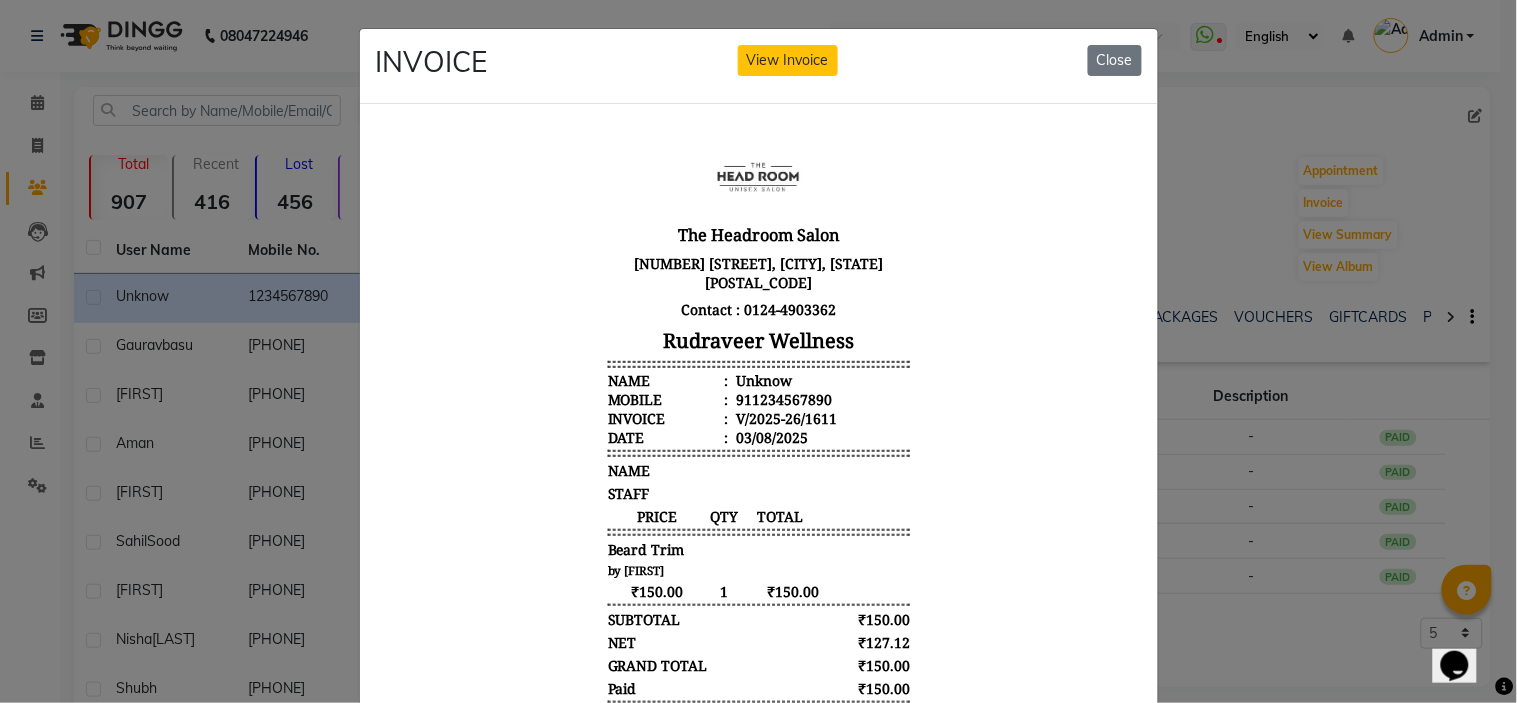 click on "The Headroom Salon
First Floor, SCO-38, Huda Market, Sector 23, Gurugram, Haryana 122017
Contact : 0124-4903362
Rudraveer Wellness
Name  :
Unknow
Mobile :
911234567890
Invoice  :
V/2025-26/1611
Date  :
03/08/2025 1" at bounding box center [758, 449] 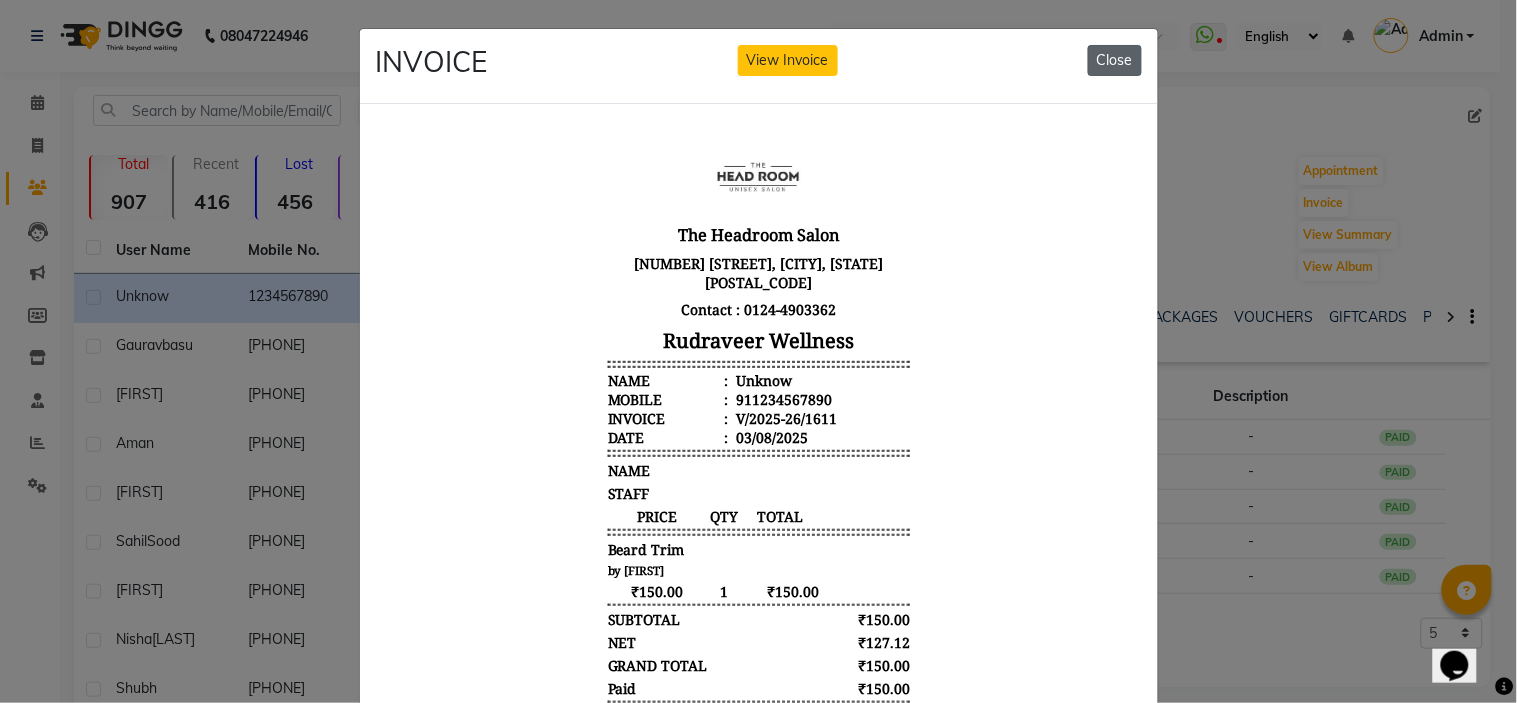 click on "Close" 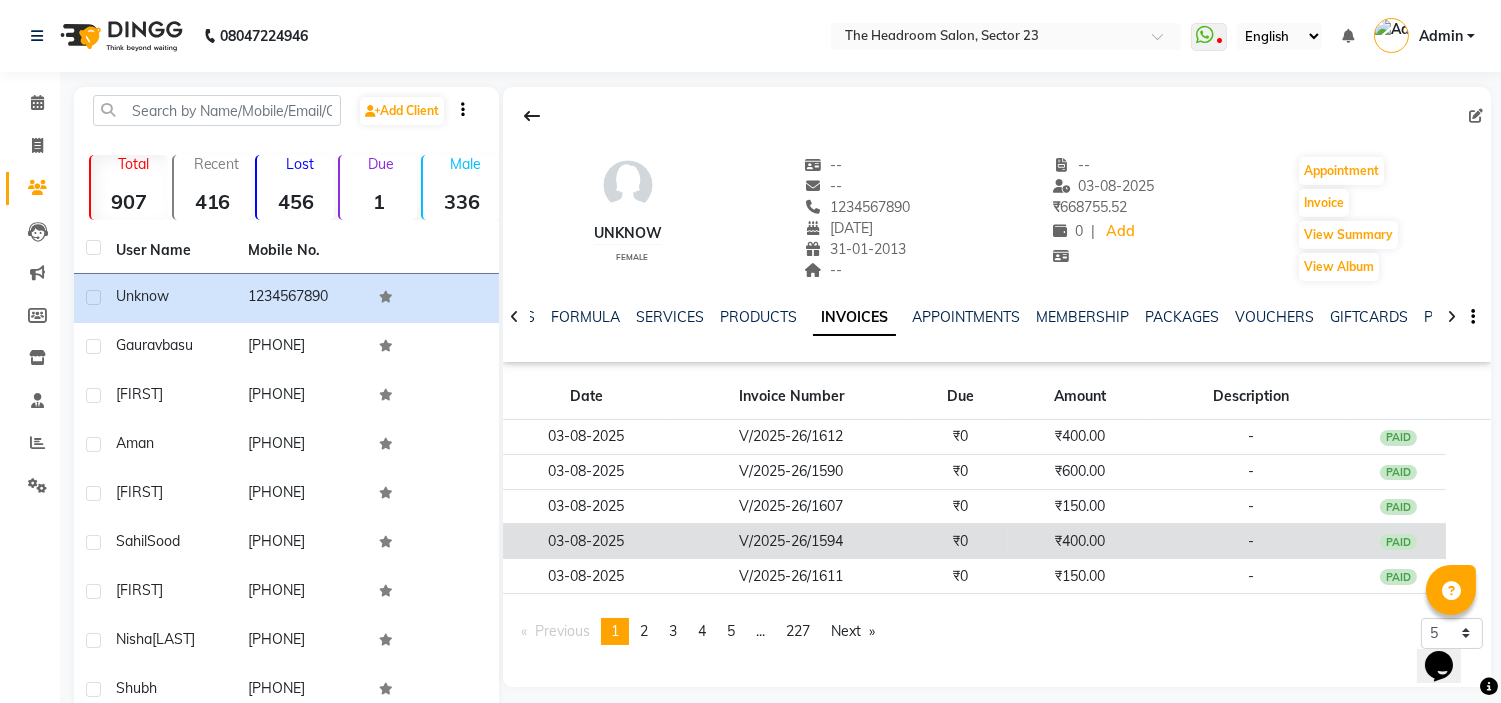 click on "V/2025-26/1594" 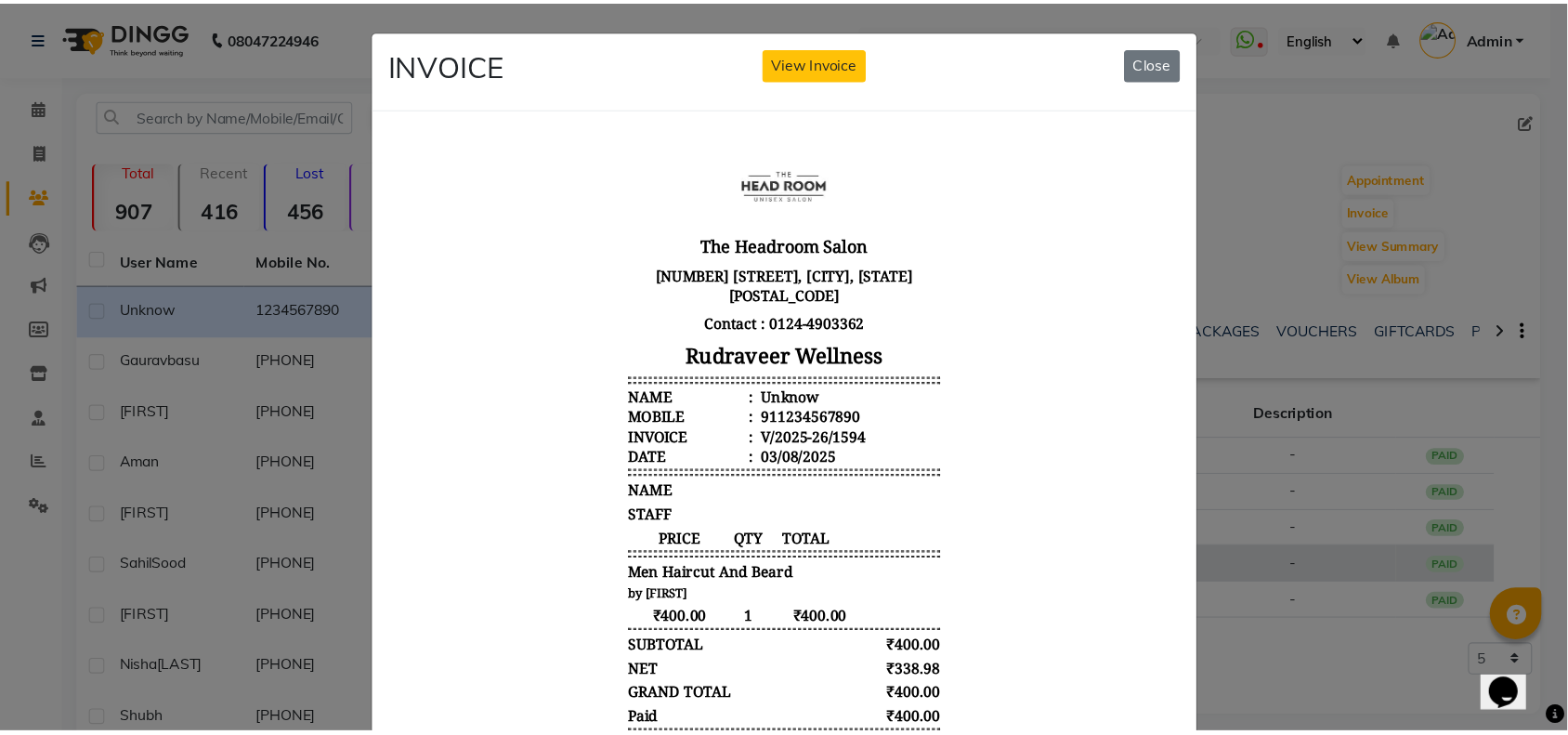 scroll, scrollTop: 0, scrollLeft: 0, axis: both 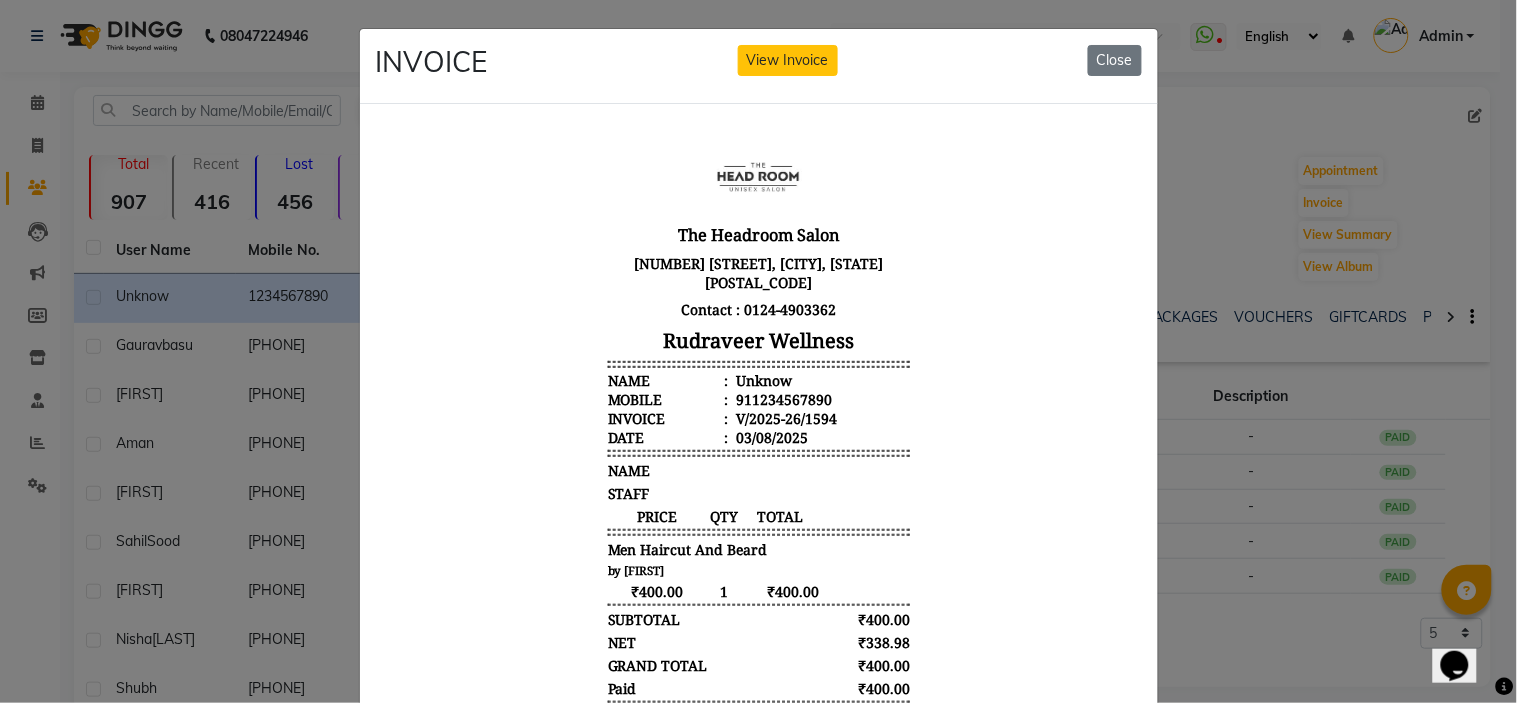 click on "The Headroom Salon
First Floor, SCO-38, Huda Market, Sector 23, Gurugram, Haryana 122017
Contact : 0124-4903362
Rudraveer Wellness
Name  :
Unknow
Mobile :
911234567890
Invoice  :
V/2025-26/1594
Date  :
03/08/2025 NAME 1" at bounding box center [758, 449] 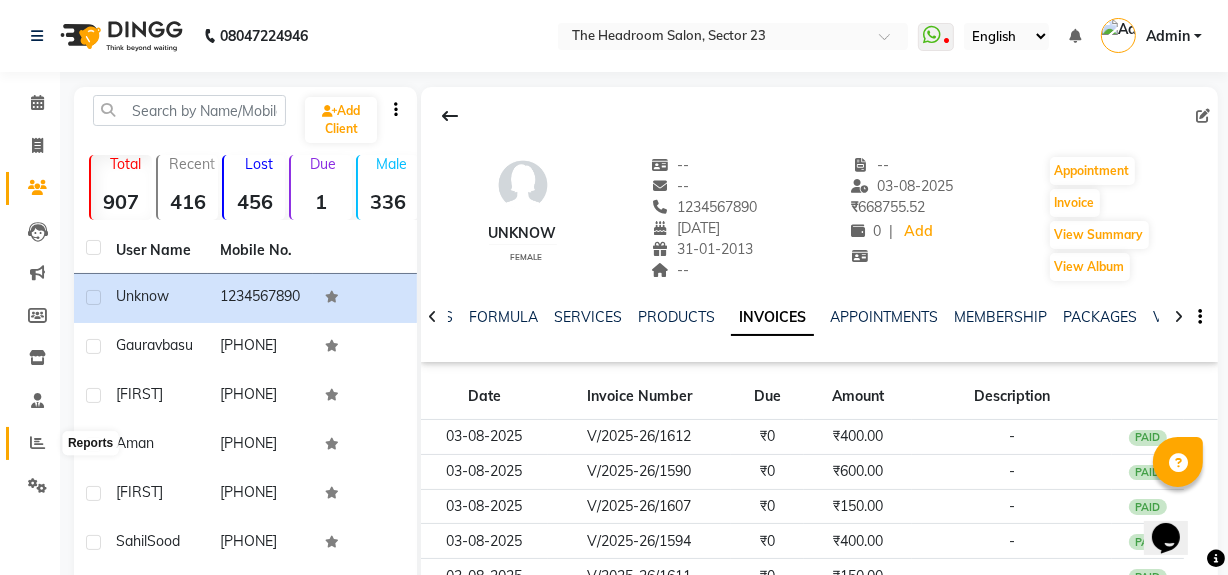 click 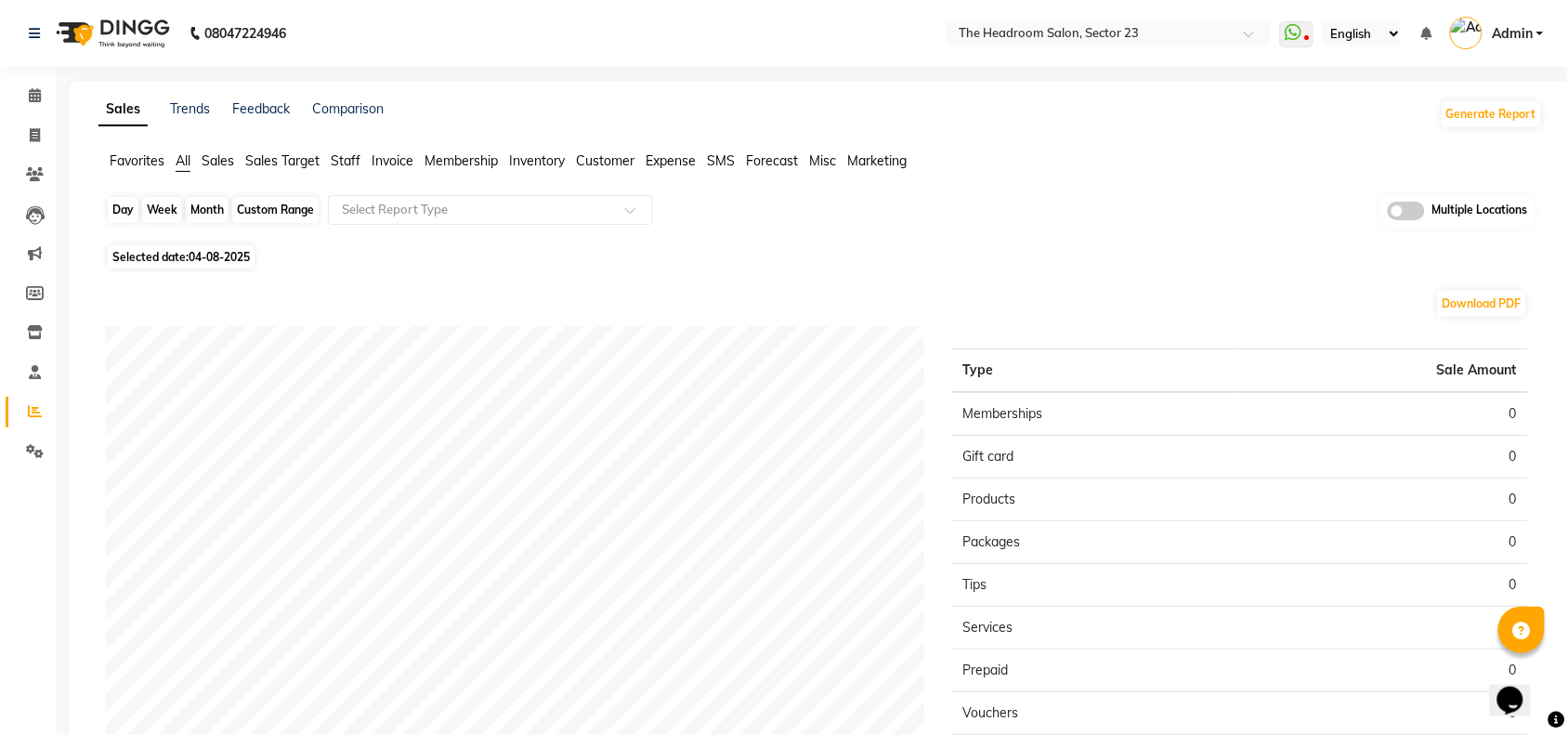 click on "Day" 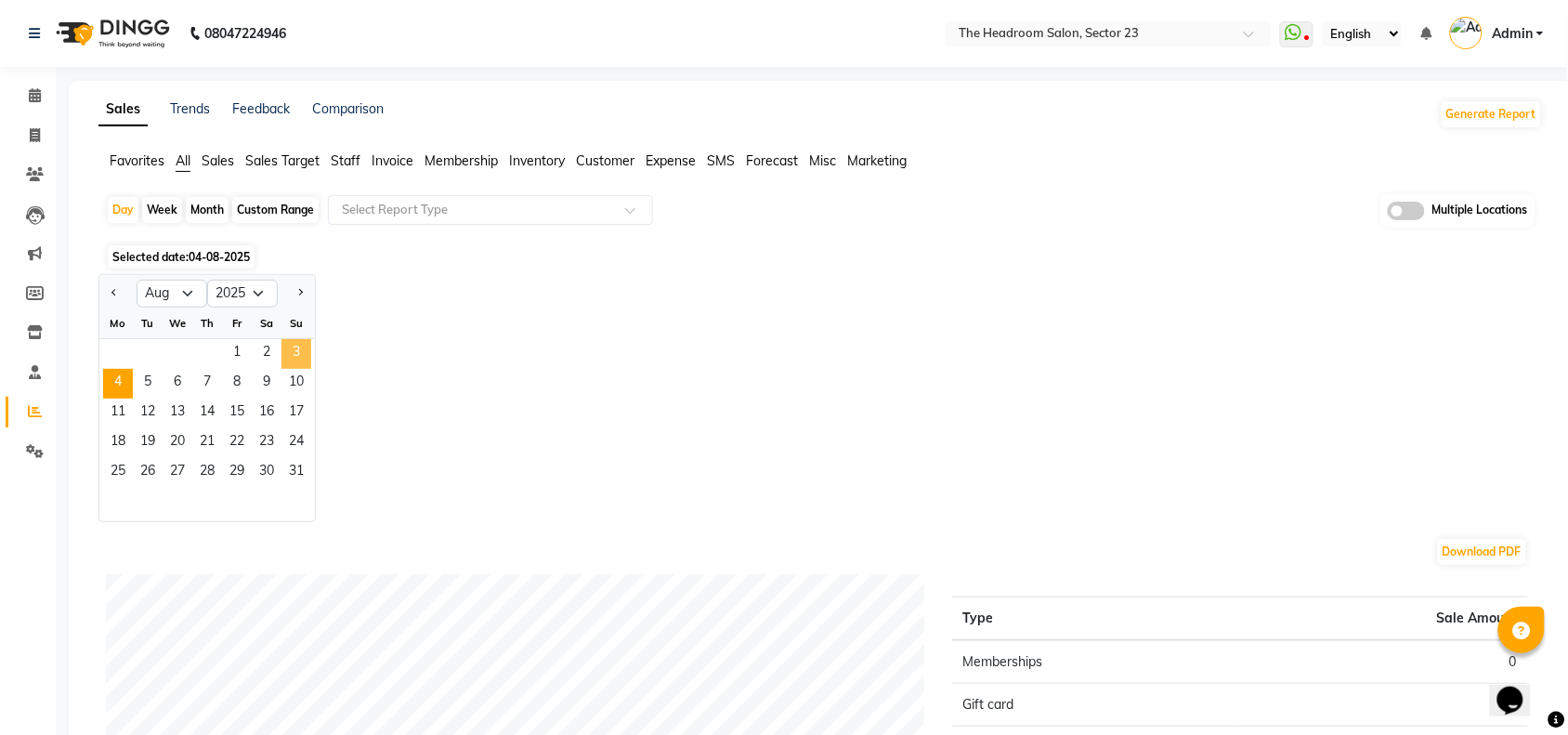 click on "3" 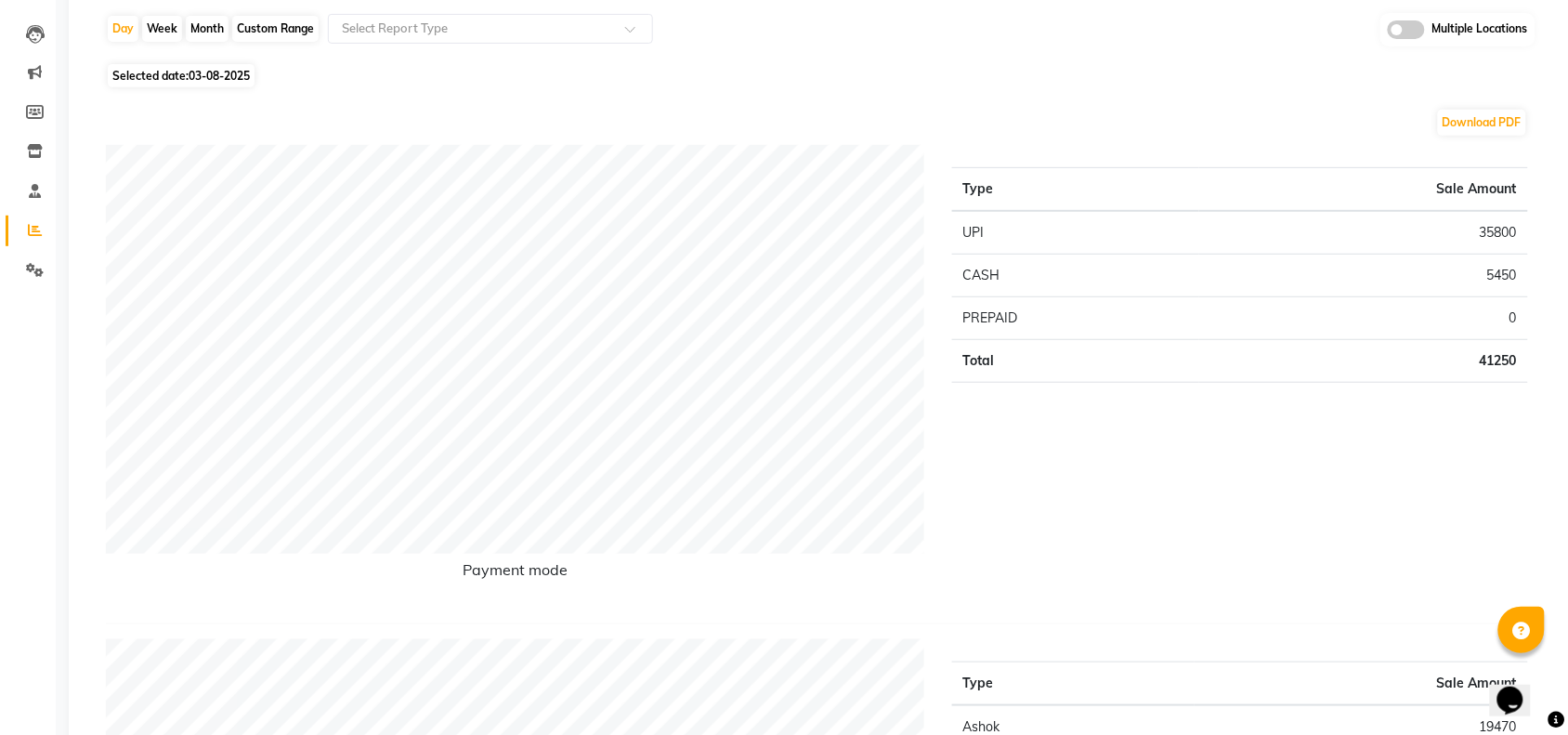 scroll, scrollTop: 191, scrollLeft: 0, axis: vertical 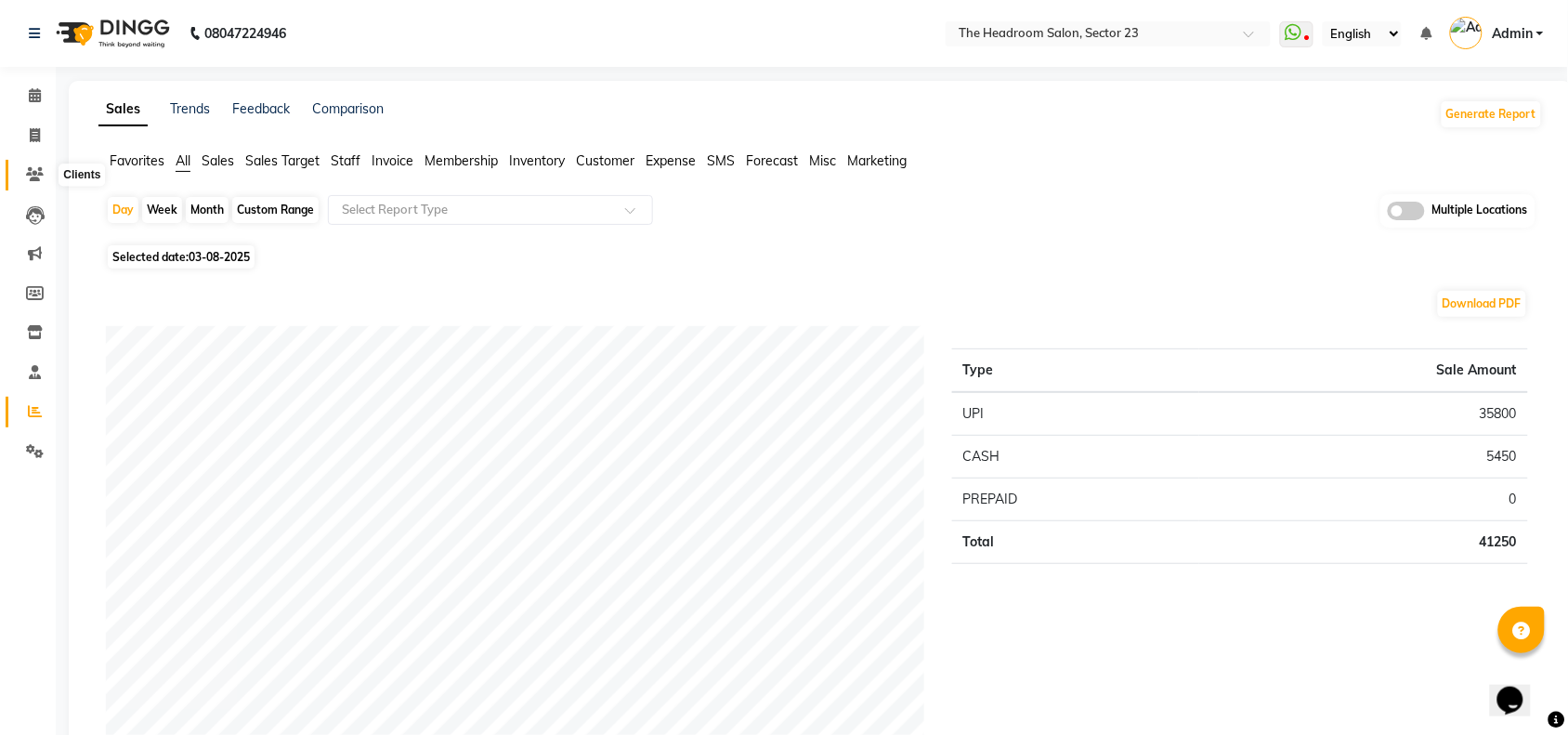 click 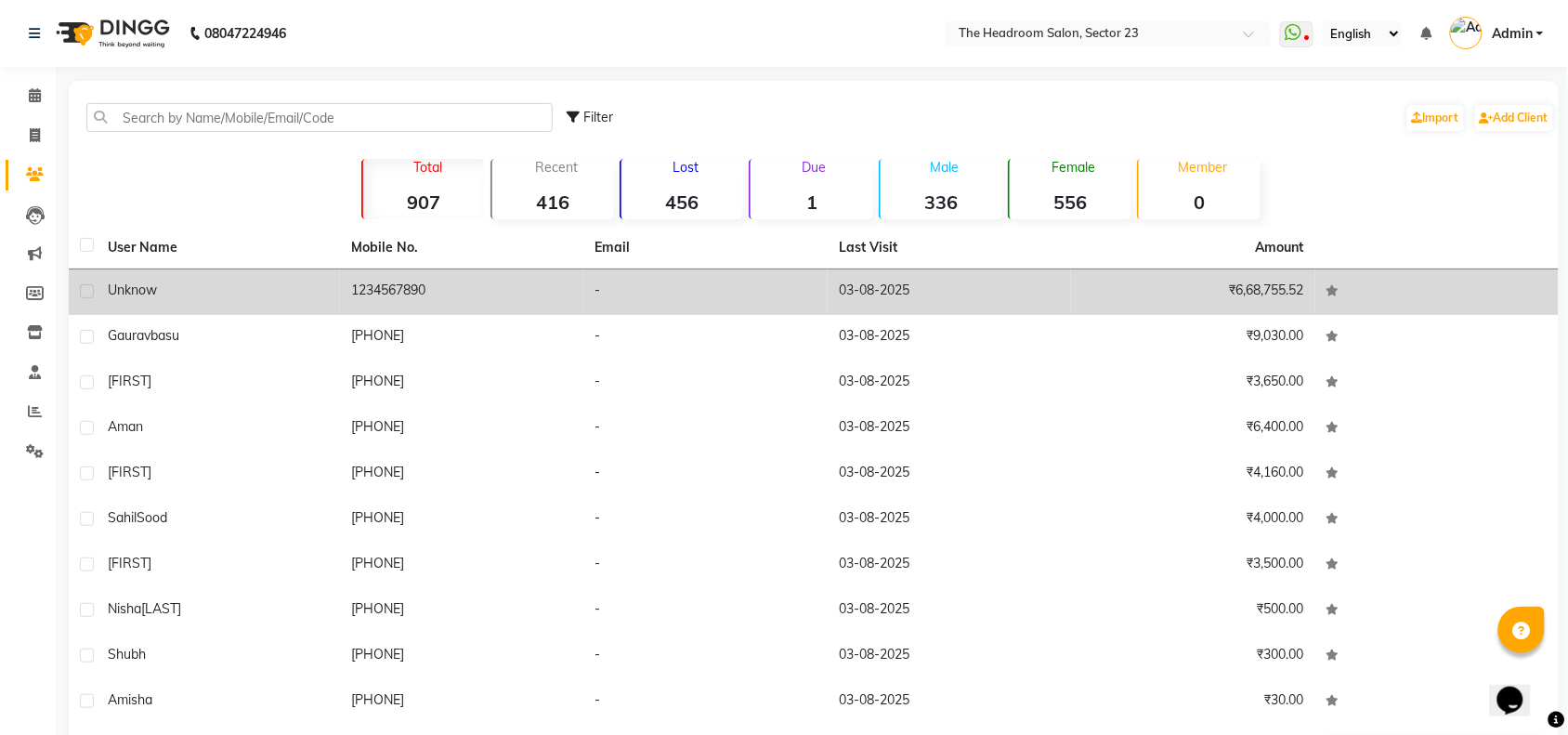 click on "Unknow" 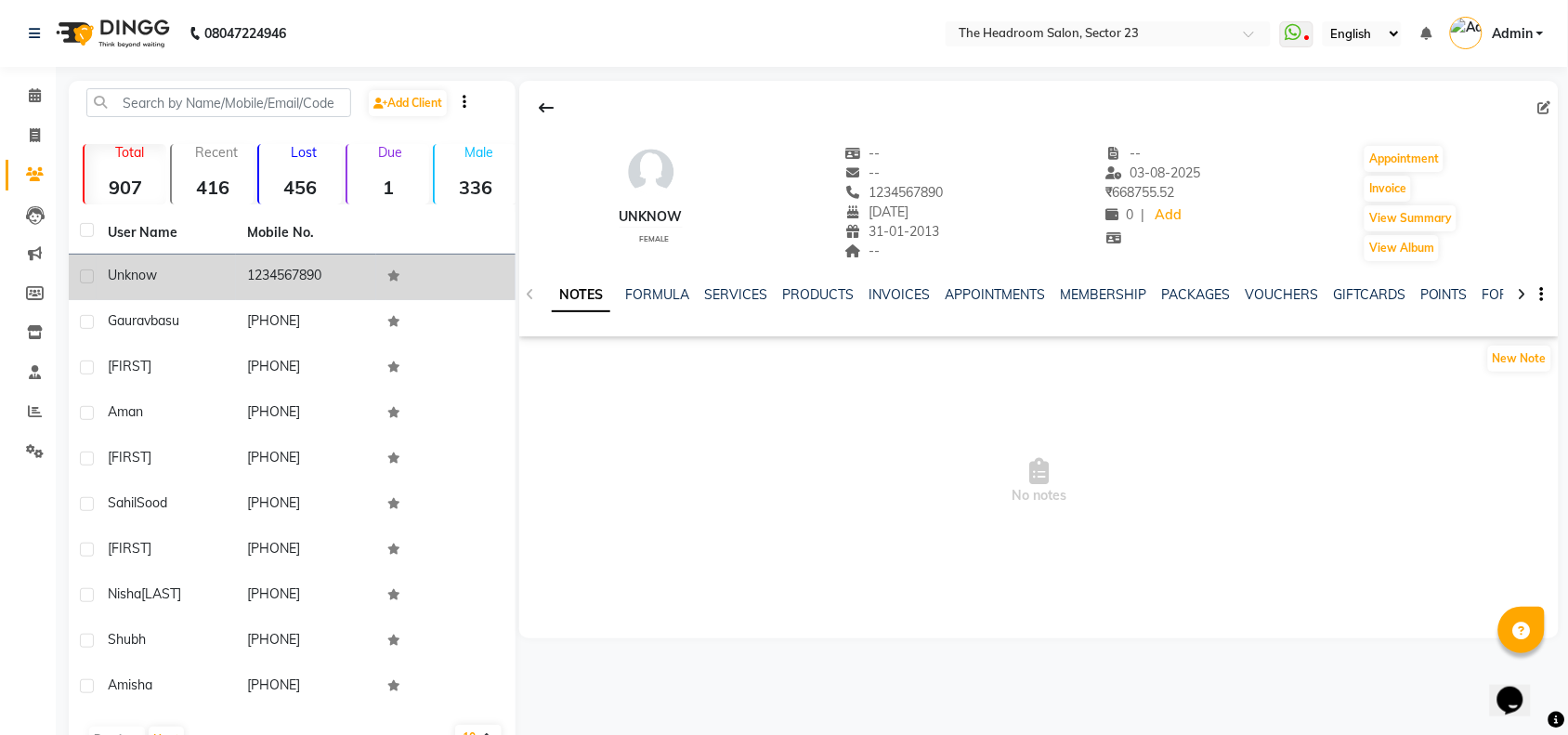 click on "1234567890" 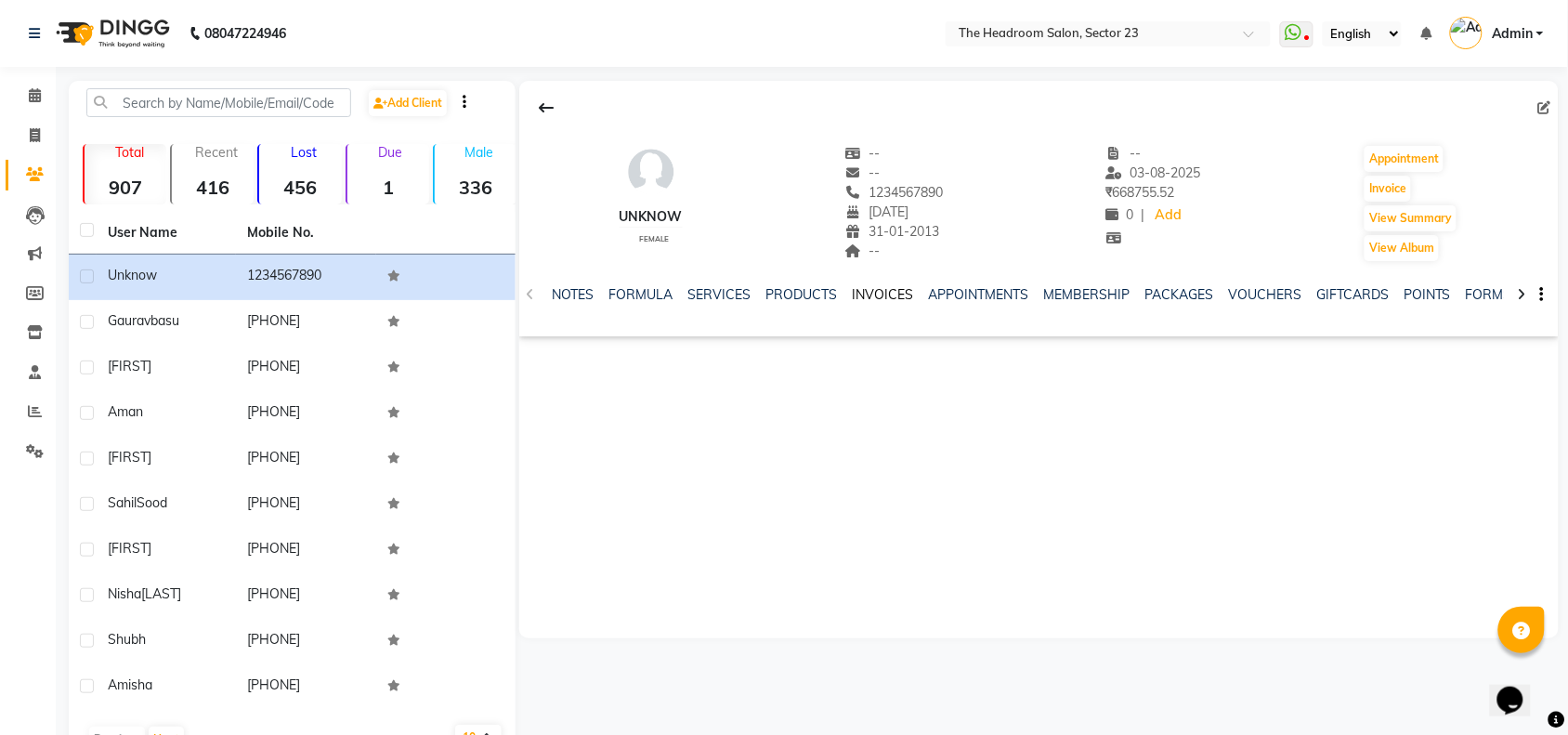 click on "INVOICES" 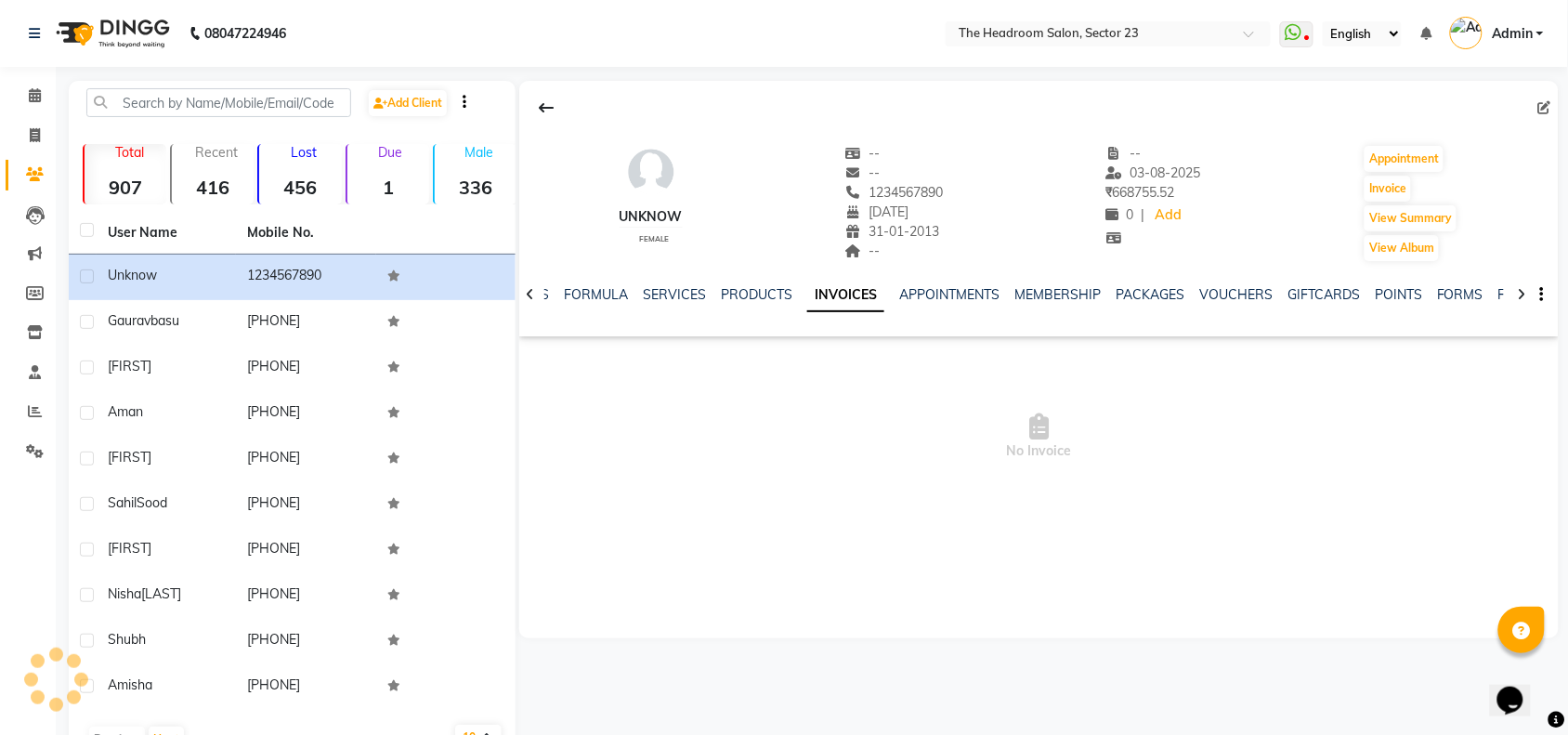 click on "INVOICES" 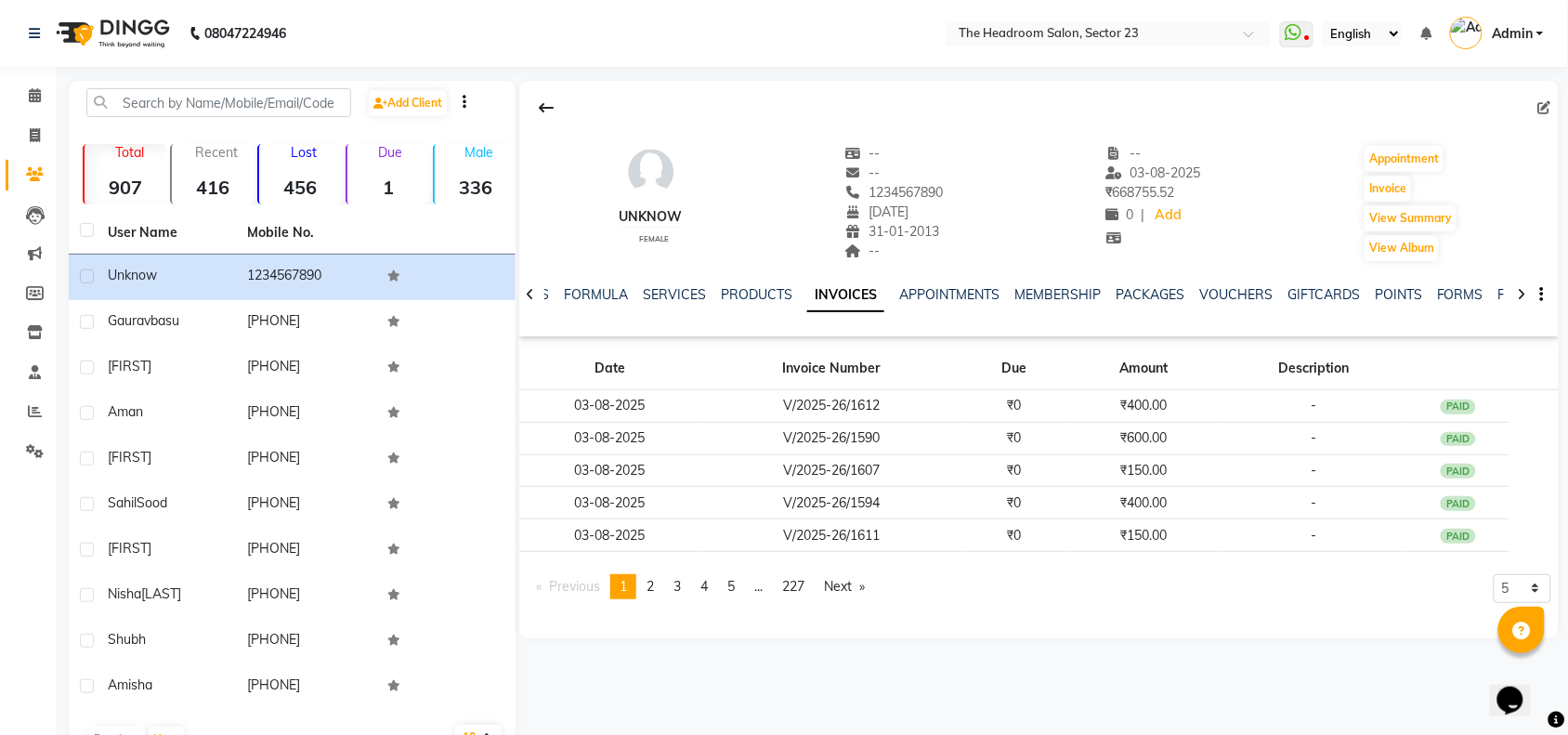click 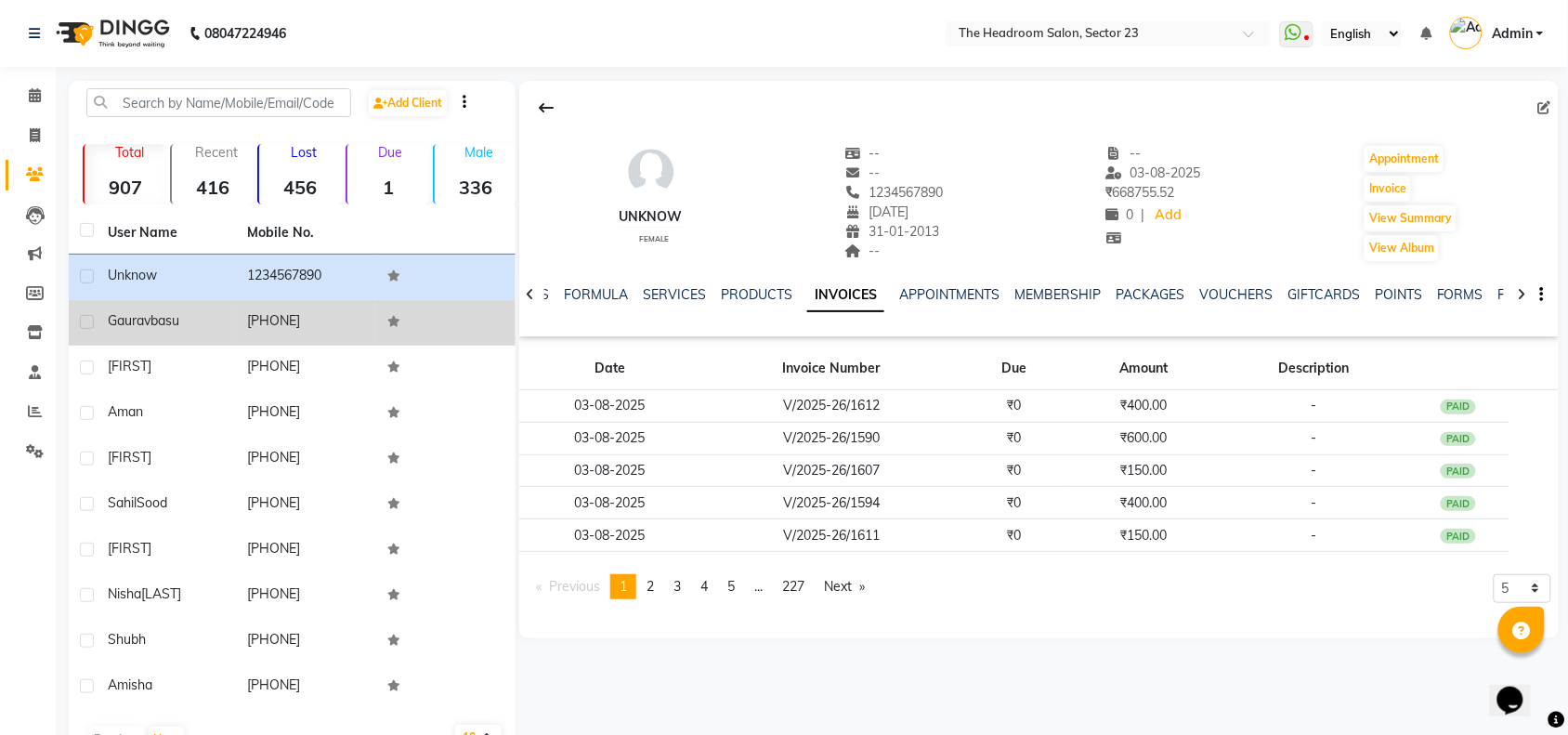 click on "[PHONE]" 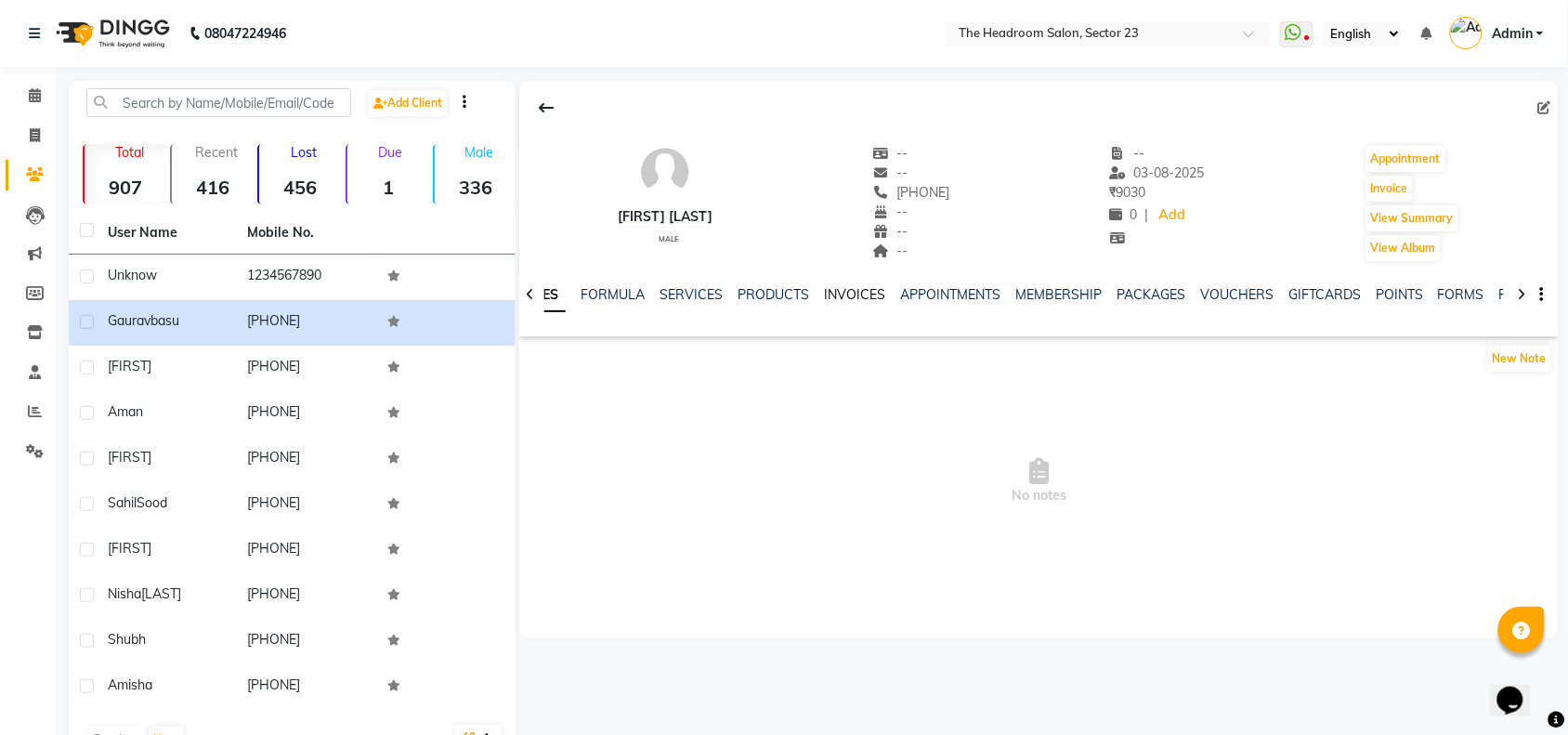 click on "INVOICES" 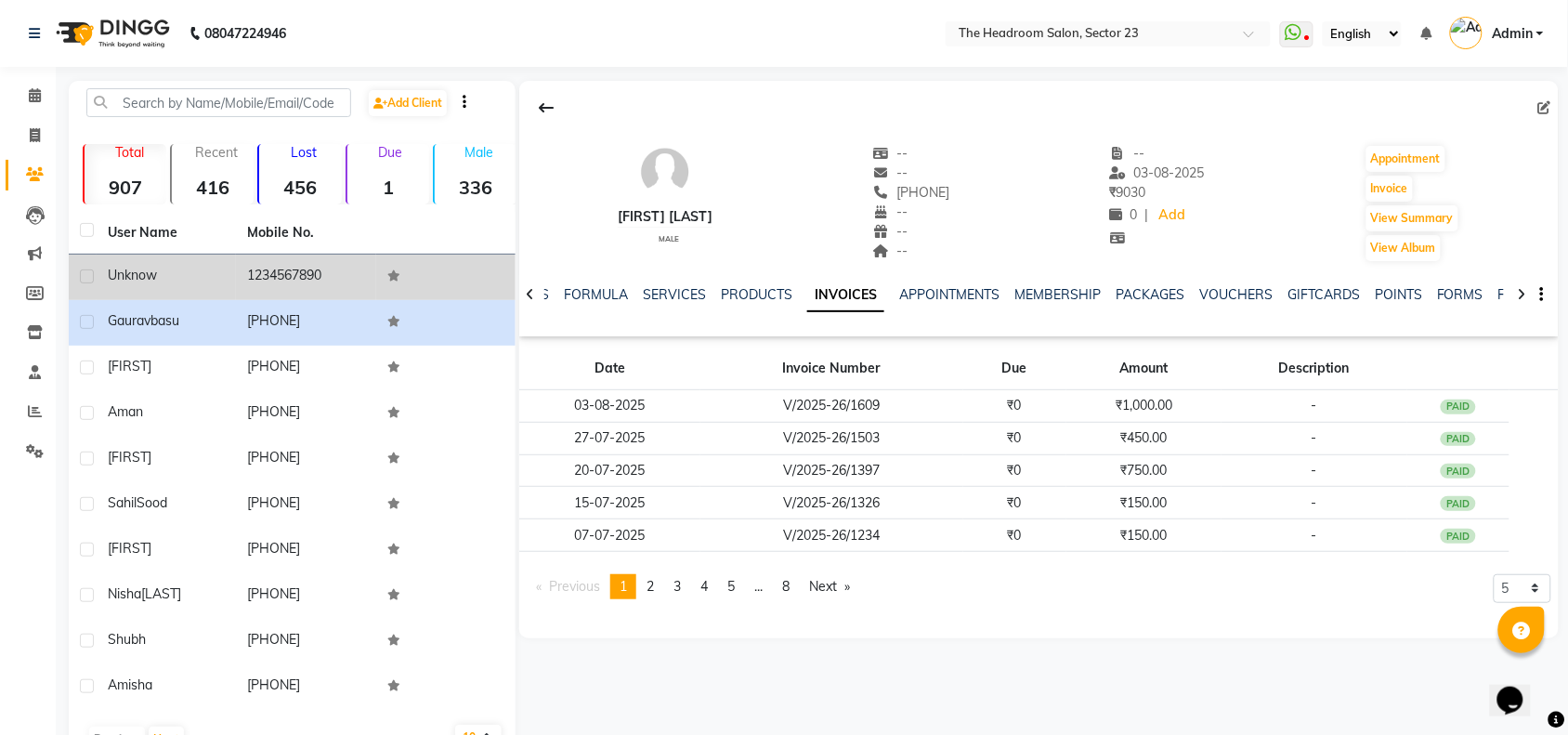 click on "1234567890" 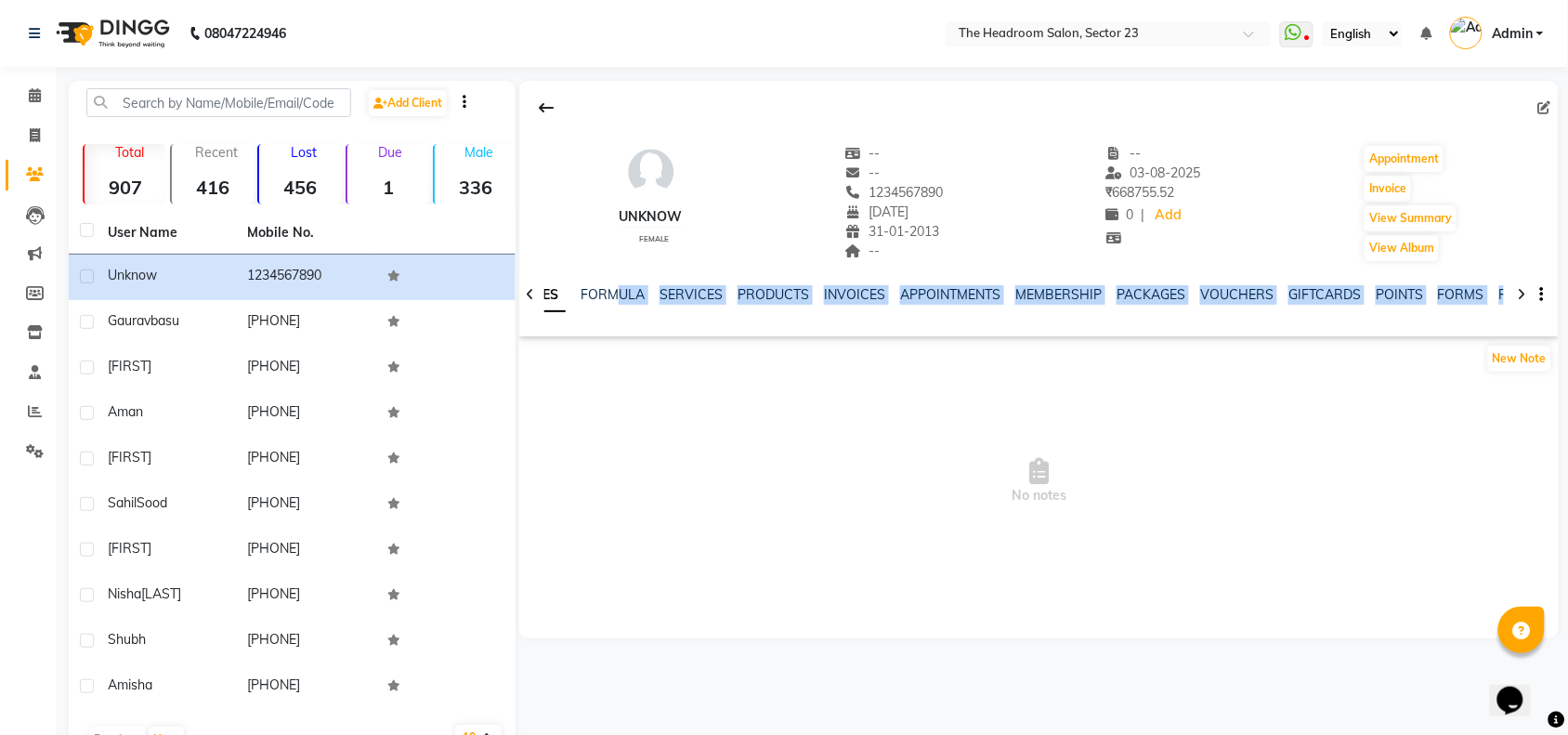 drag, startPoint x: 576, startPoint y: 372, endPoint x: 666, endPoint y: 327, distance: 100.623059 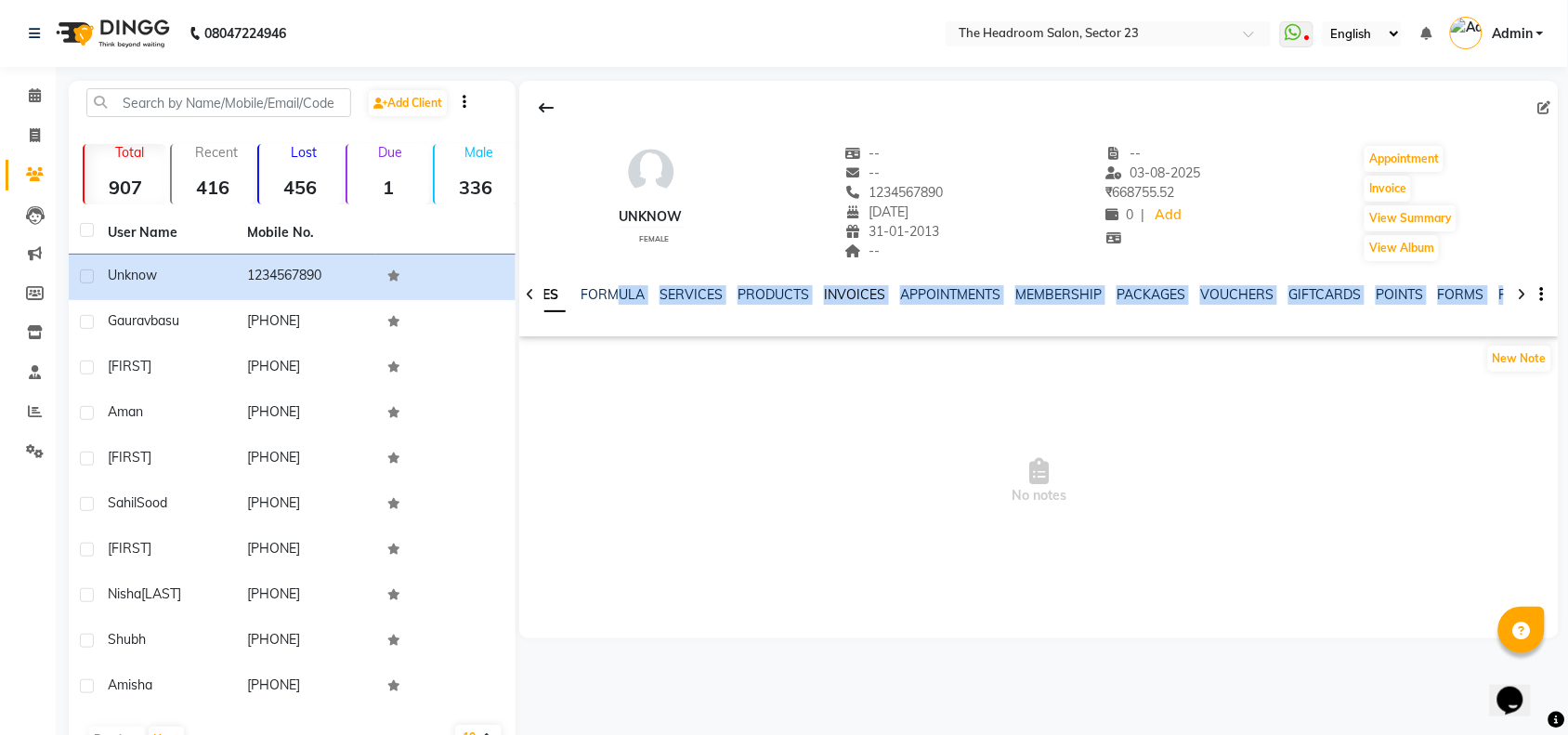 click on "INVOICES" 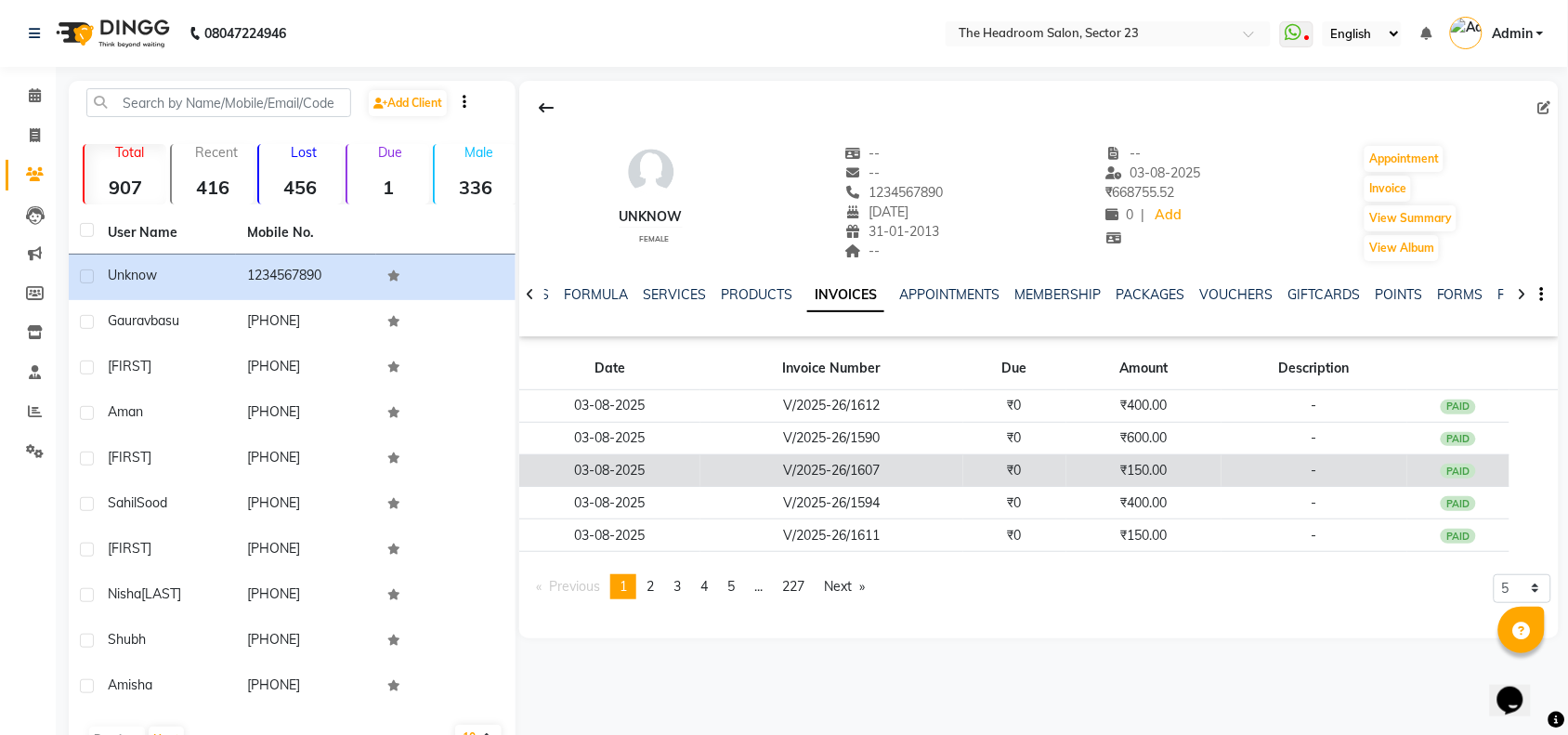 click on "₹0" 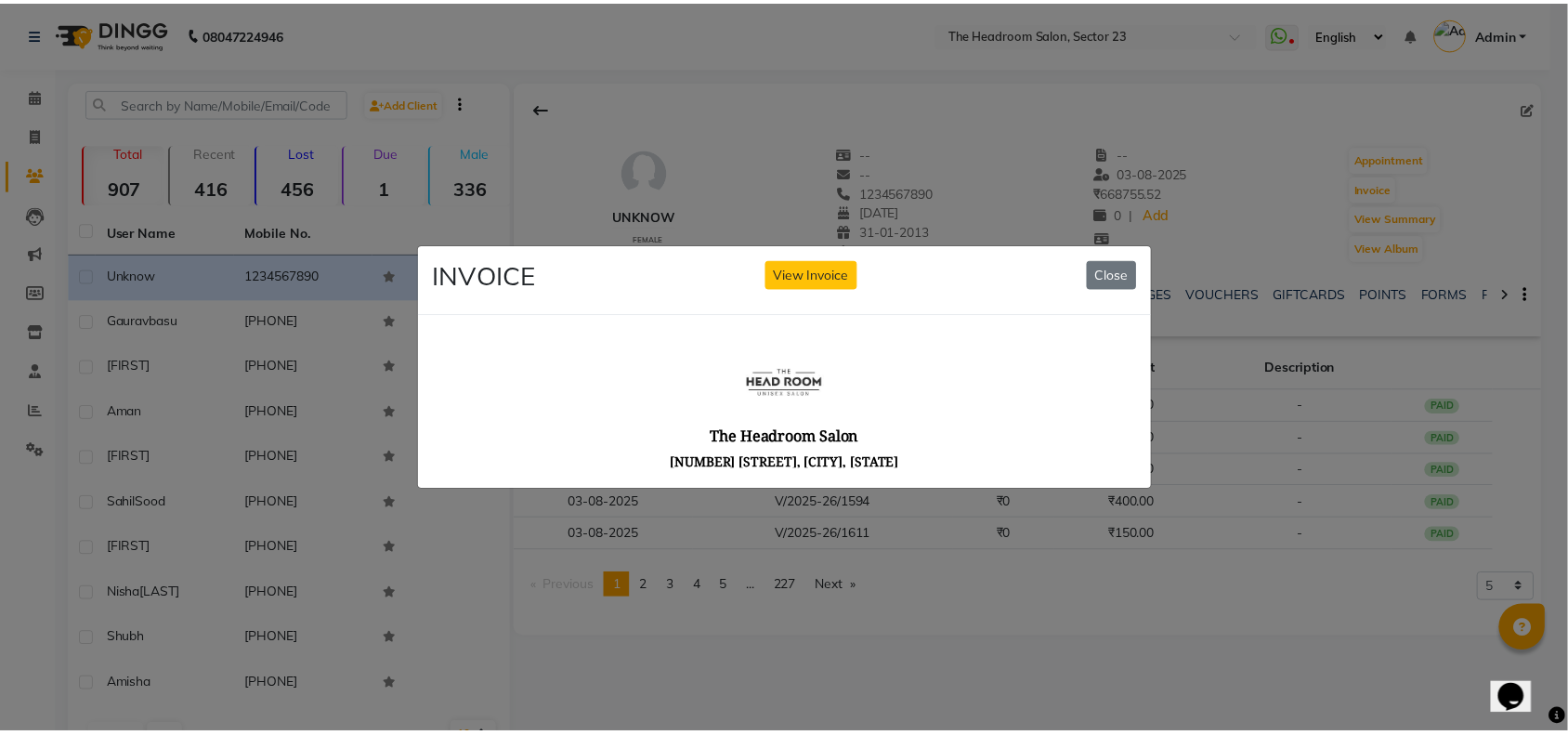 scroll, scrollTop: 0, scrollLeft: 0, axis: both 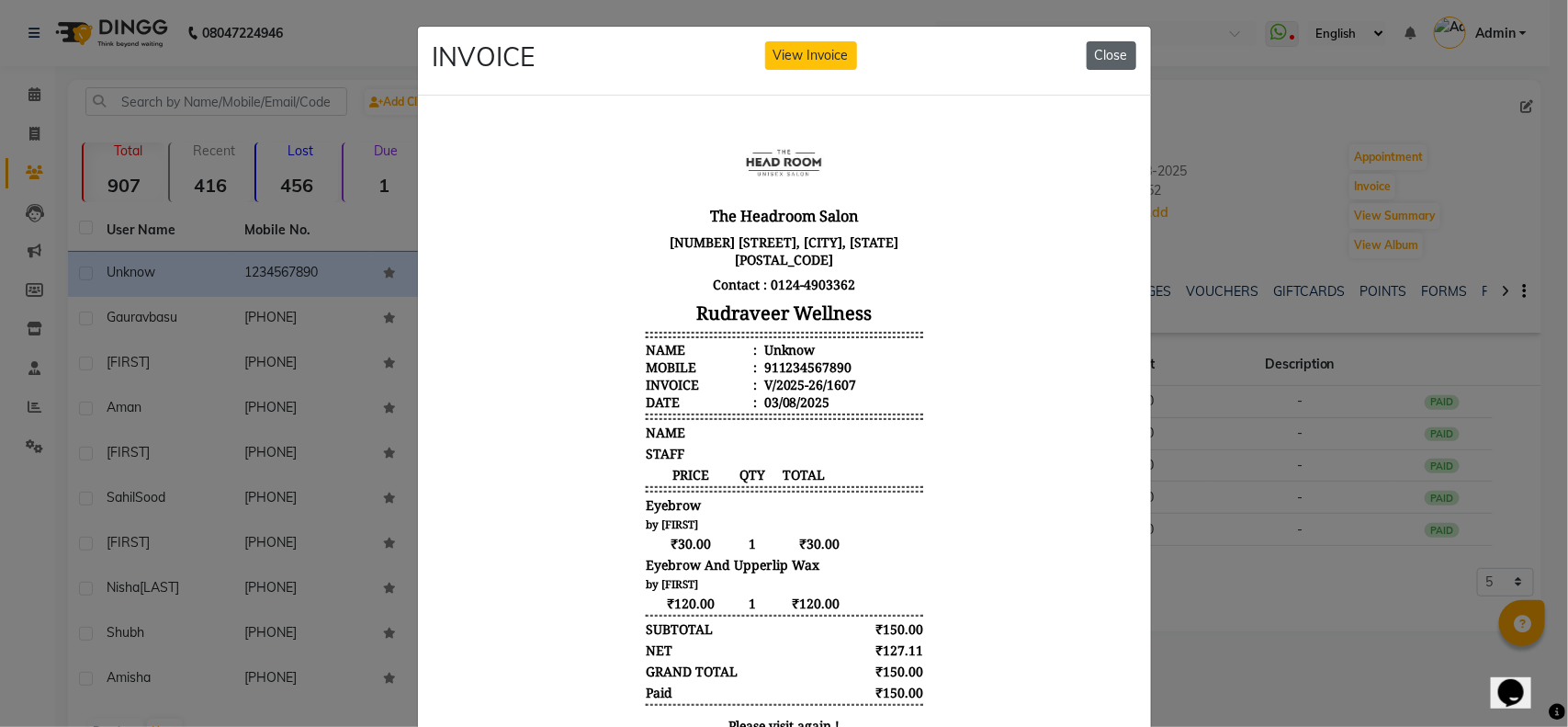 click on "Close" 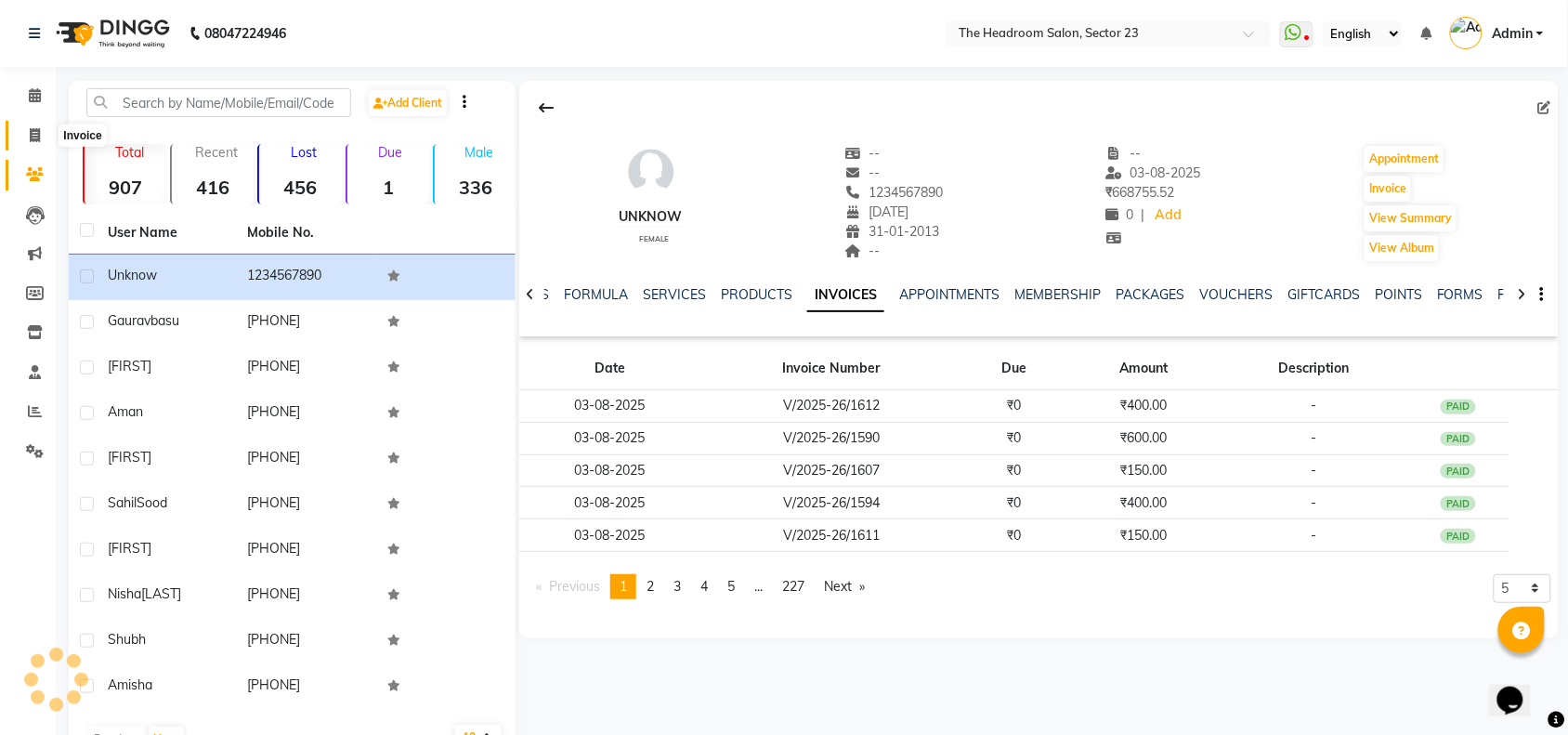 click 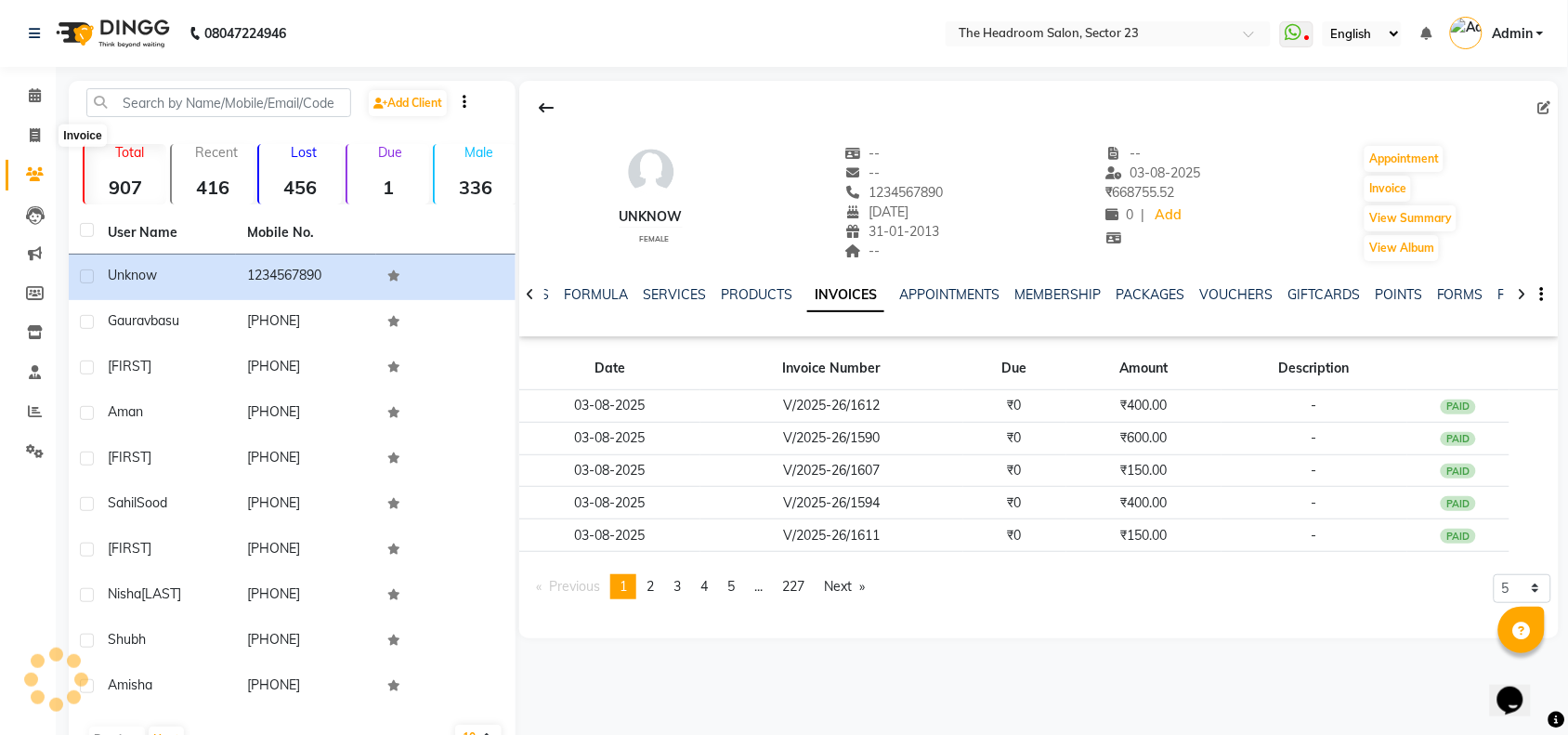 select on "service" 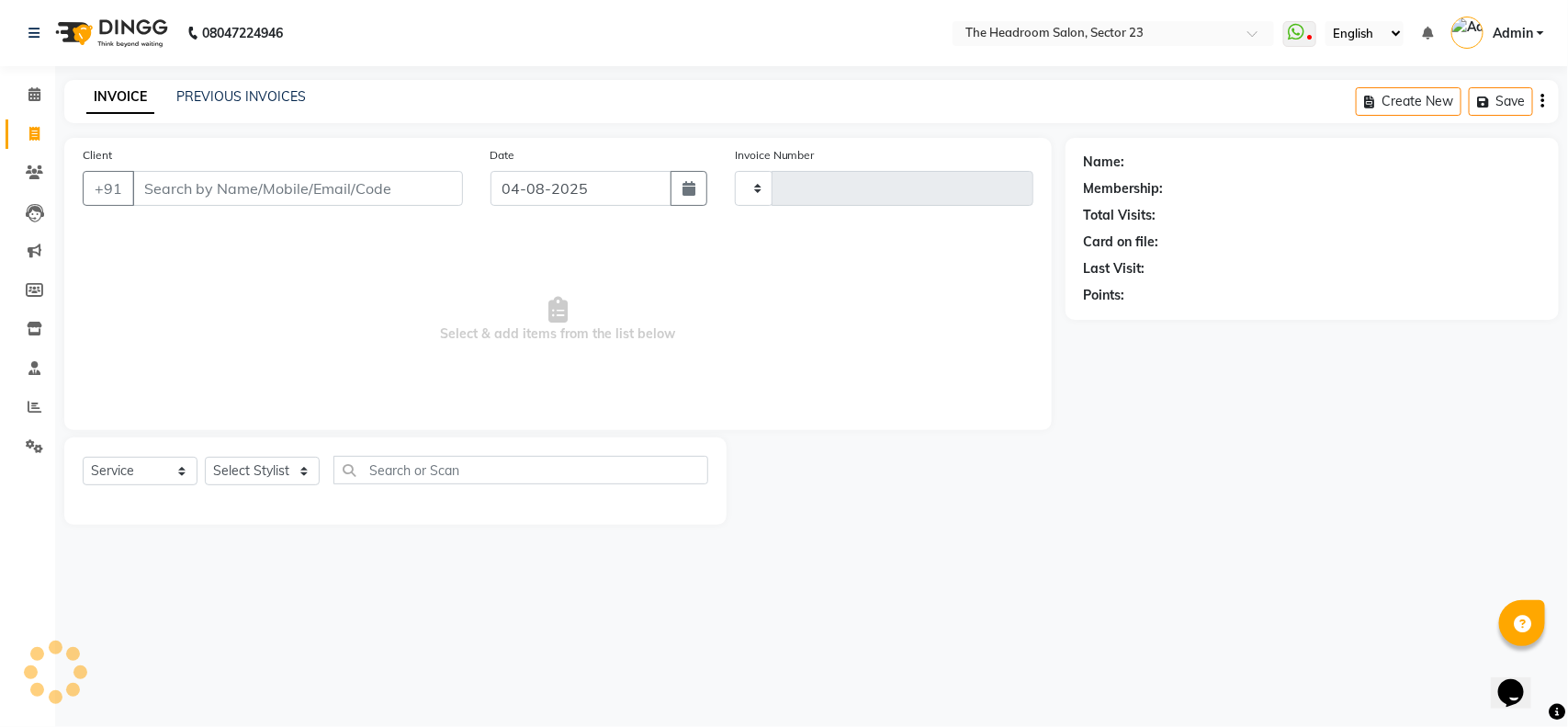 type on "1613" 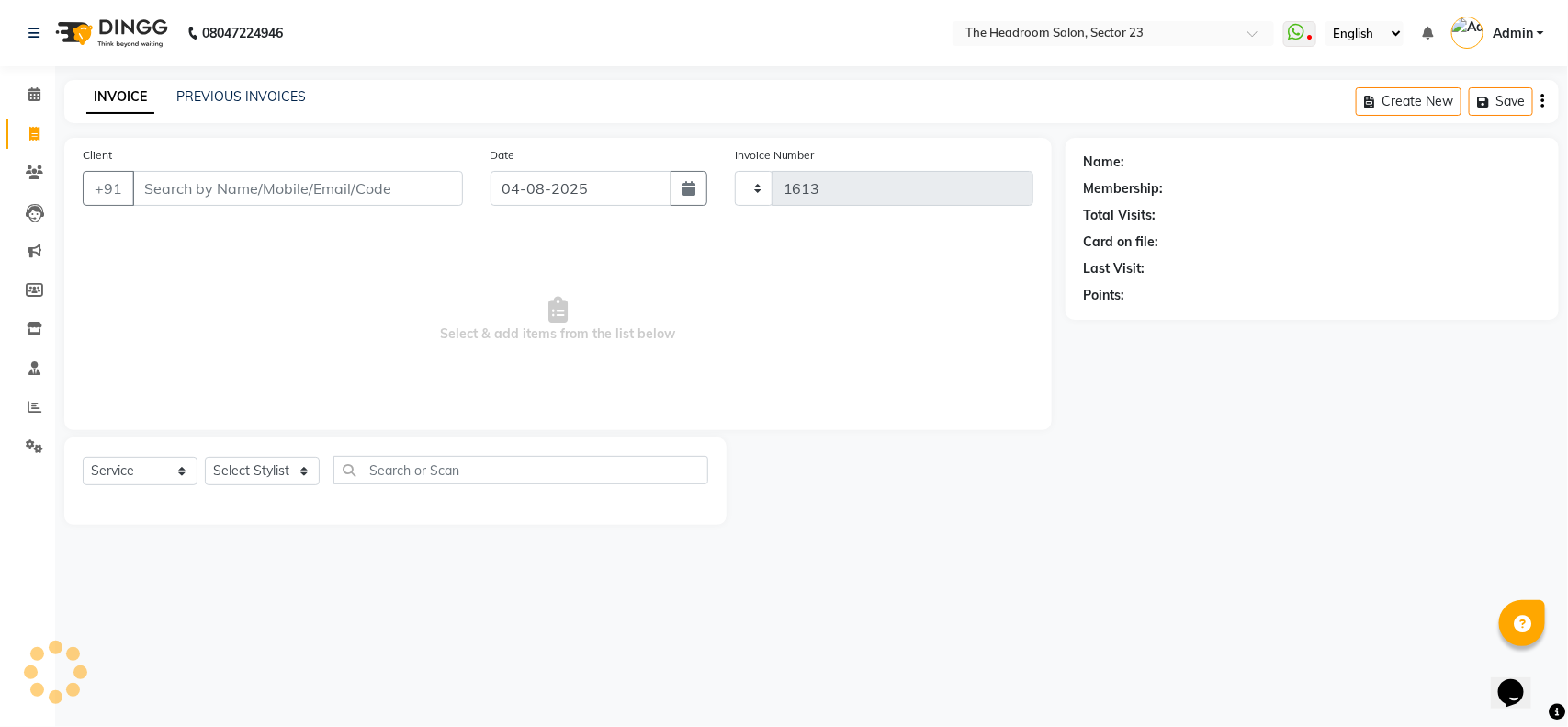 select on "6796" 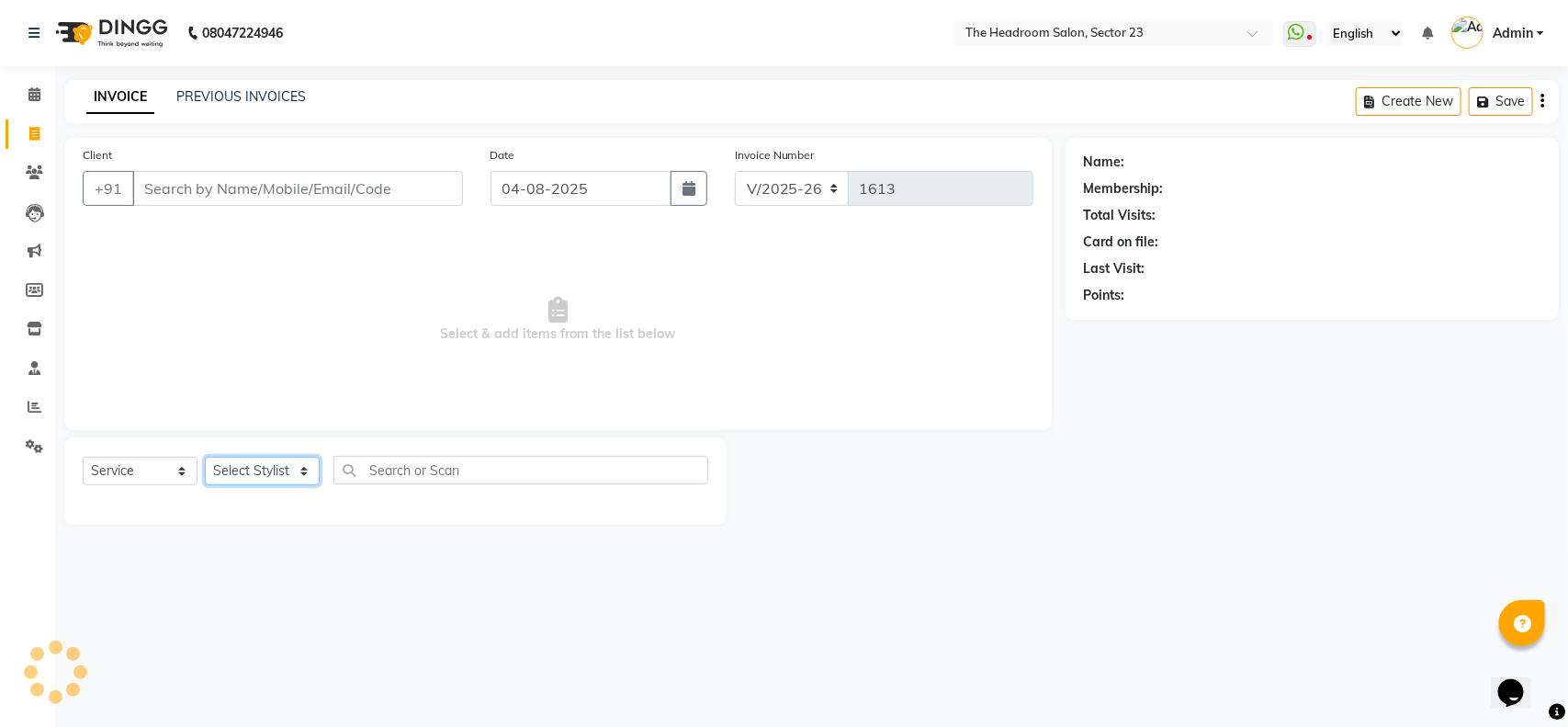 click on "Select Stylist" 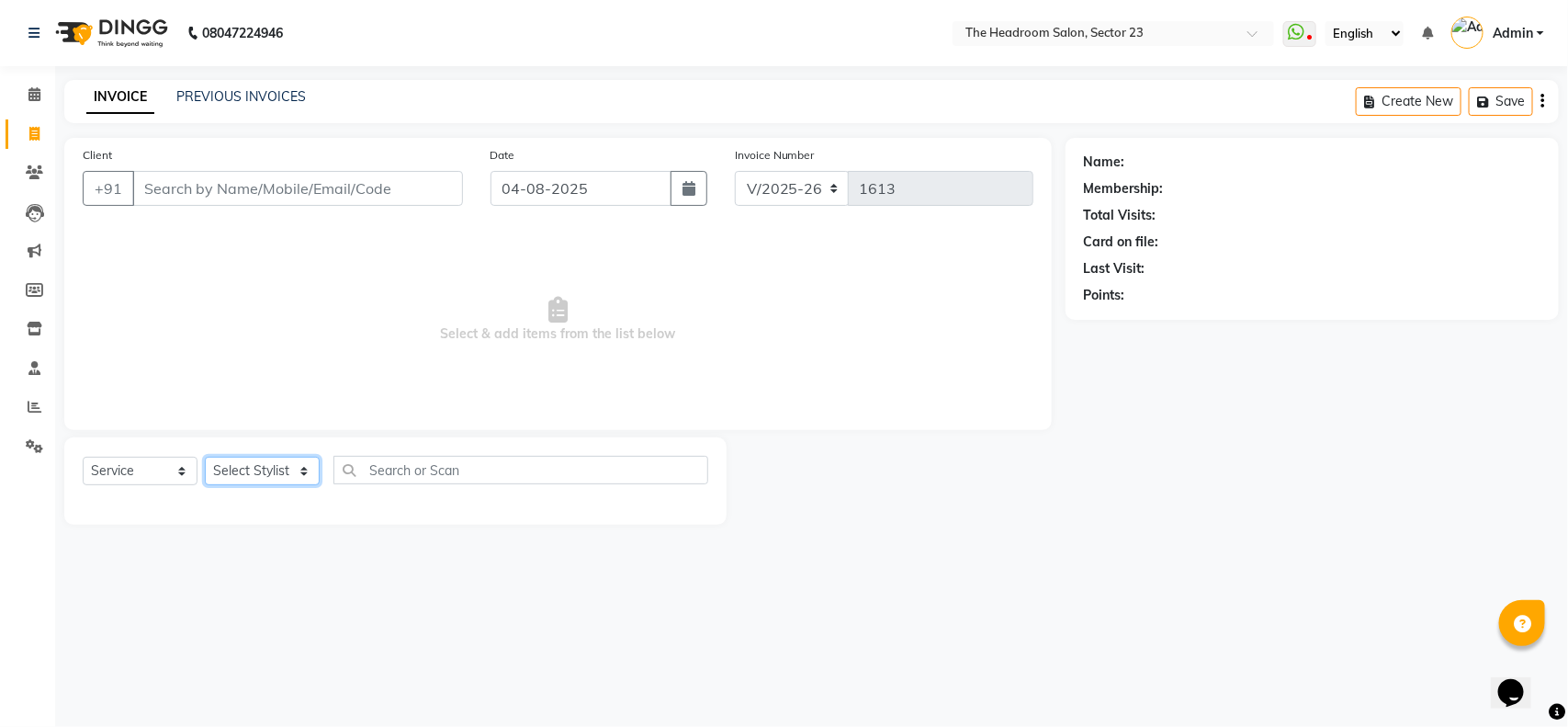 click on "Select Stylist Anjali Anubha Ashok Garima Manager Manju Raju Rohit Shahbaz" 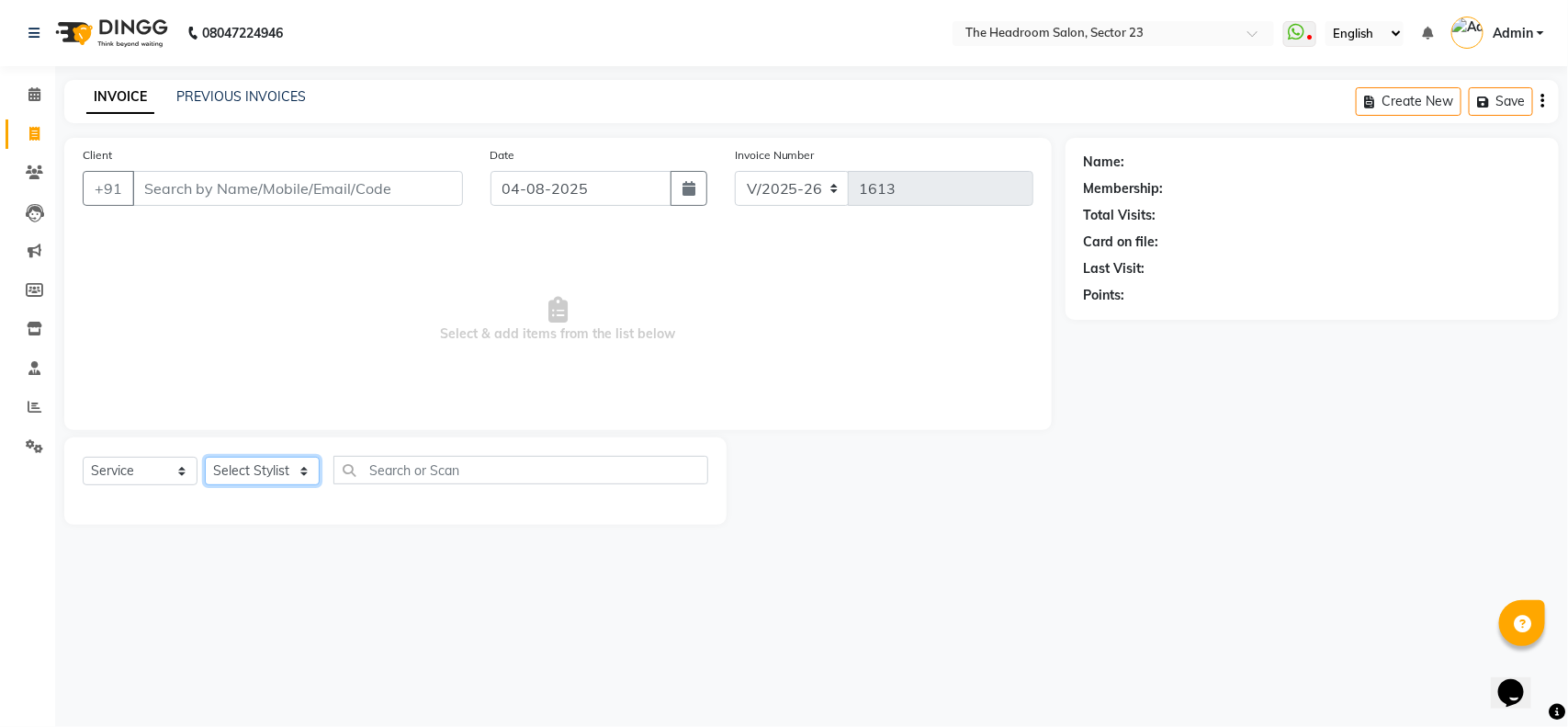 select on "53420" 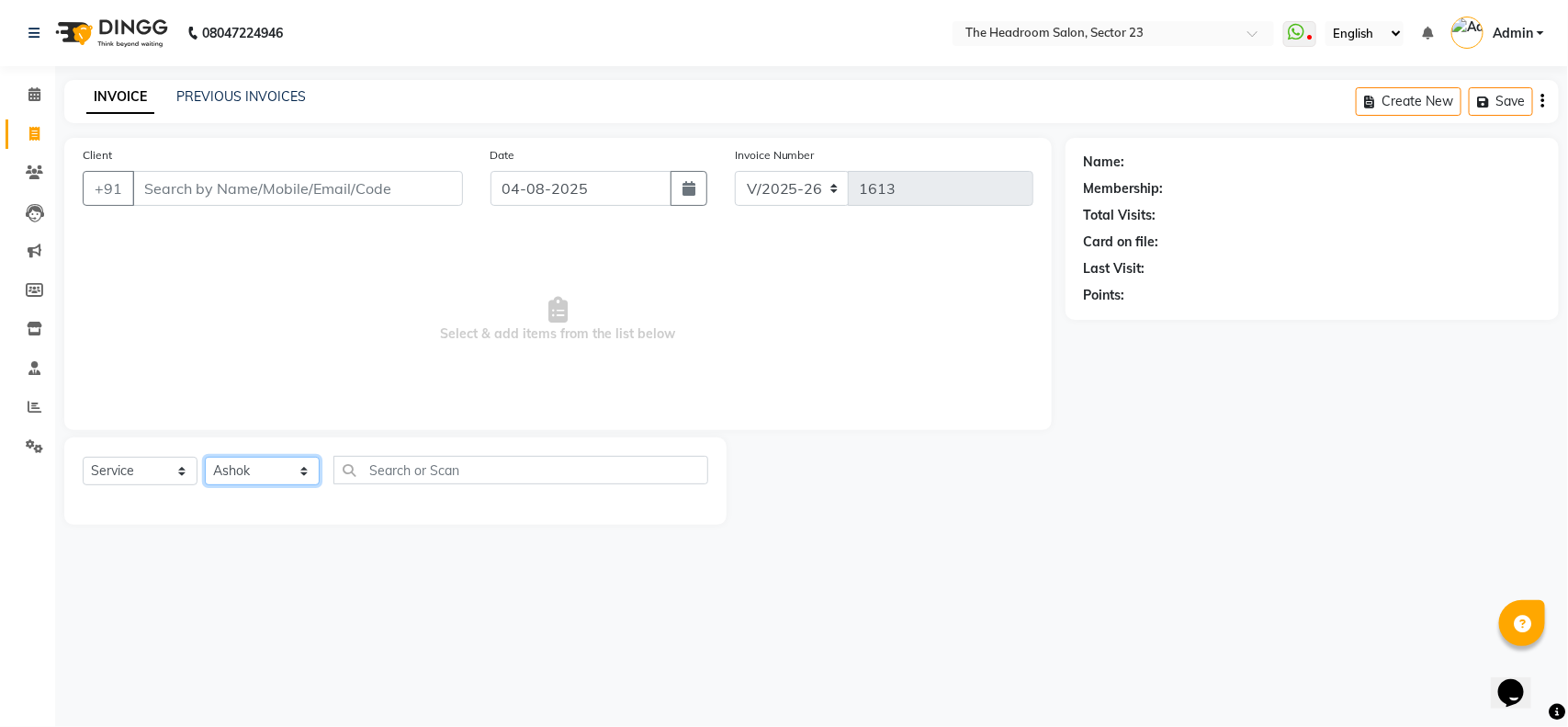 click on "Select Stylist Anjali Anubha Ashok Garima Manager Manju Raju Rohit Shahbaz" 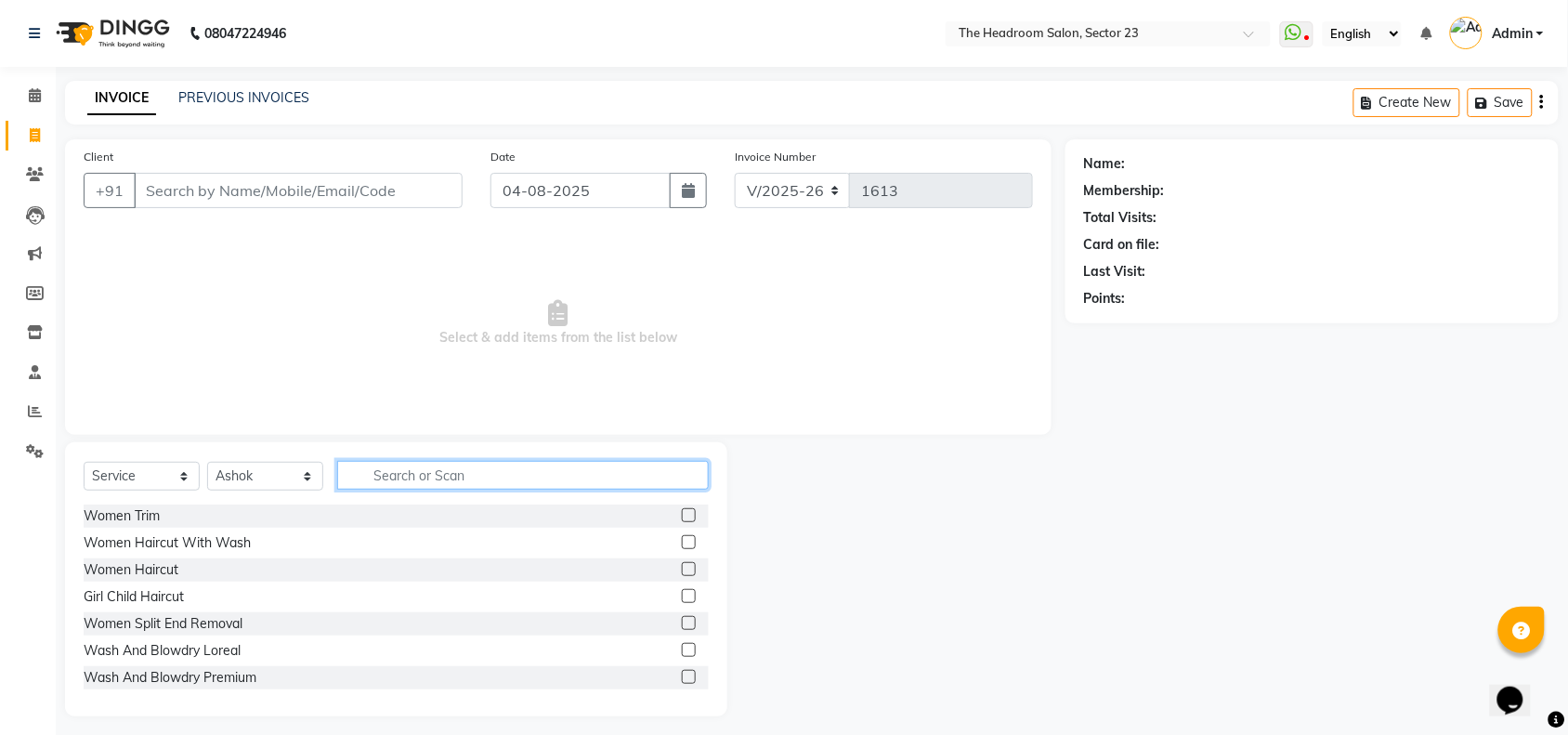 click 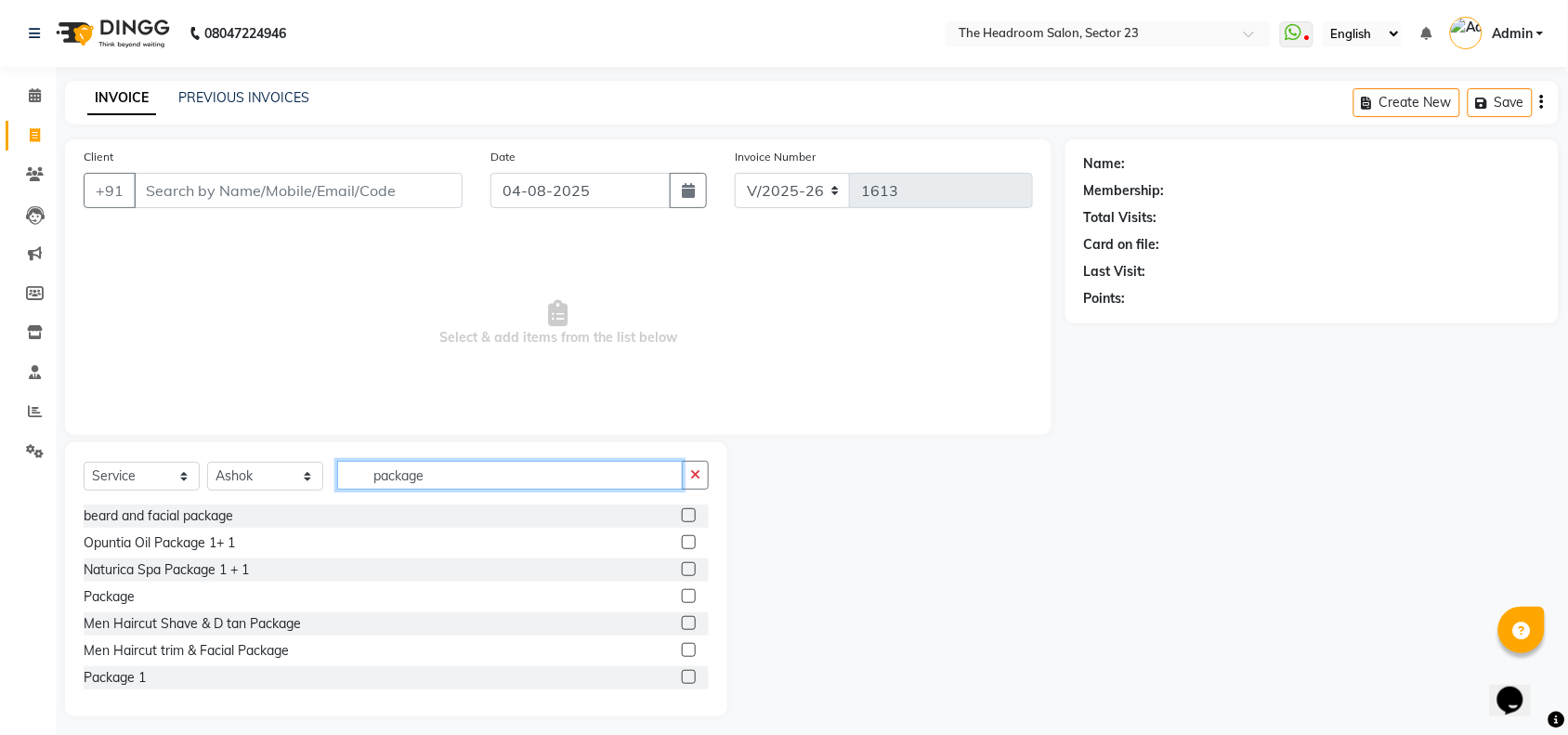 type on "package" 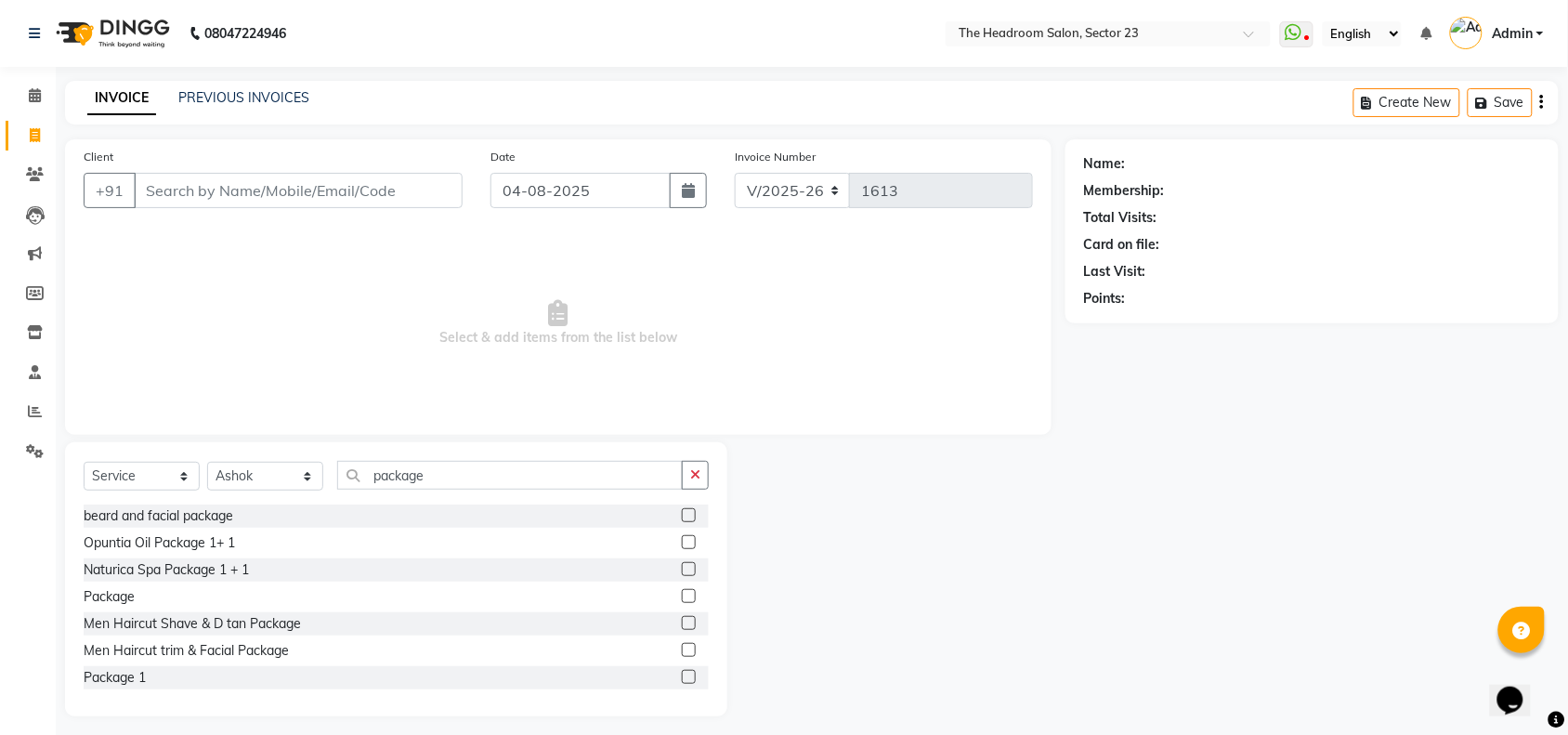 click 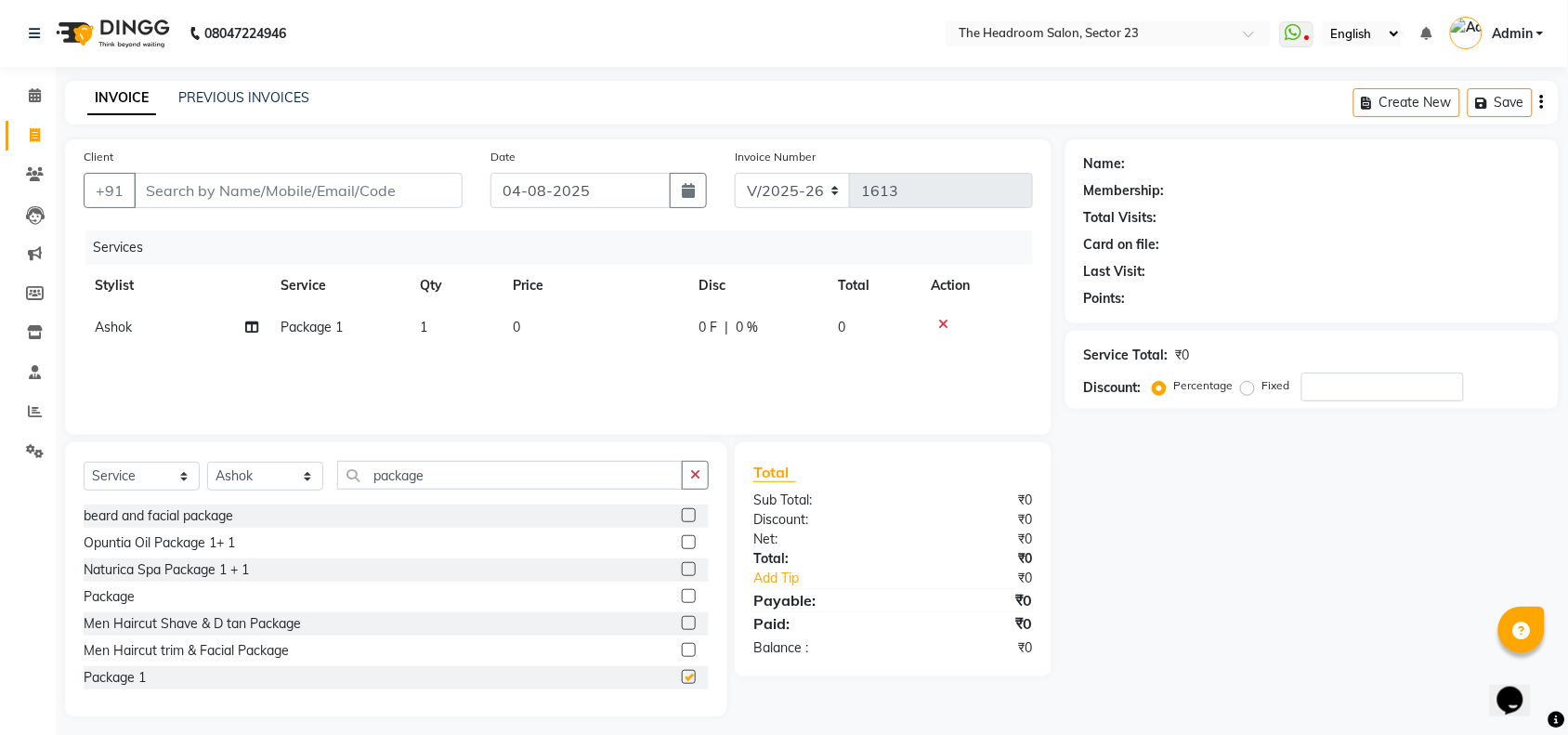 checkbox on "false" 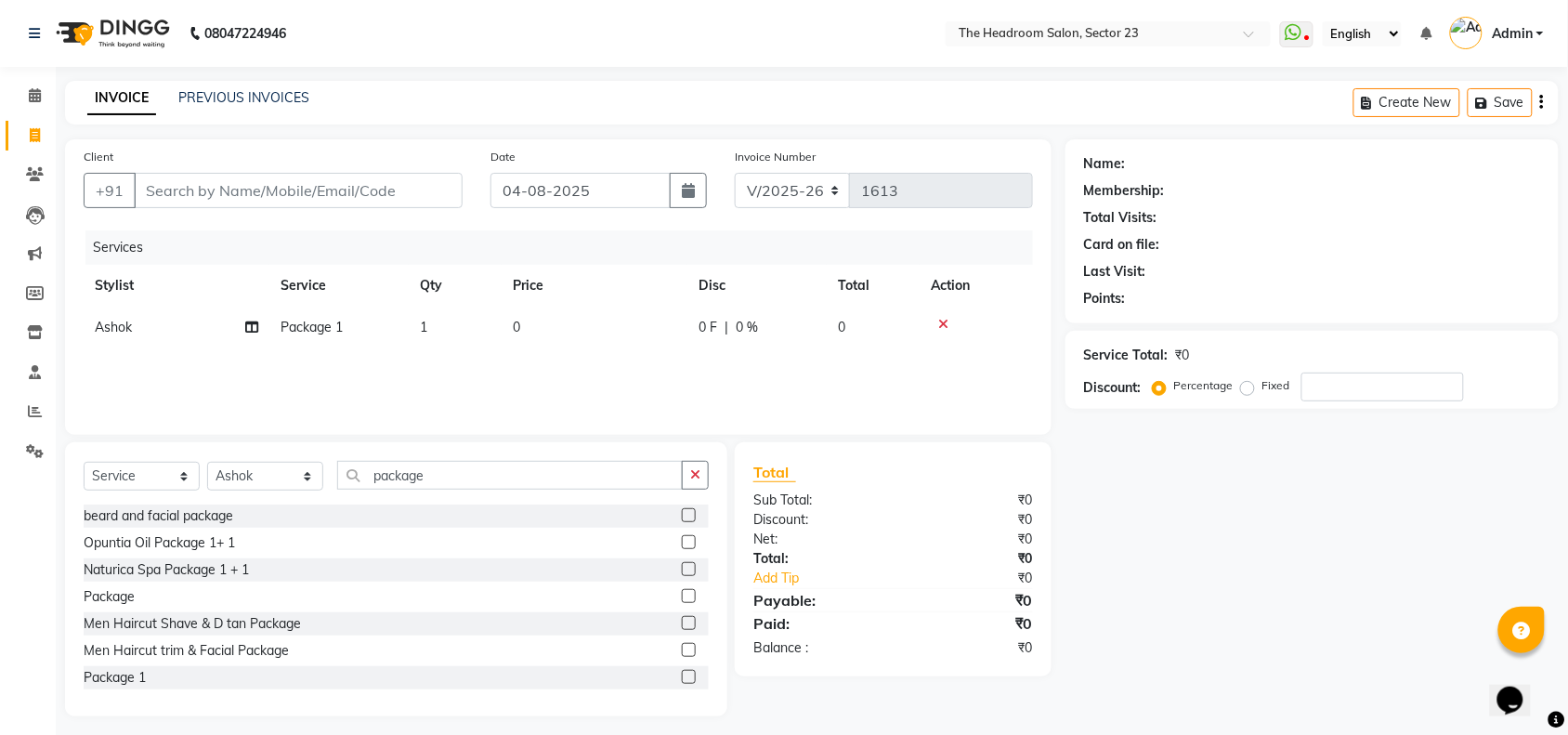 click on "0" 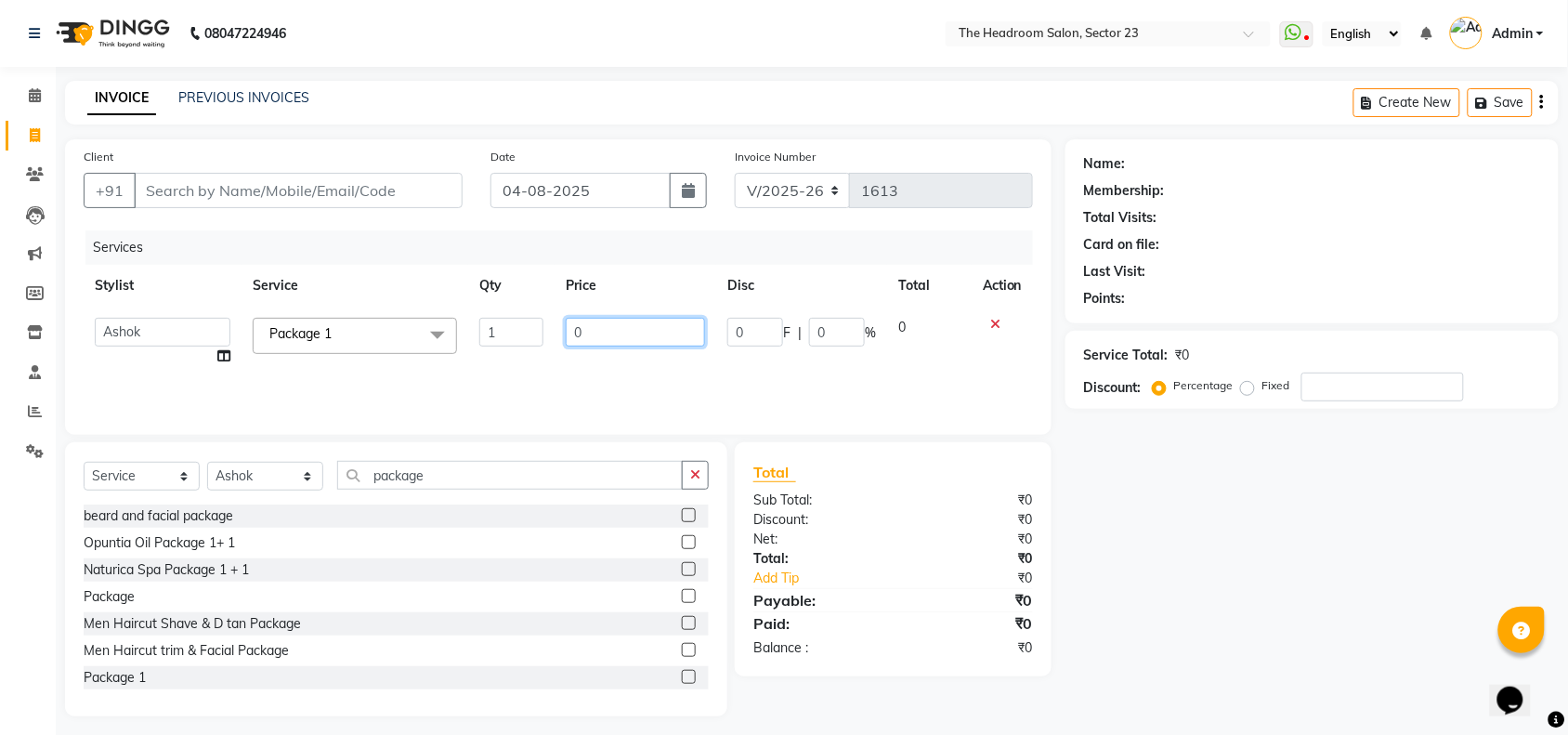 drag, startPoint x: 613, startPoint y: 336, endPoint x: 523, endPoint y: 327, distance: 90.4489 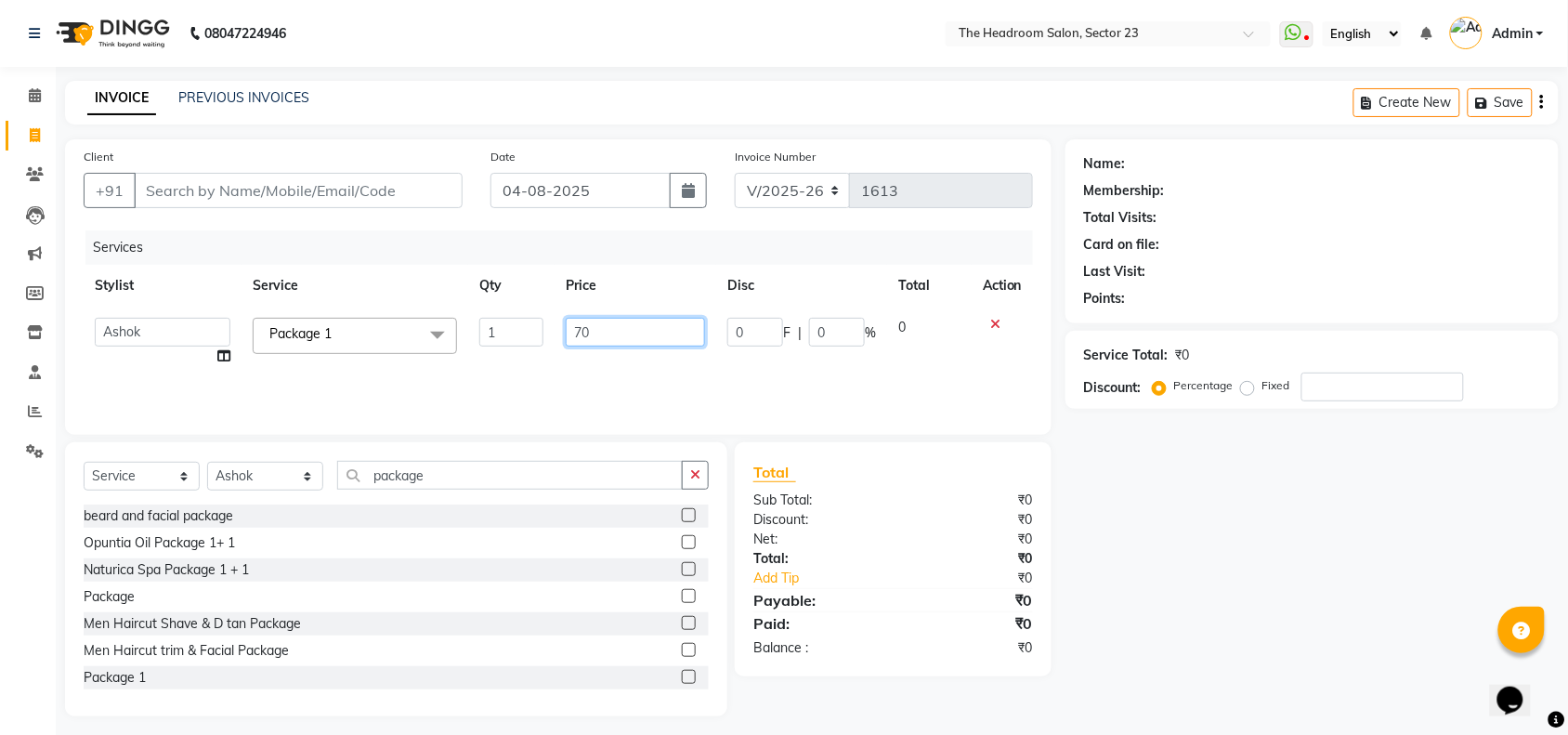 type on "700" 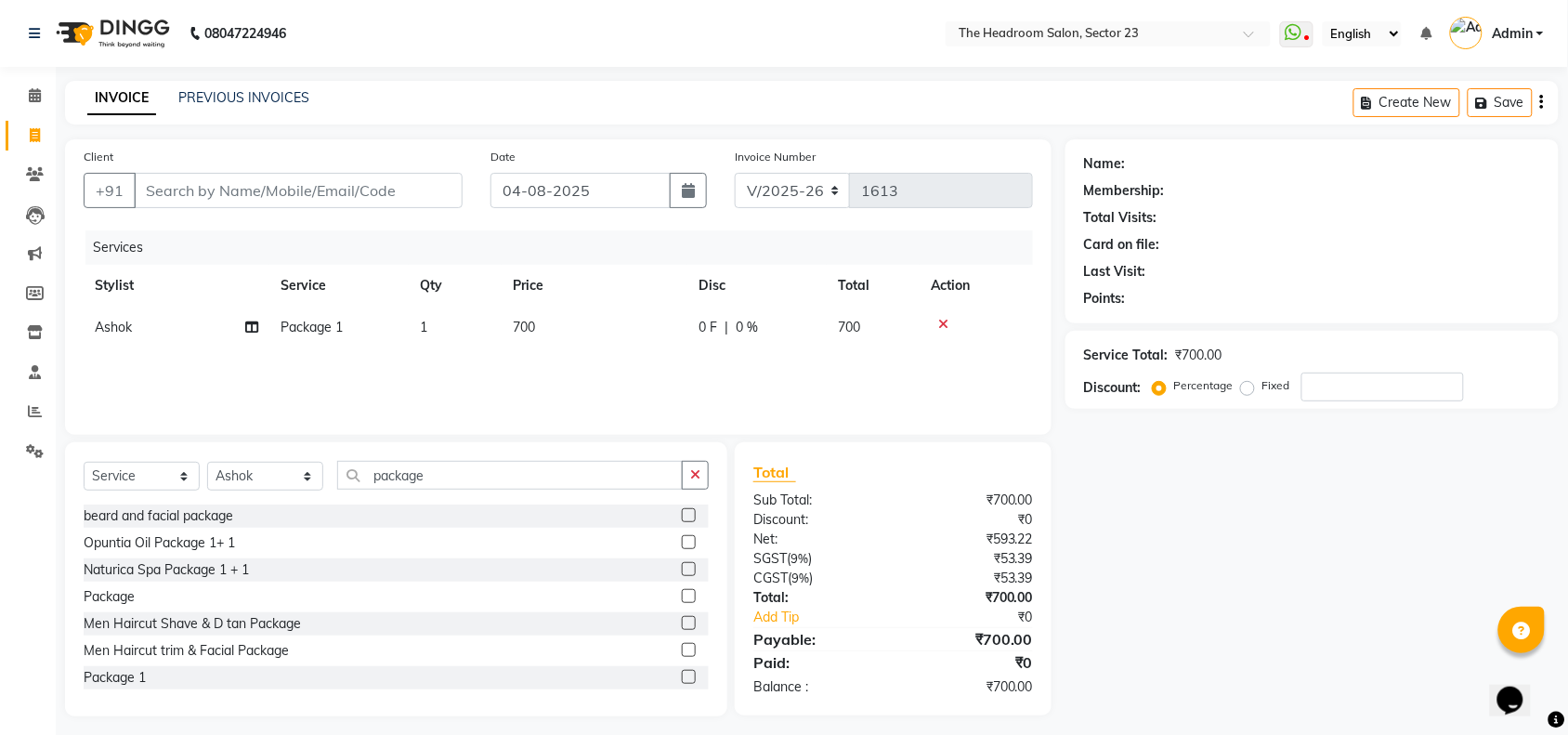 click on "Name: Membership: Total Visits: Card on file: Last Visit:  Points:  Service Total:  ₹700.00  Discount:  Percentage   Fixed" 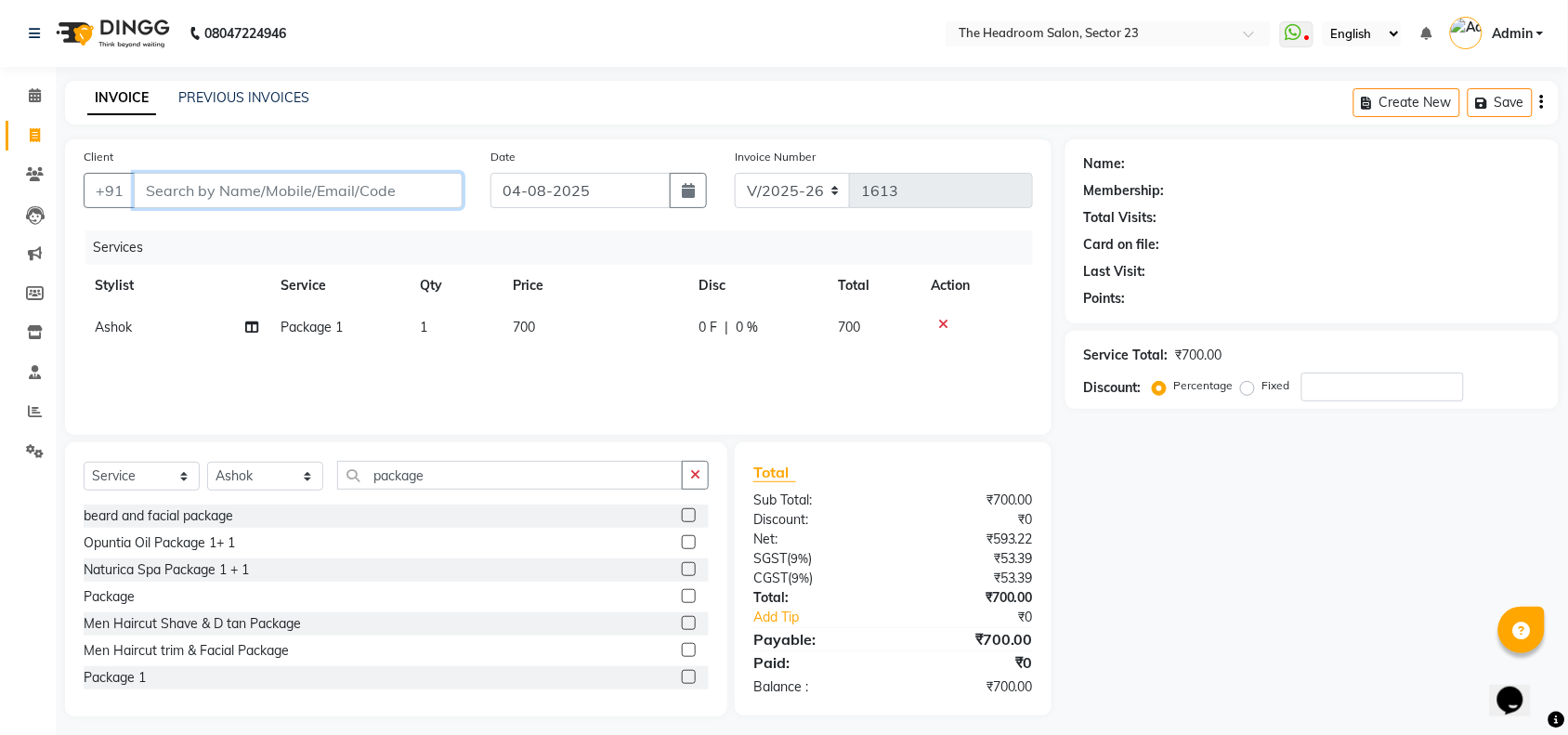 click on "Client" at bounding box center (298, 190) 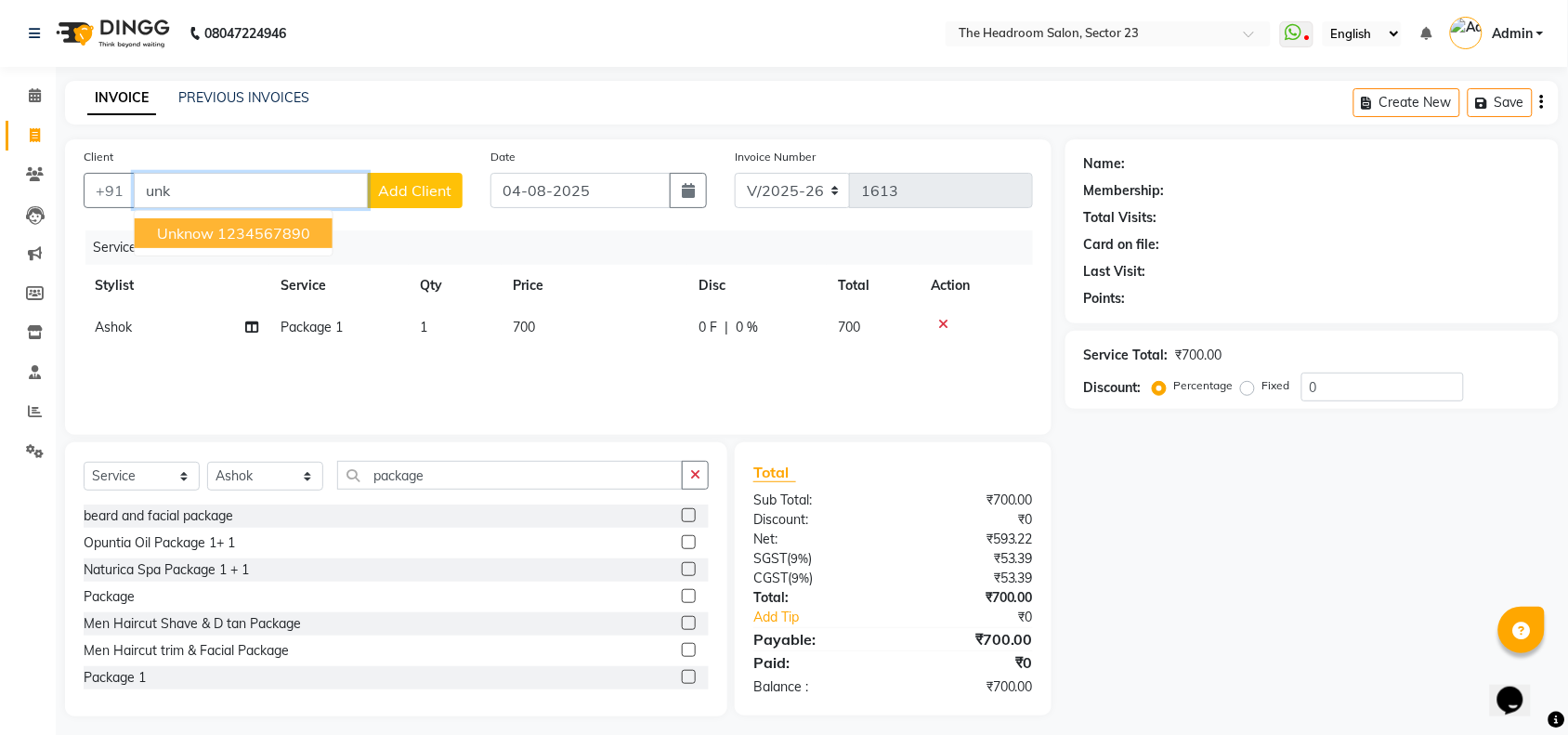 click on "1234567890" at bounding box center [264, 233] 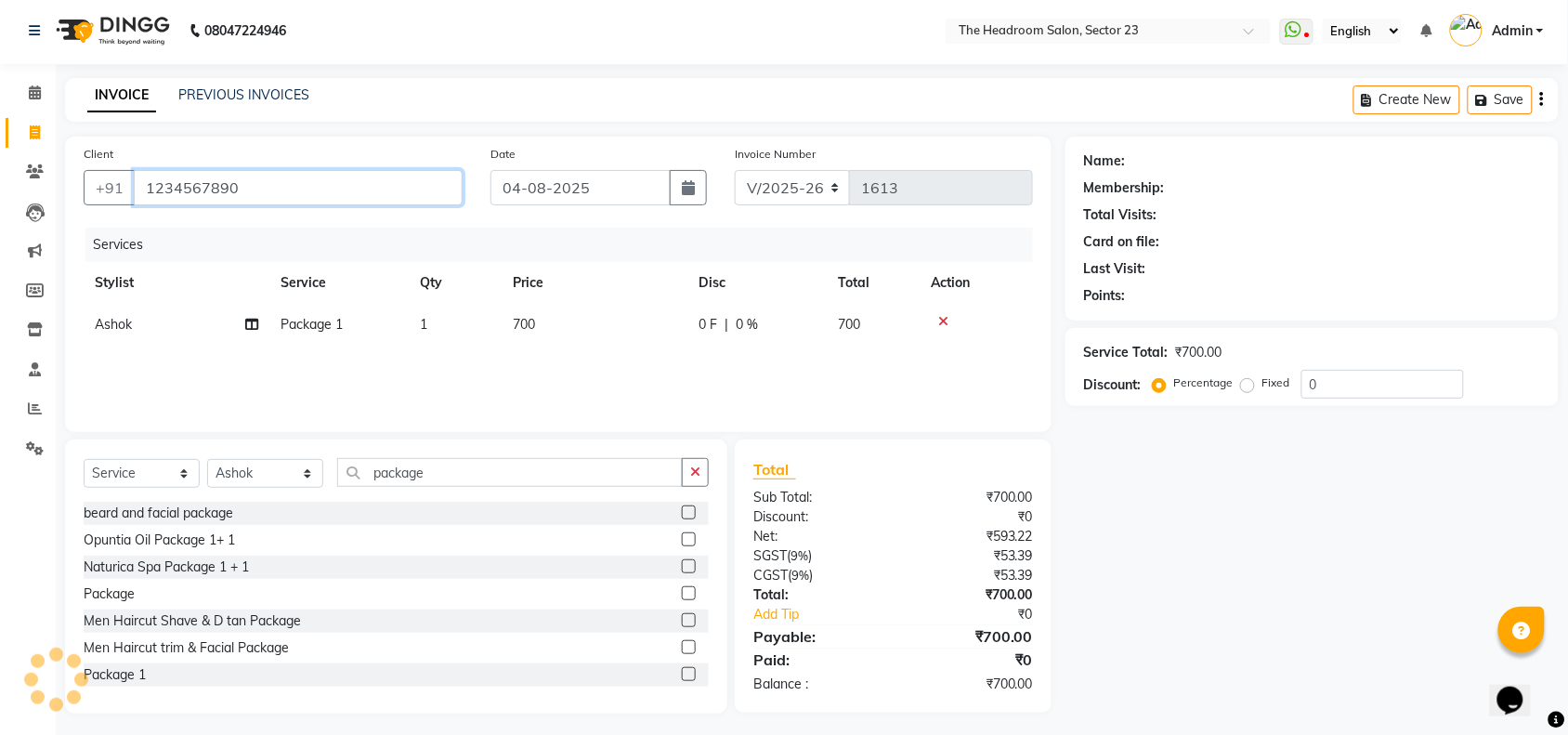 scroll, scrollTop: 9, scrollLeft: 0, axis: vertical 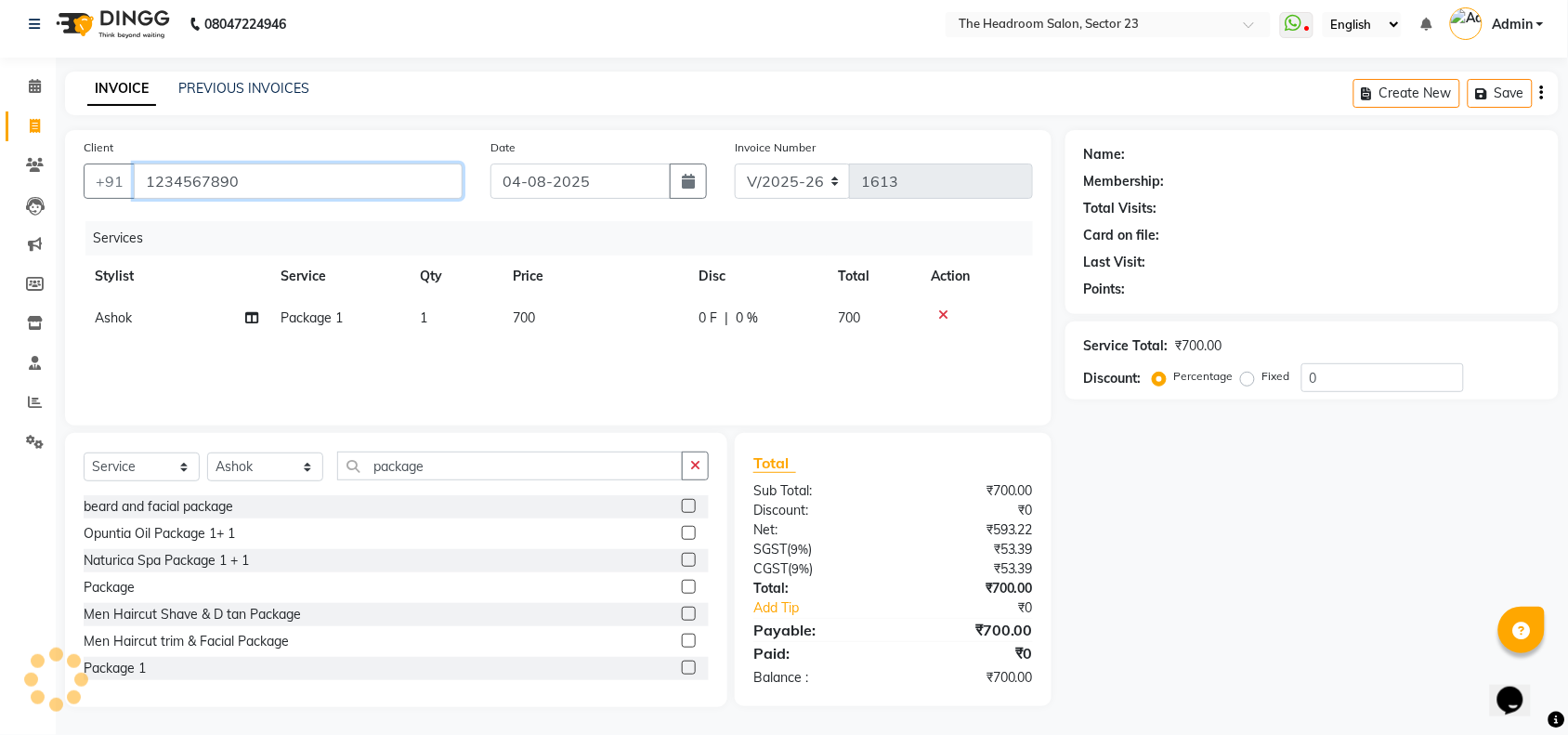 type on "1234567890" 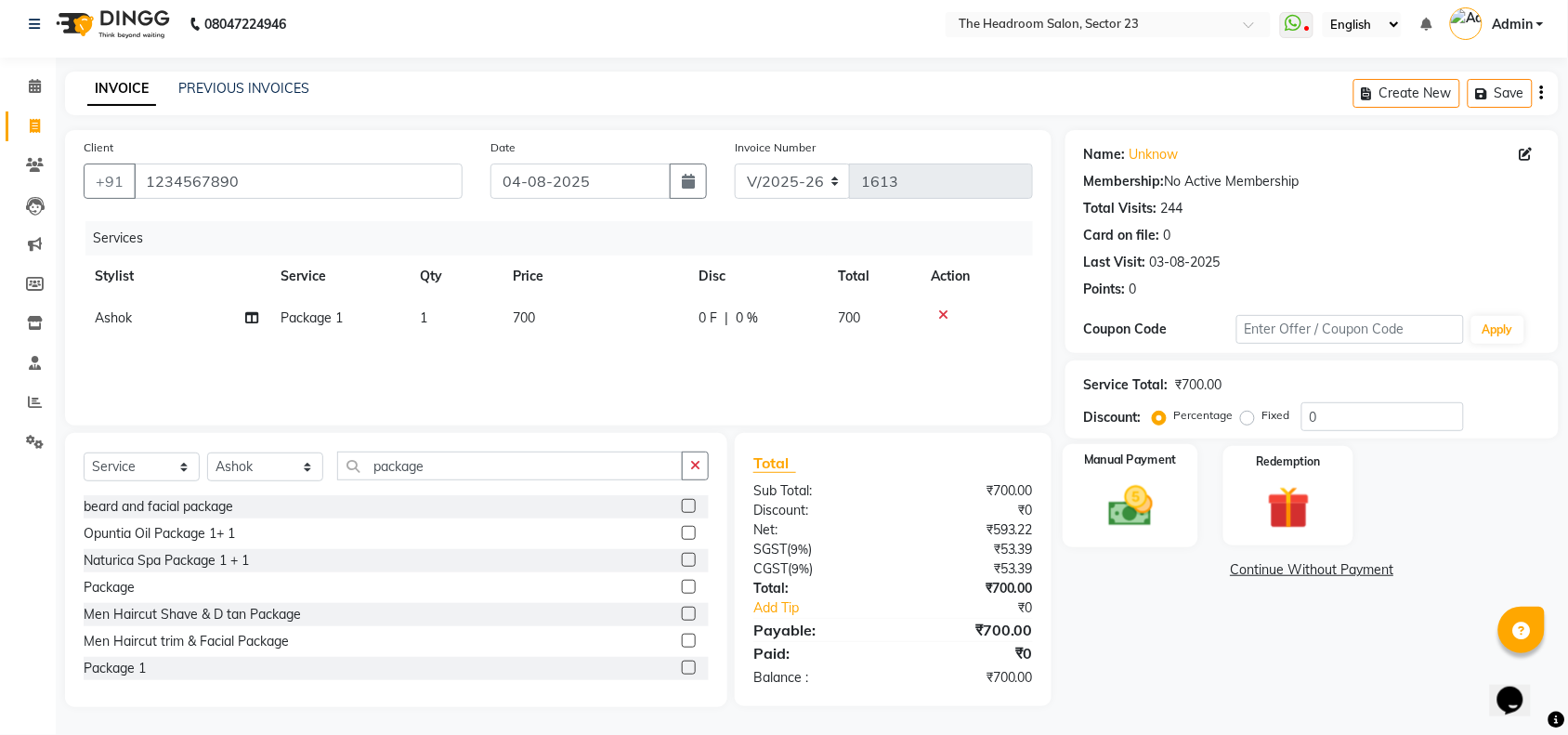 click 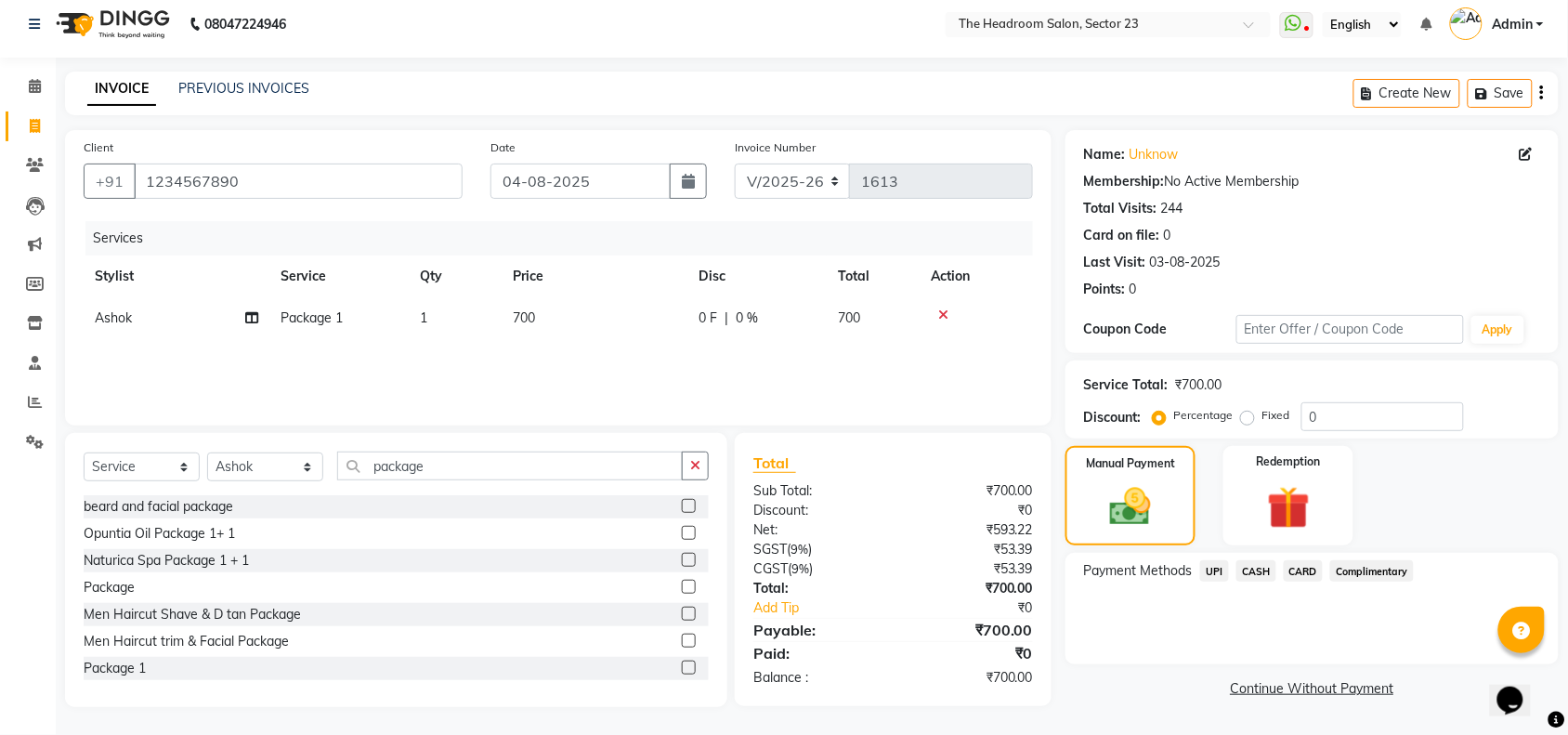 click on "UPI" 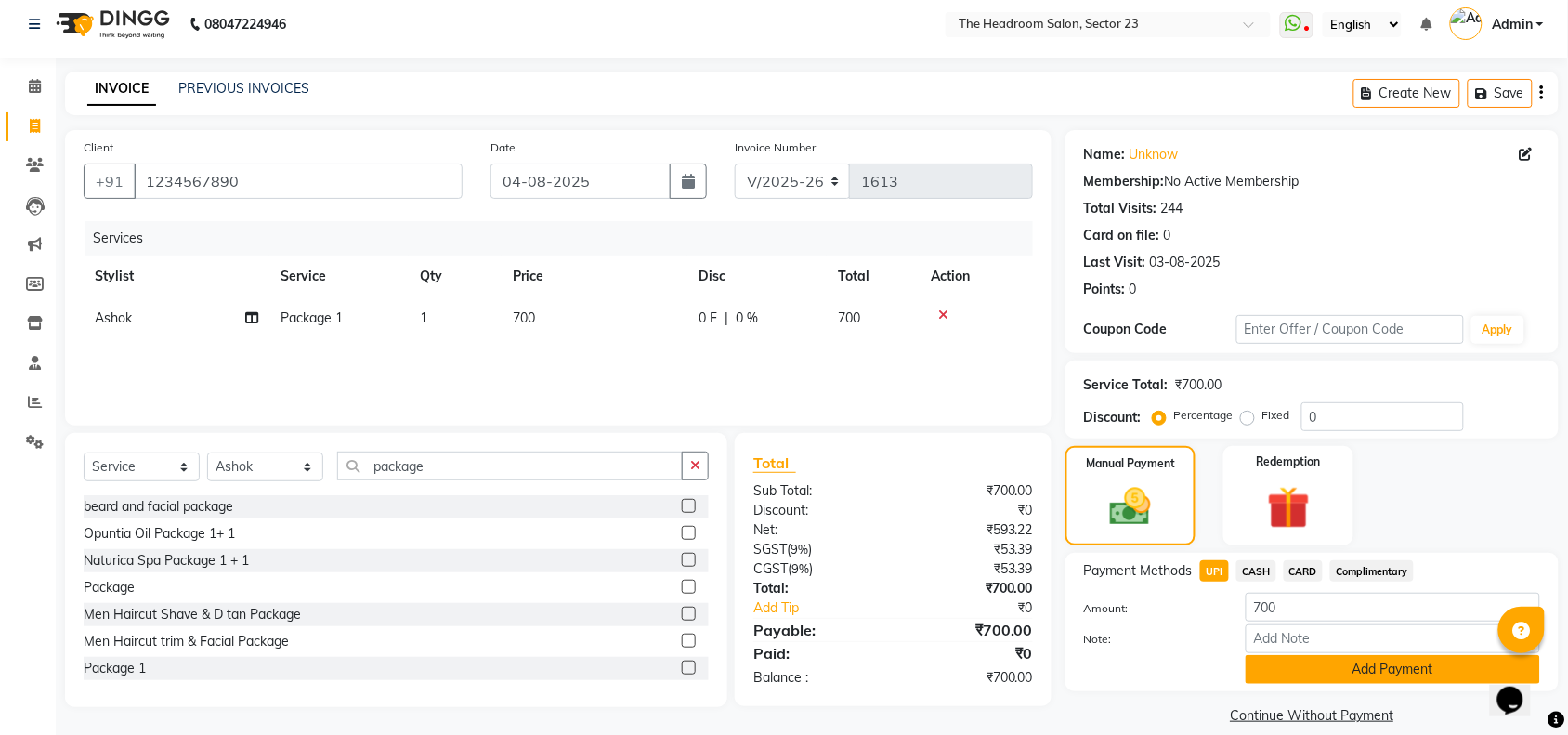 click on "Add Payment" 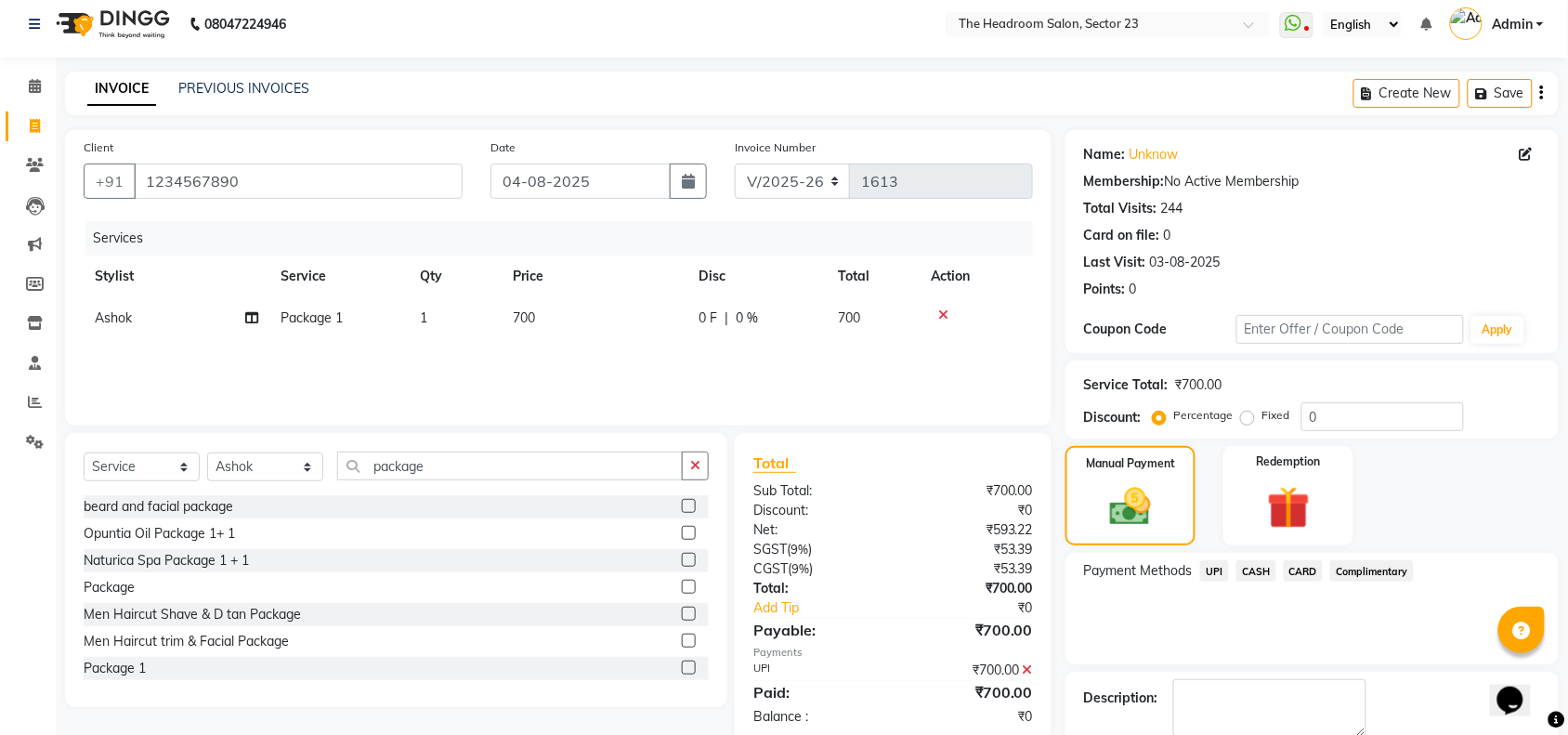 scroll, scrollTop: 110, scrollLeft: 0, axis: vertical 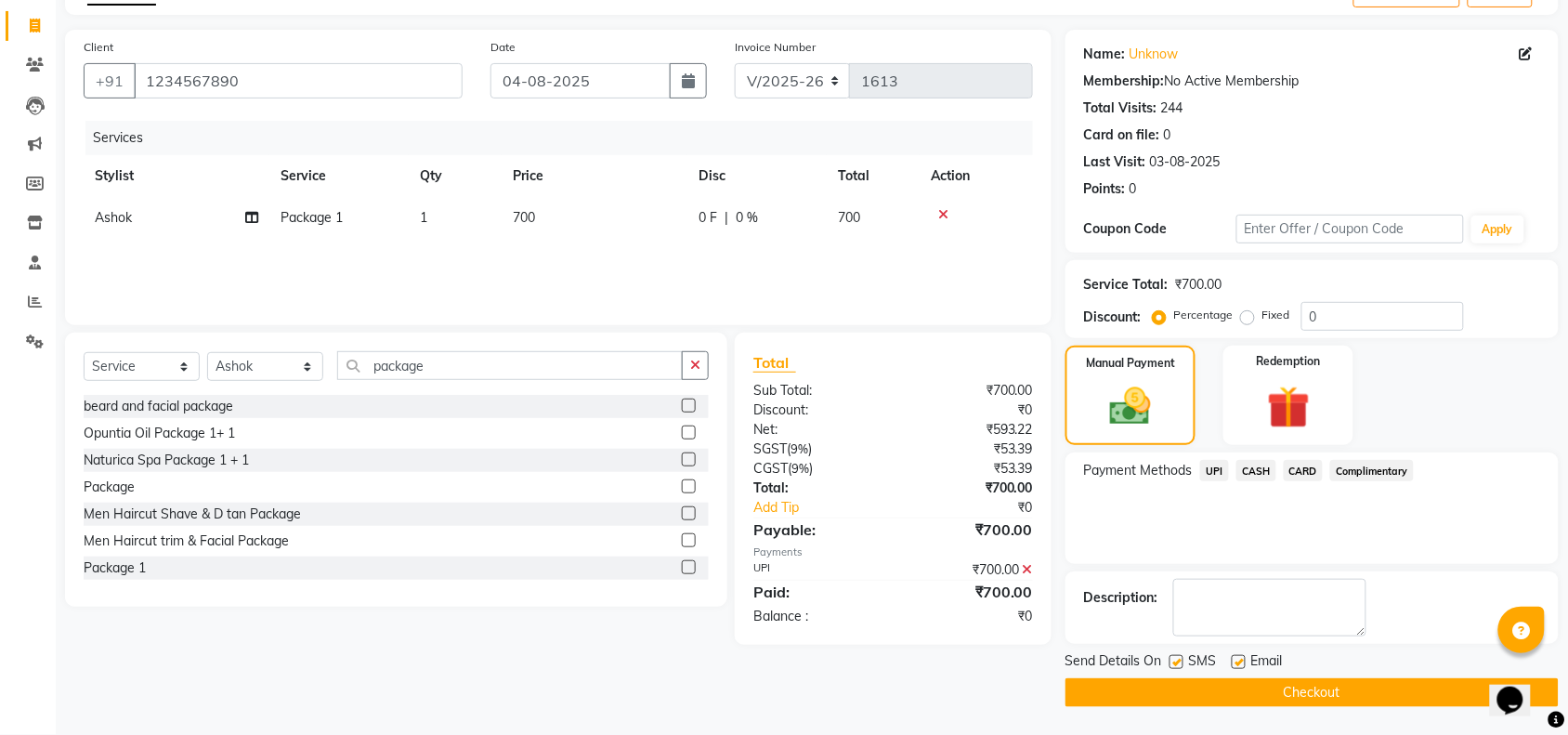 click on "Checkout" 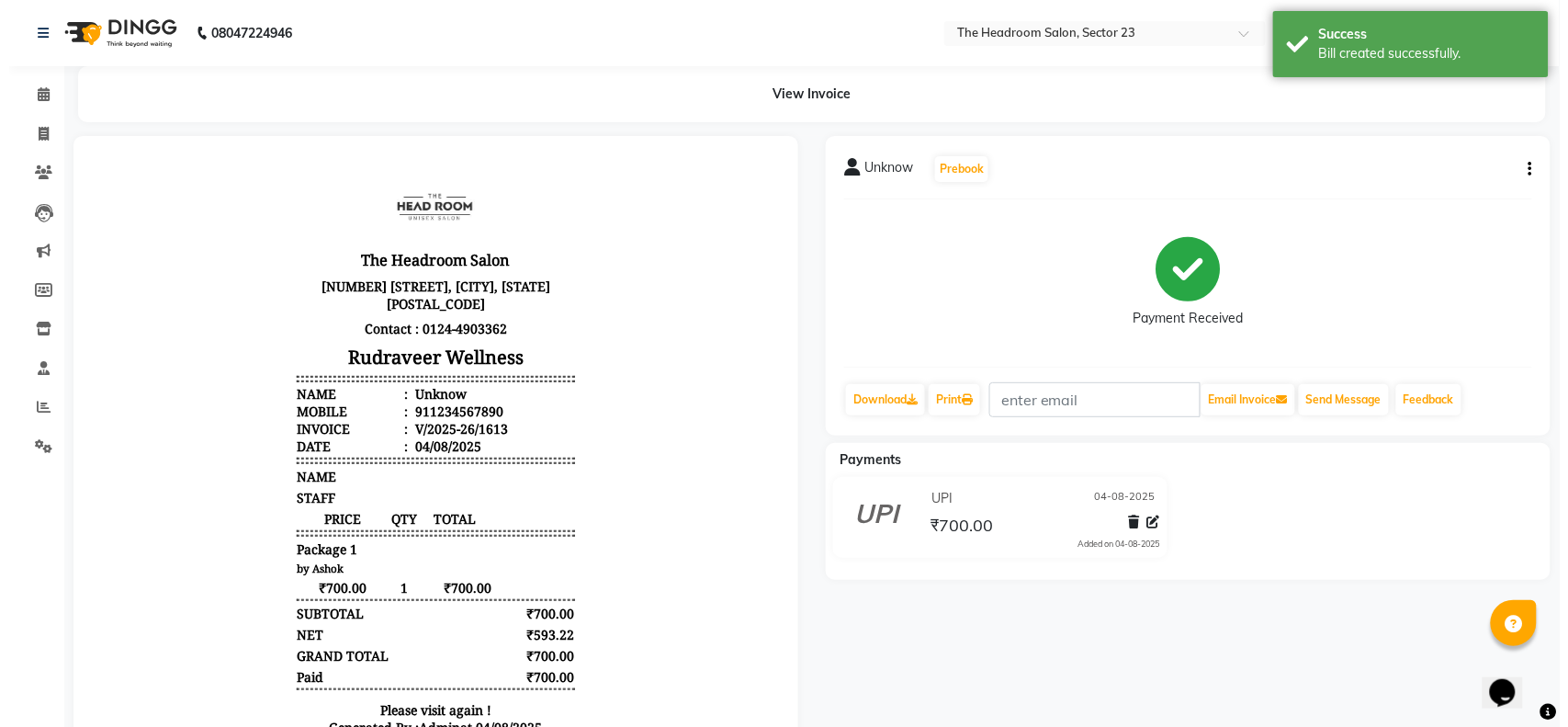 scroll, scrollTop: 0, scrollLeft: 0, axis: both 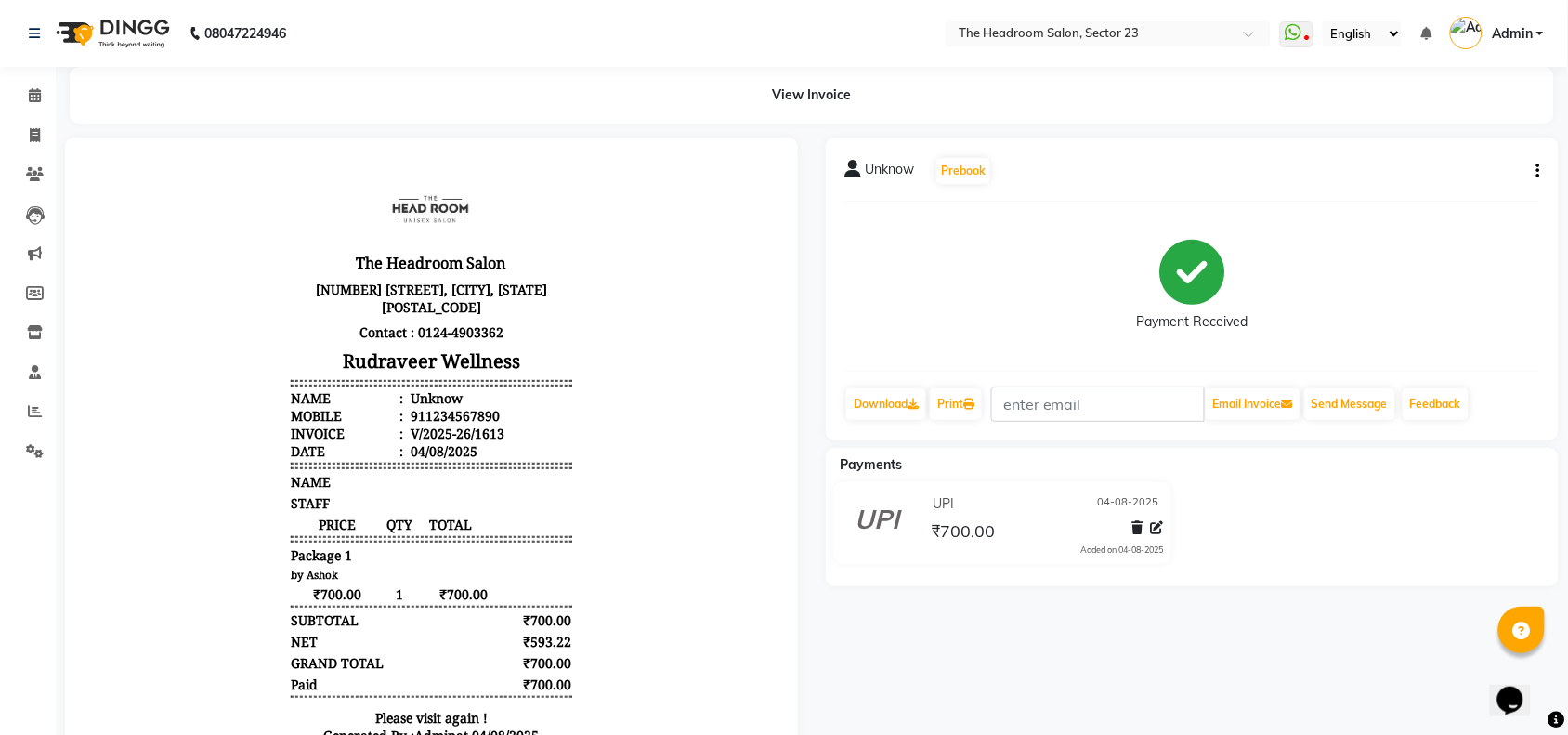 click on "Admin" at bounding box center (1496, 33) 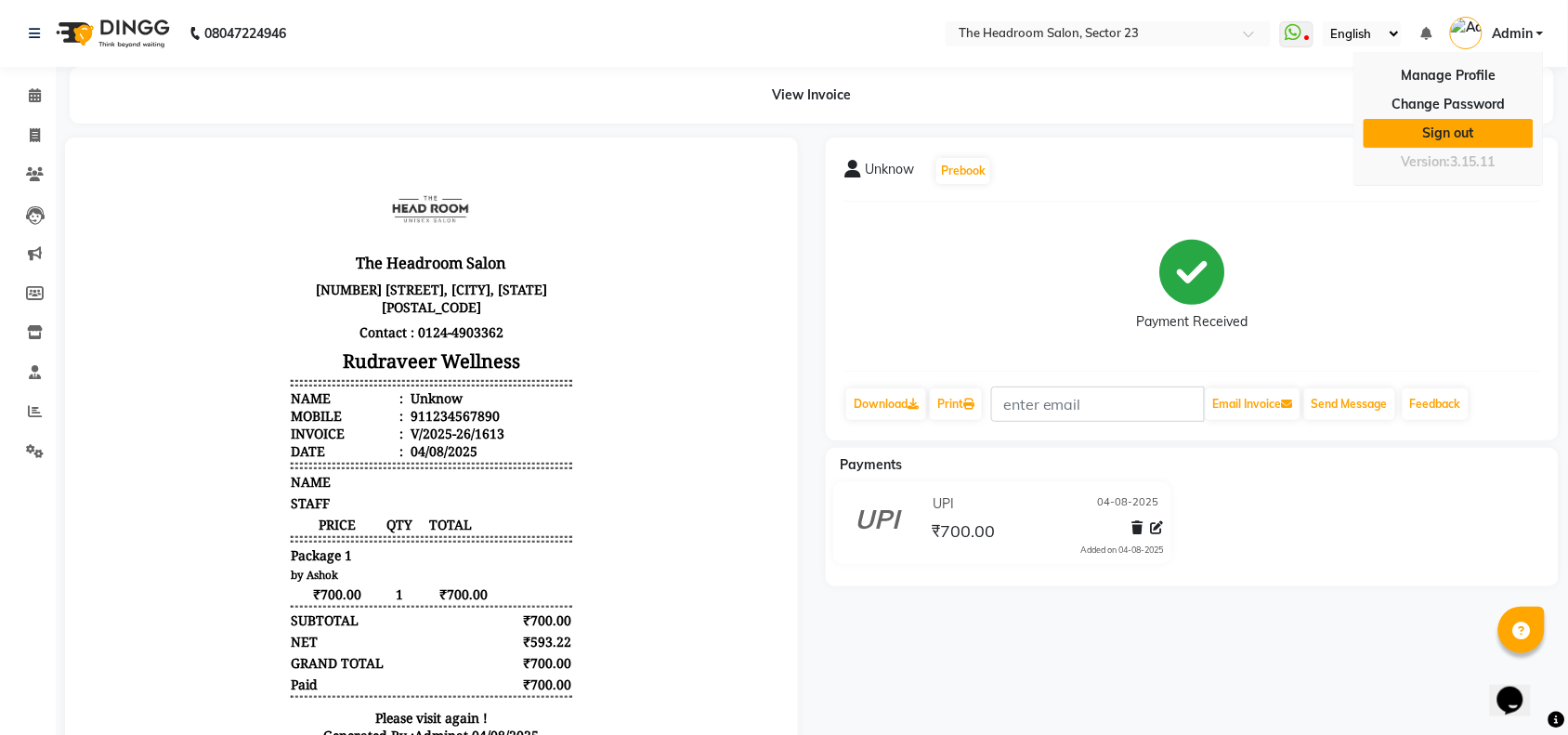 click on "Sign out" at bounding box center (1448, 133) 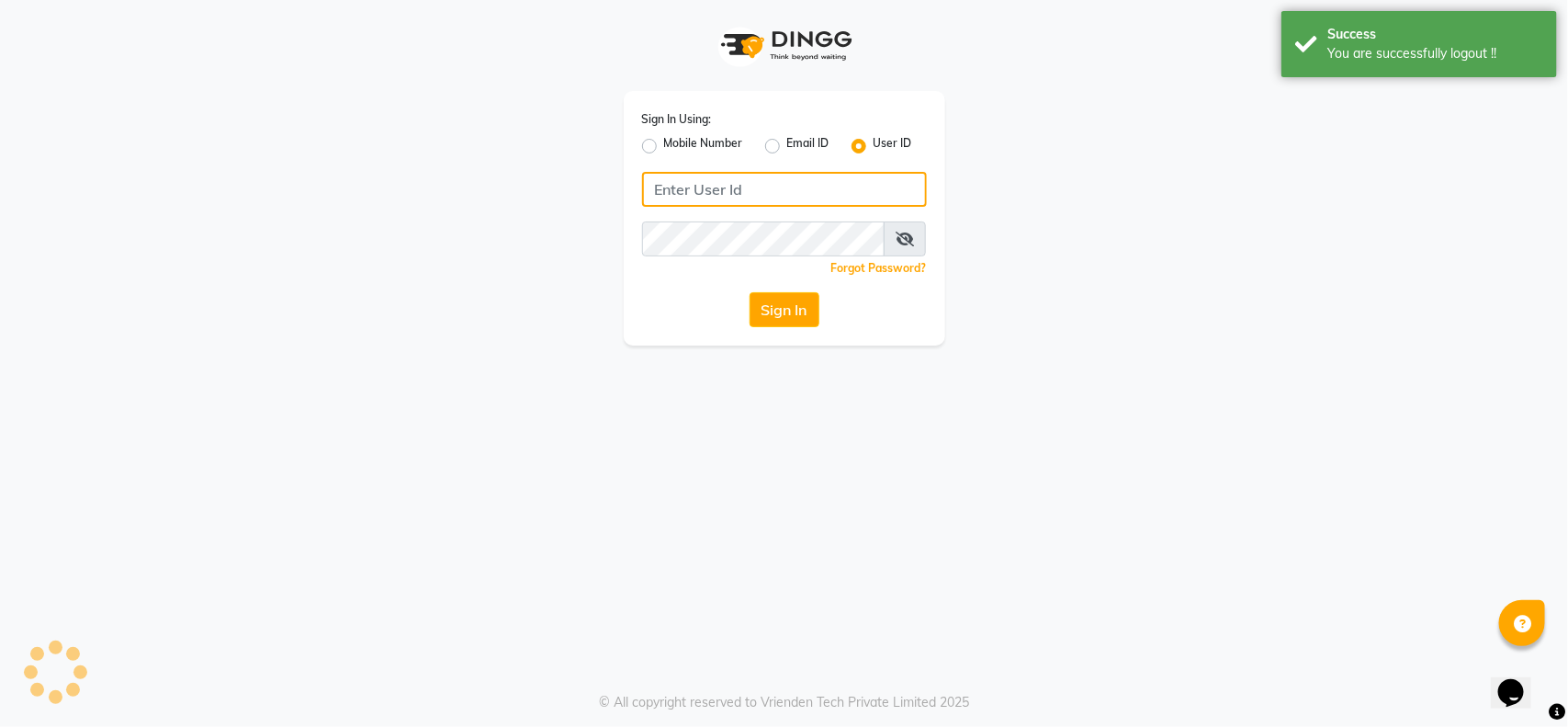 type on "1244903362" 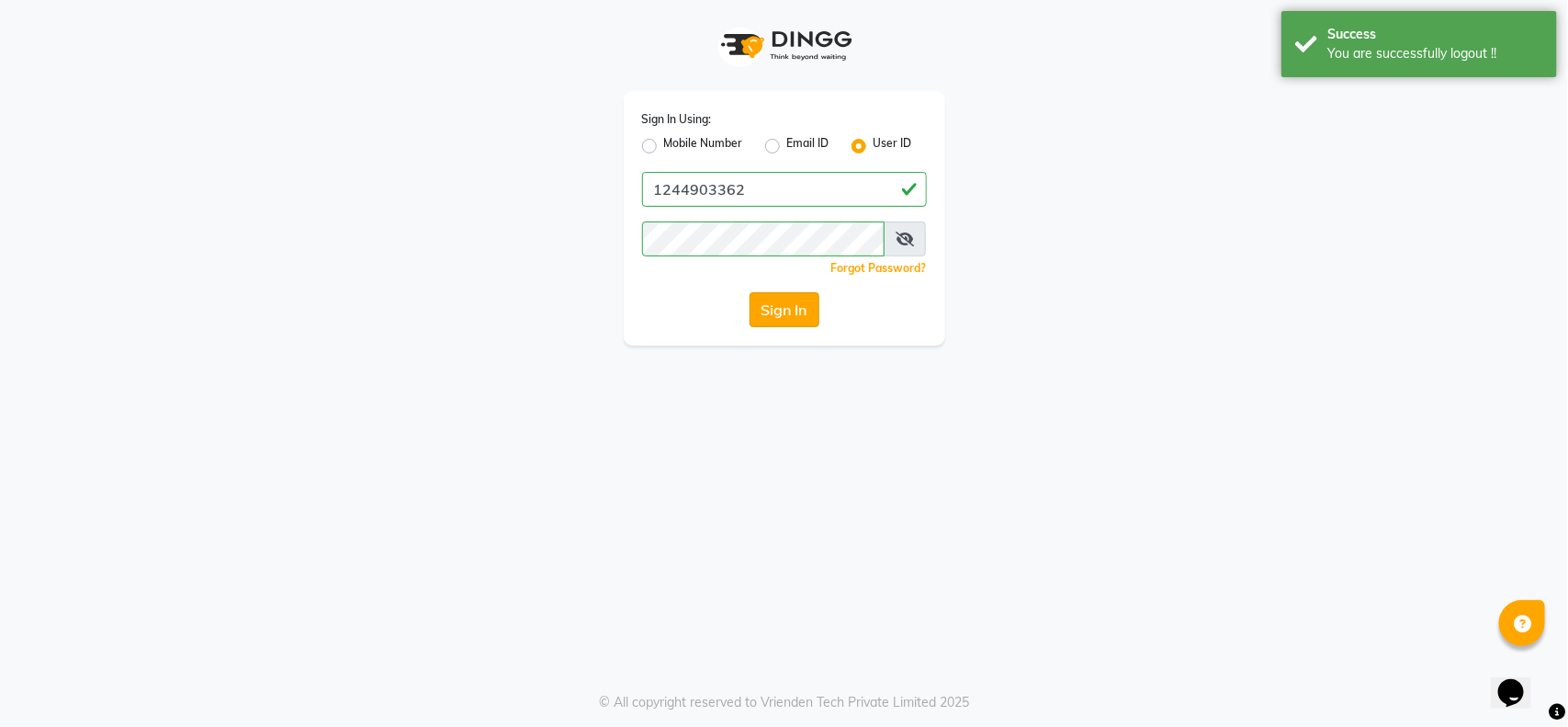 click on "Sign In" 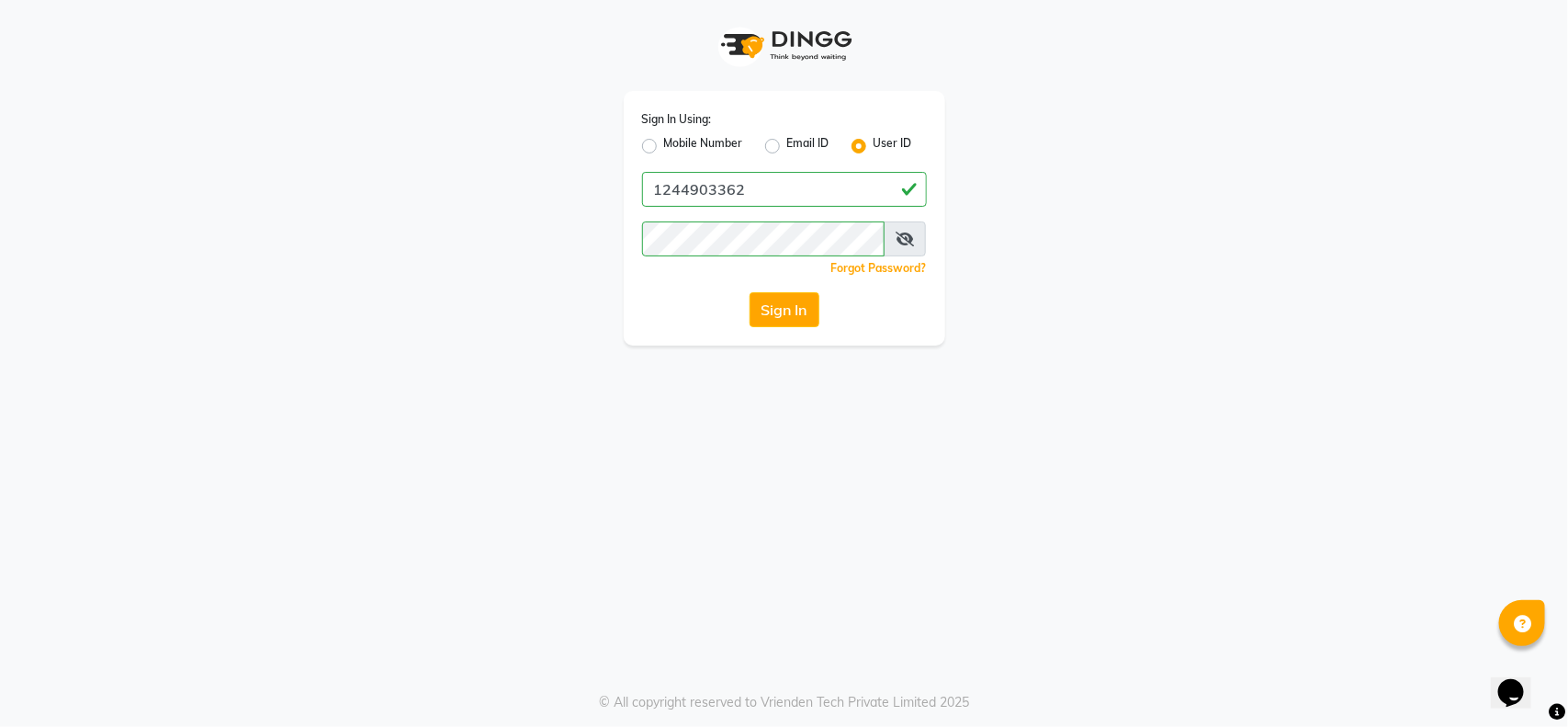 click on "Sign In" 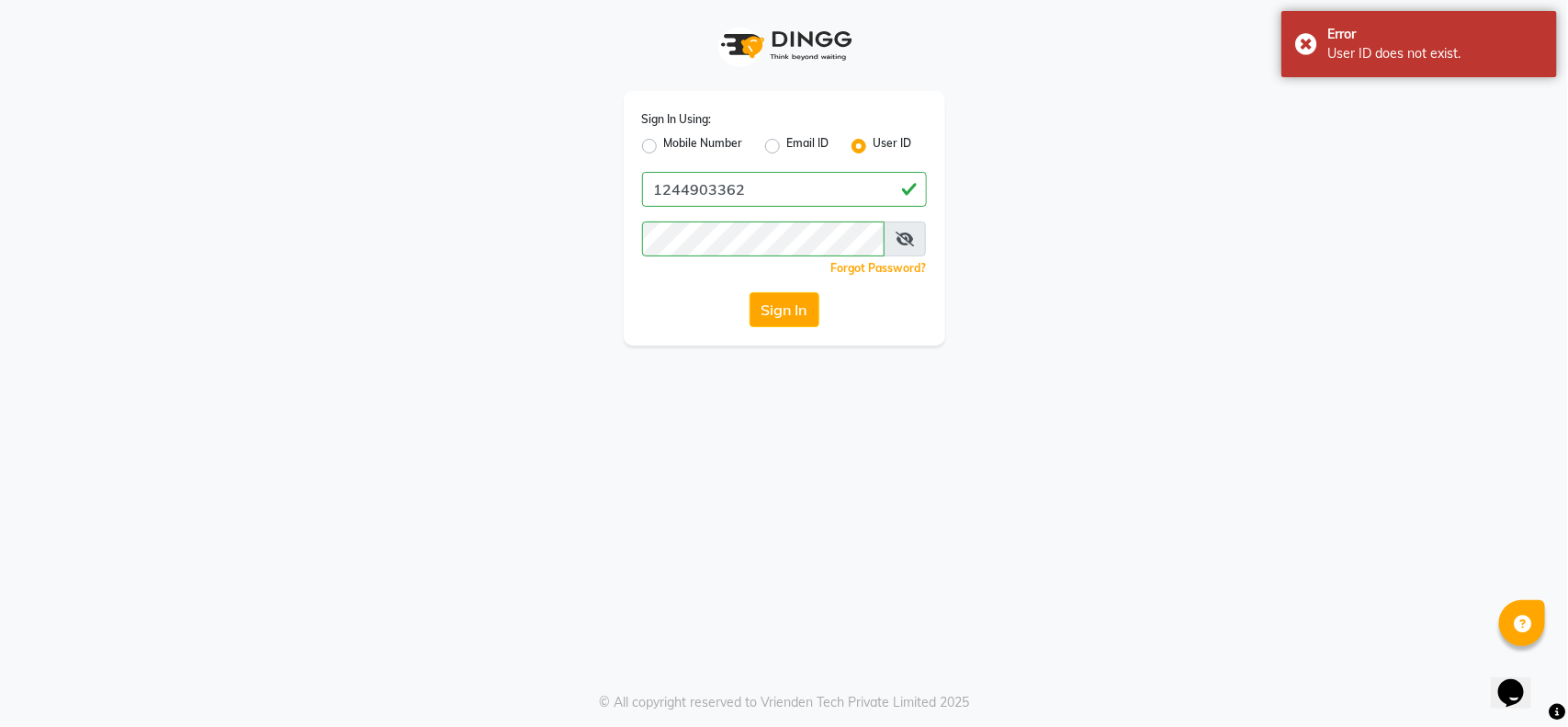 click on "Mobile Number" 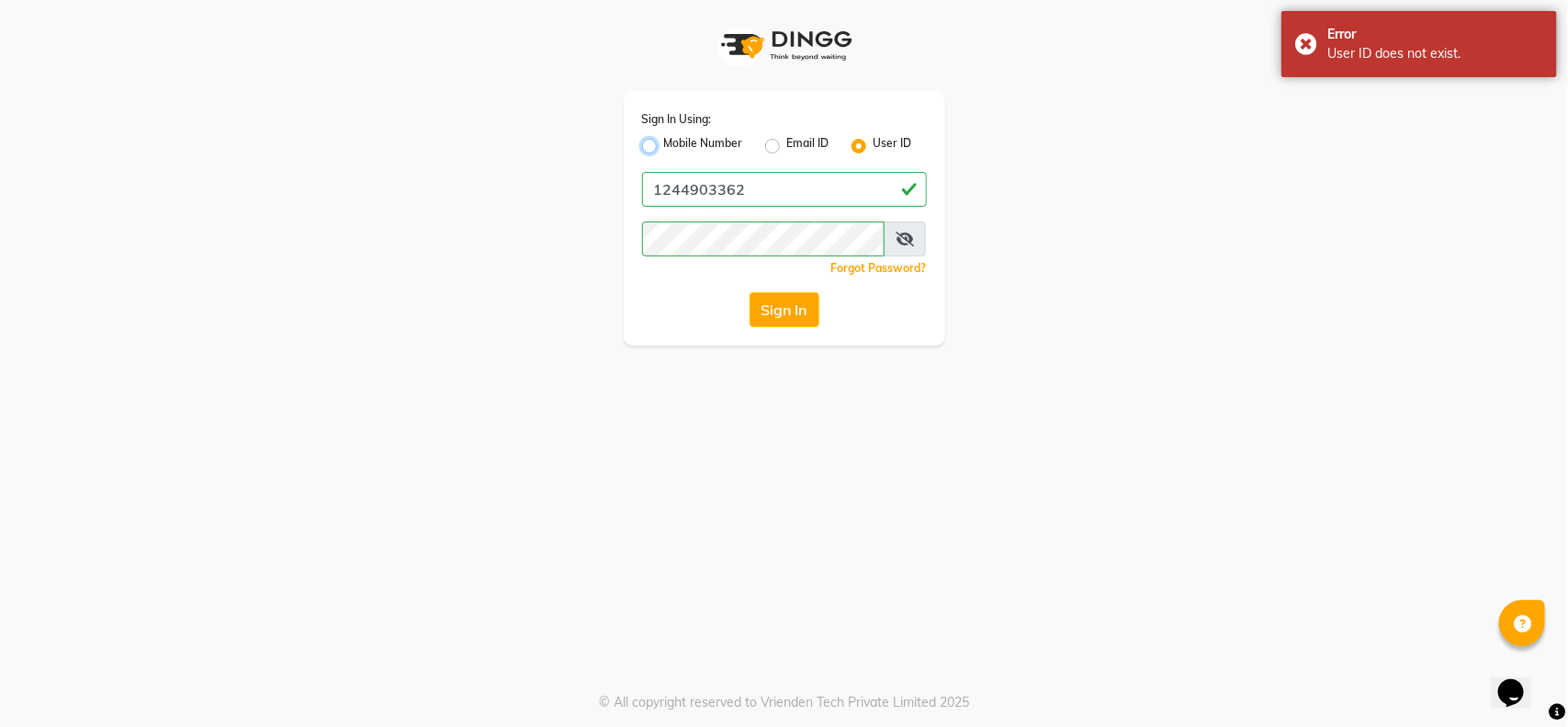 click on "Mobile Number" at bounding box center (670, 141) 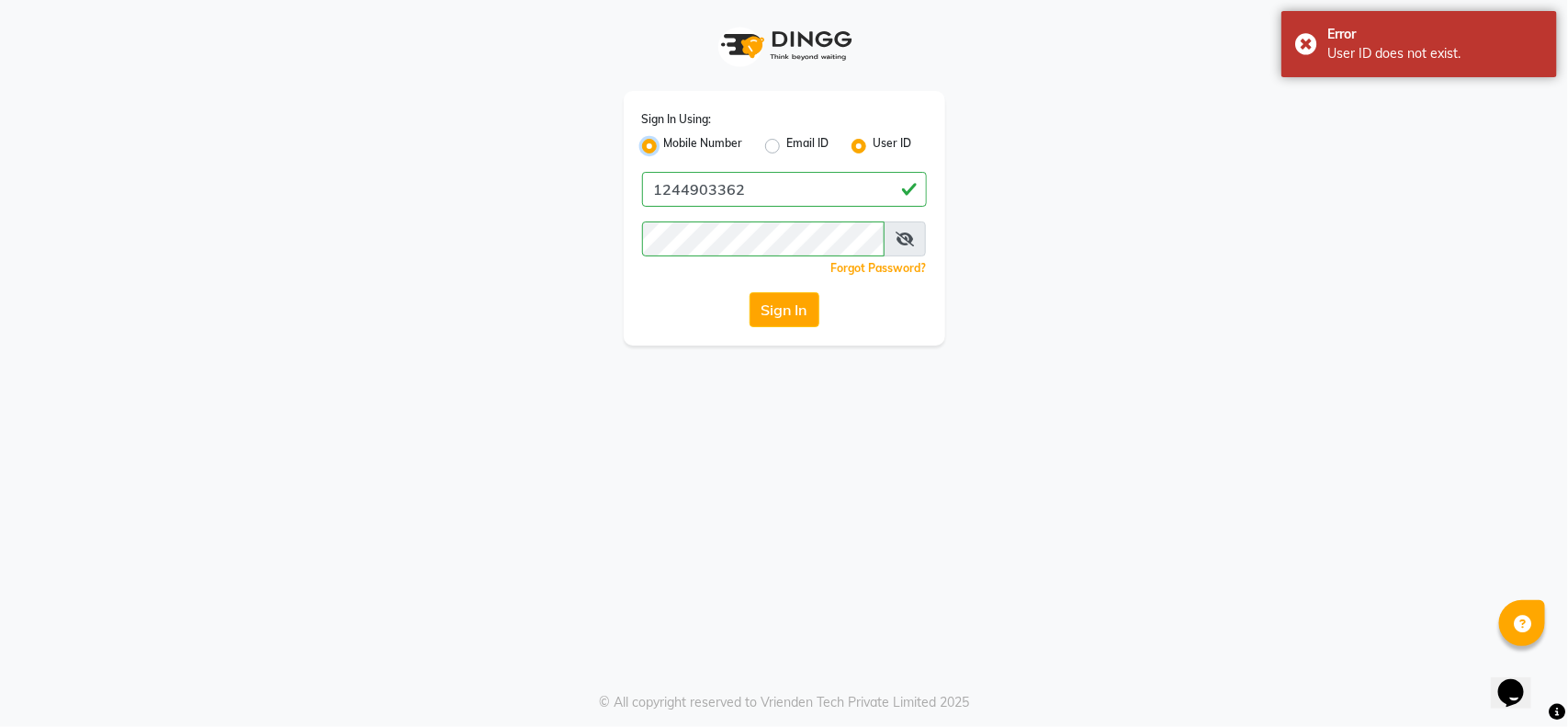 radio on "false" 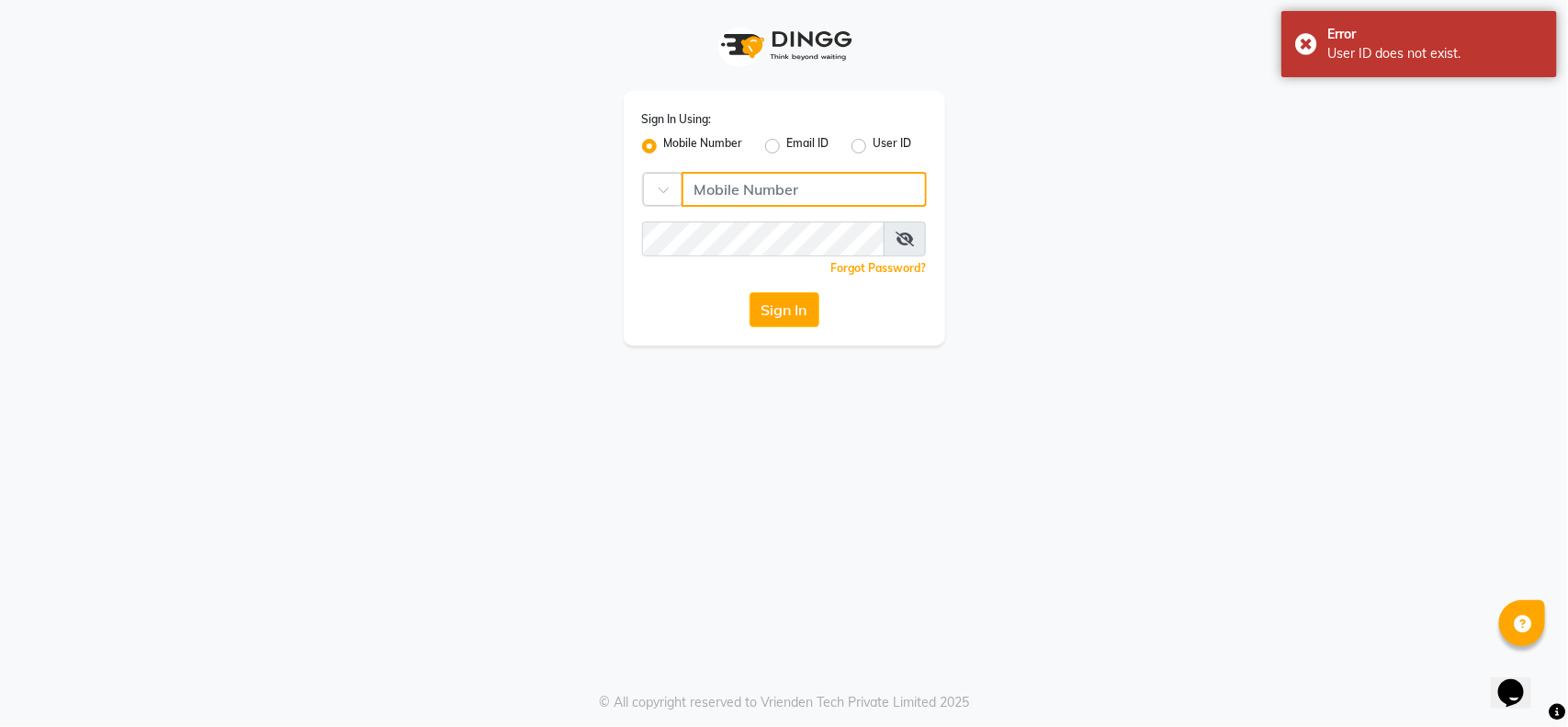 click 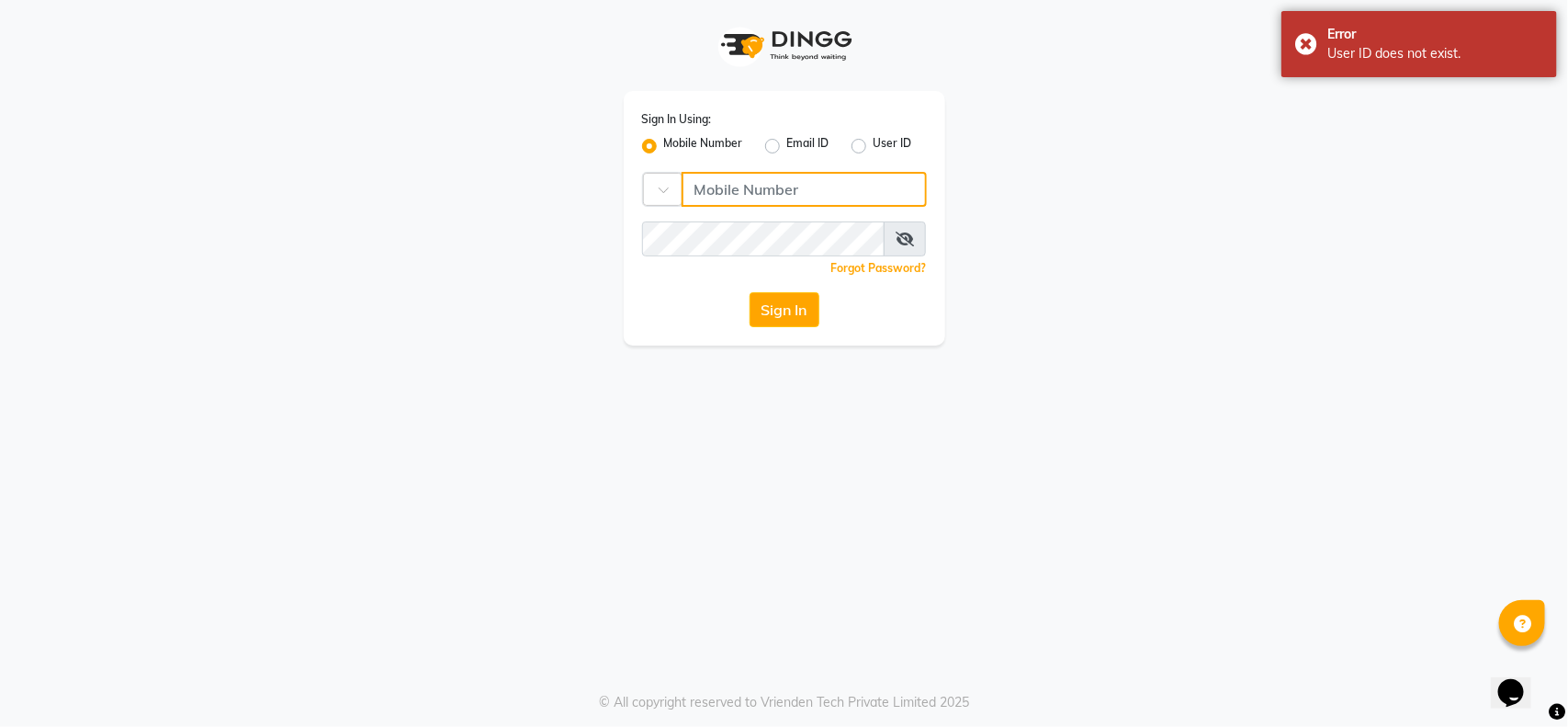 type on "1244903362" 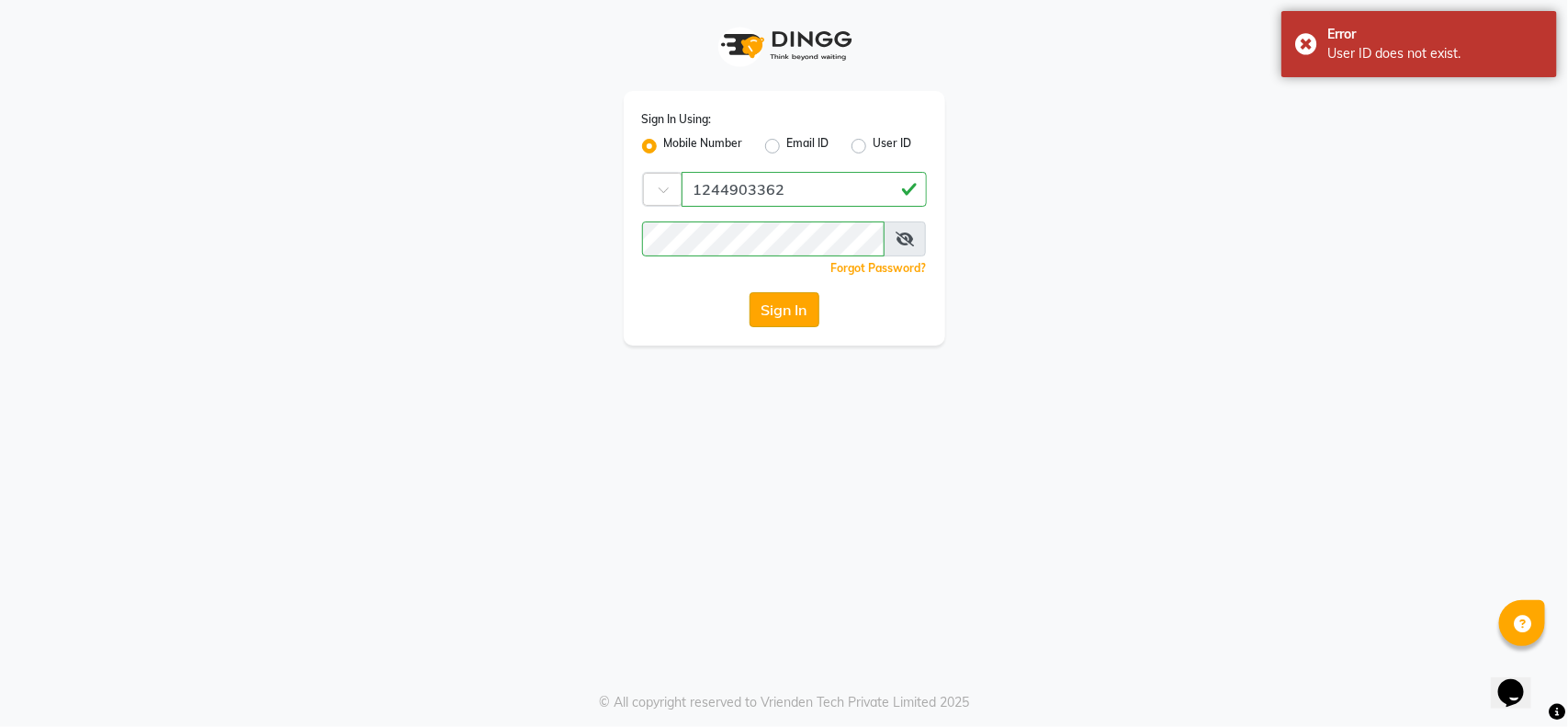 click on "Sign In" 